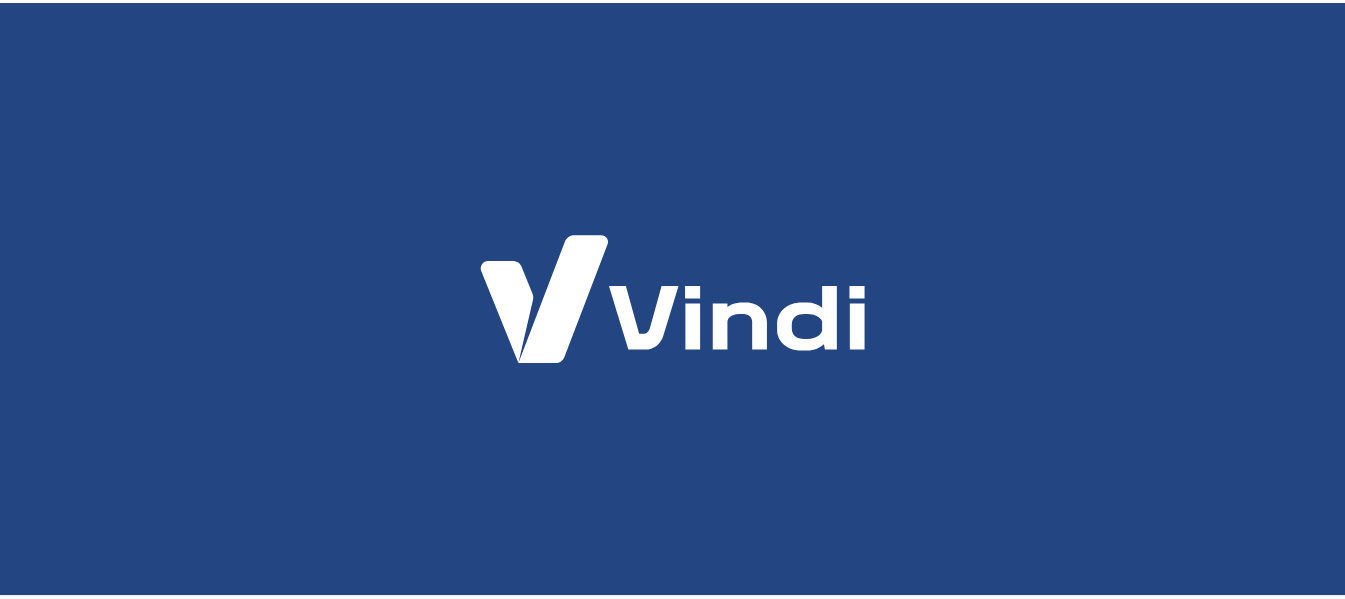 scroll, scrollTop: 0, scrollLeft: 0, axis: both 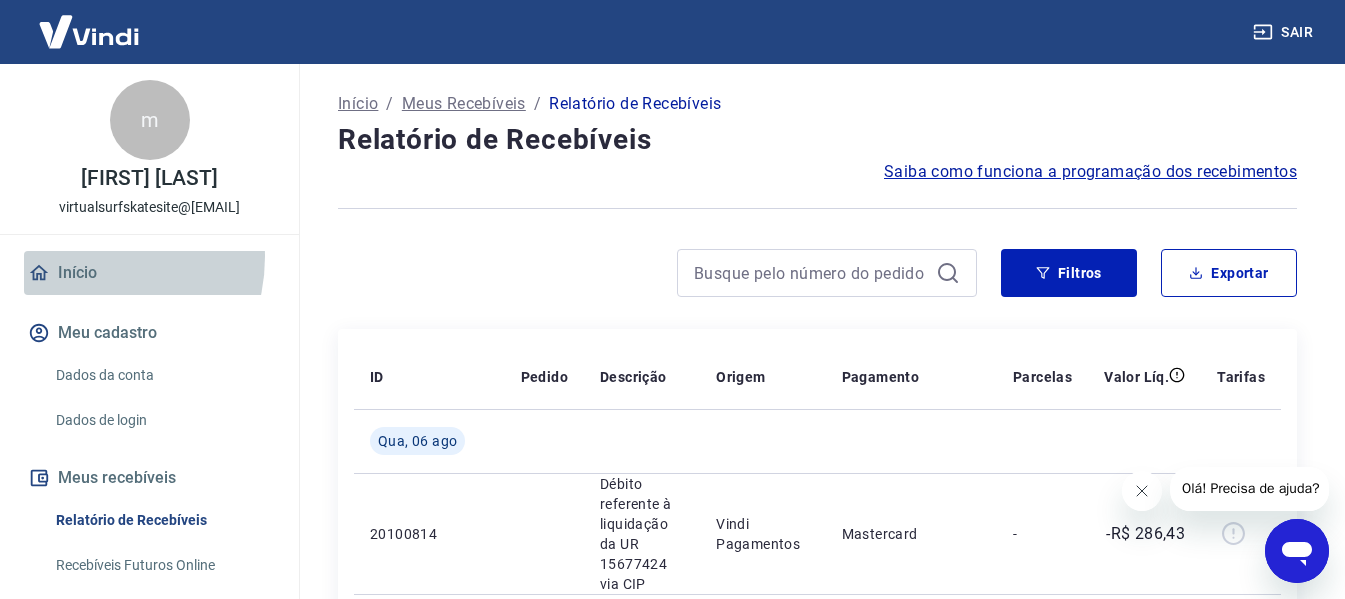click on "Início" at bounding box center (149, 273) 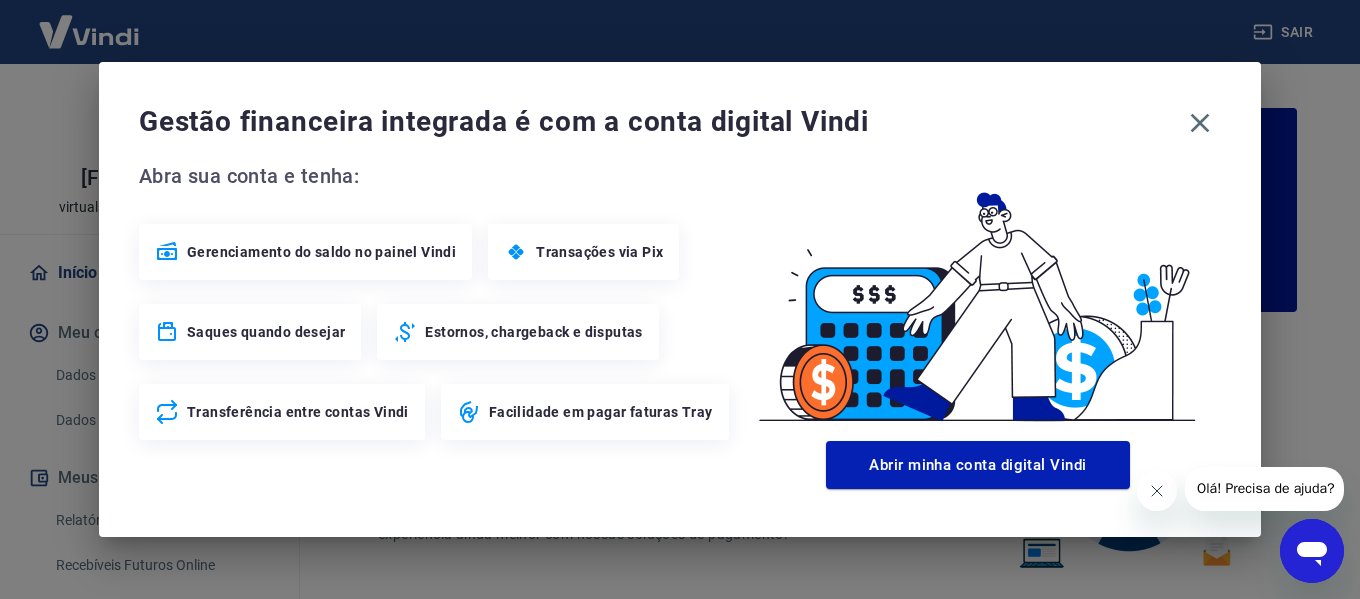 click on "Transferência entre contas Vindi" at bounding box center (298, 412) 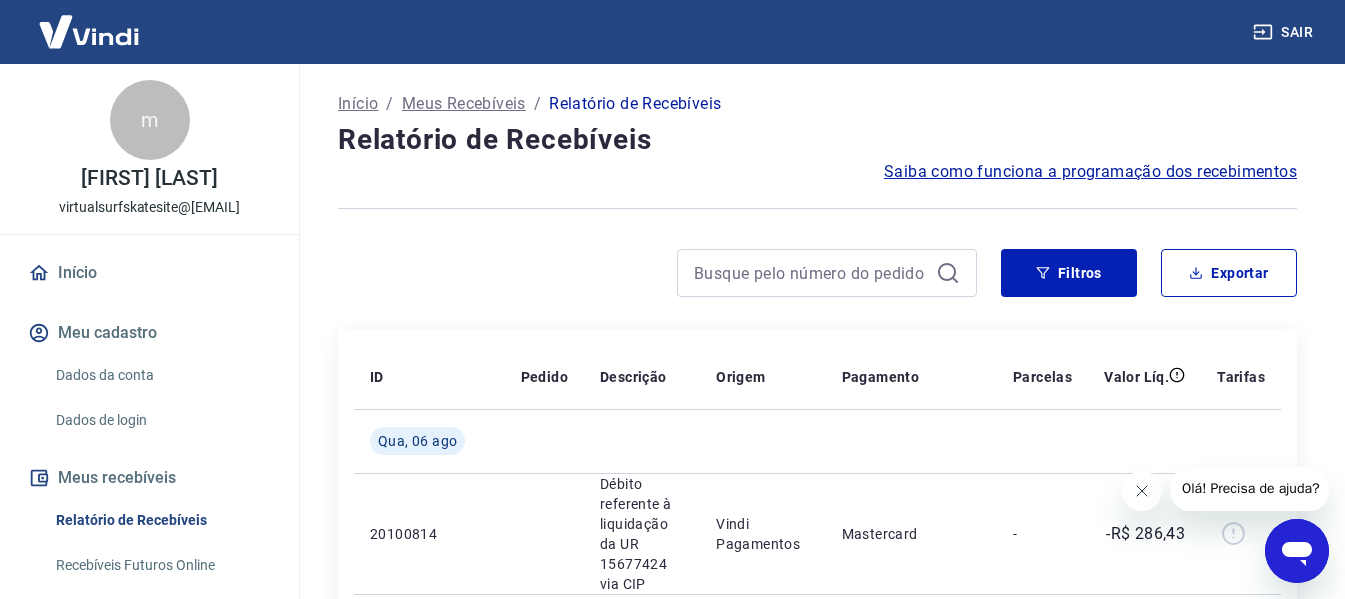 click at bounding box center [89, 31] 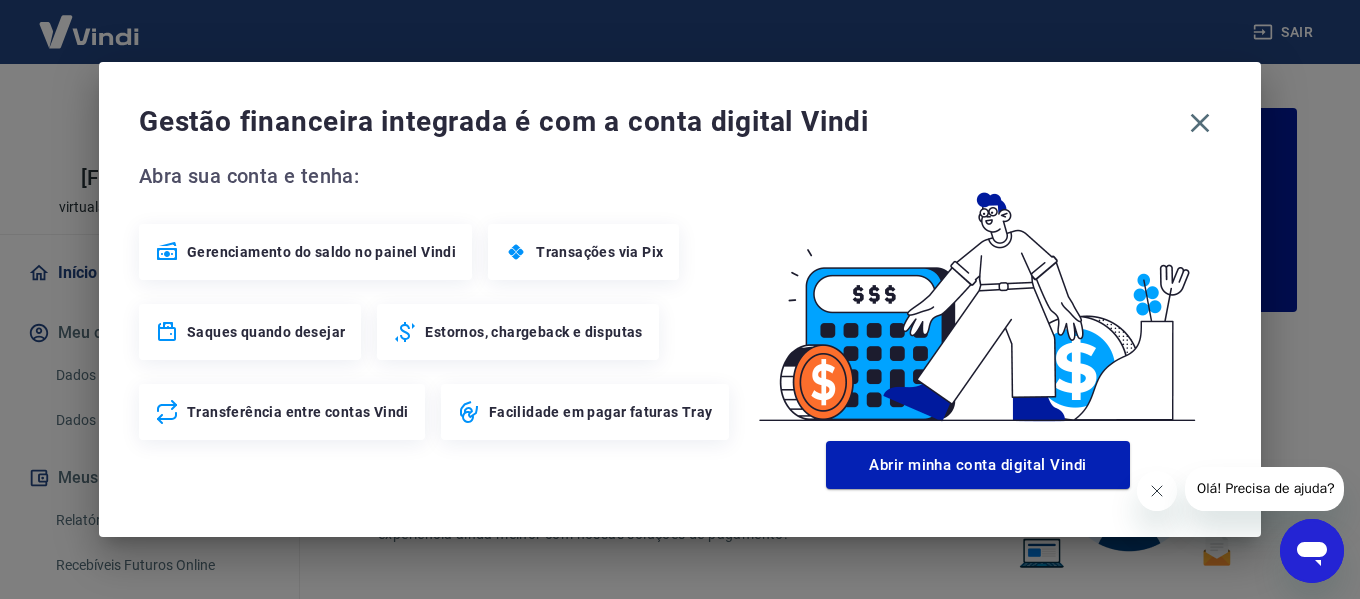 click on "Gestão financeira integrada é com a conta digital Vindi" at bounding box center (680, 123) 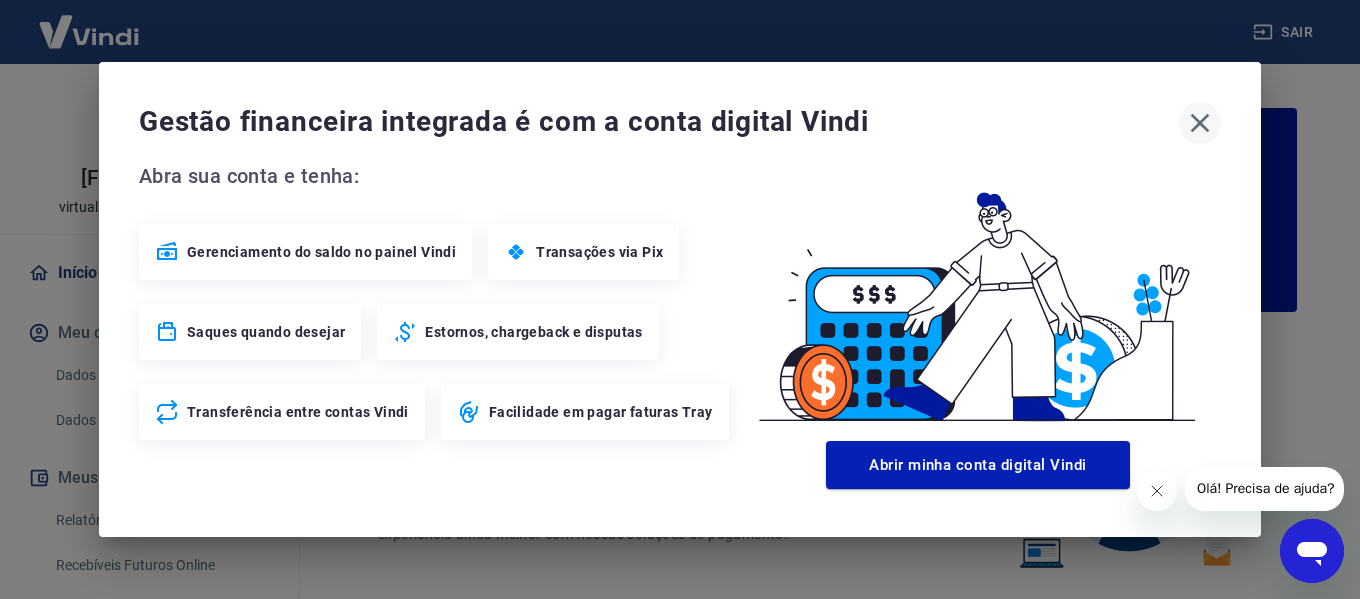 click 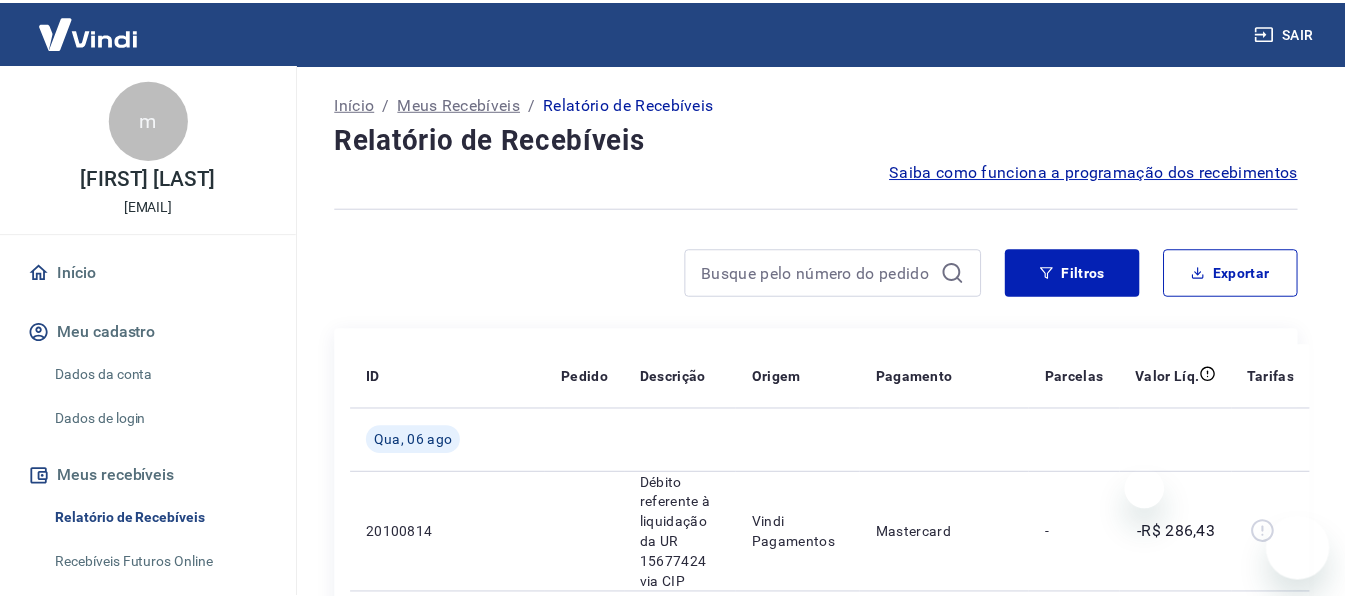 scroll, scrollTop: 0, scrollLeft: 0, axis: both 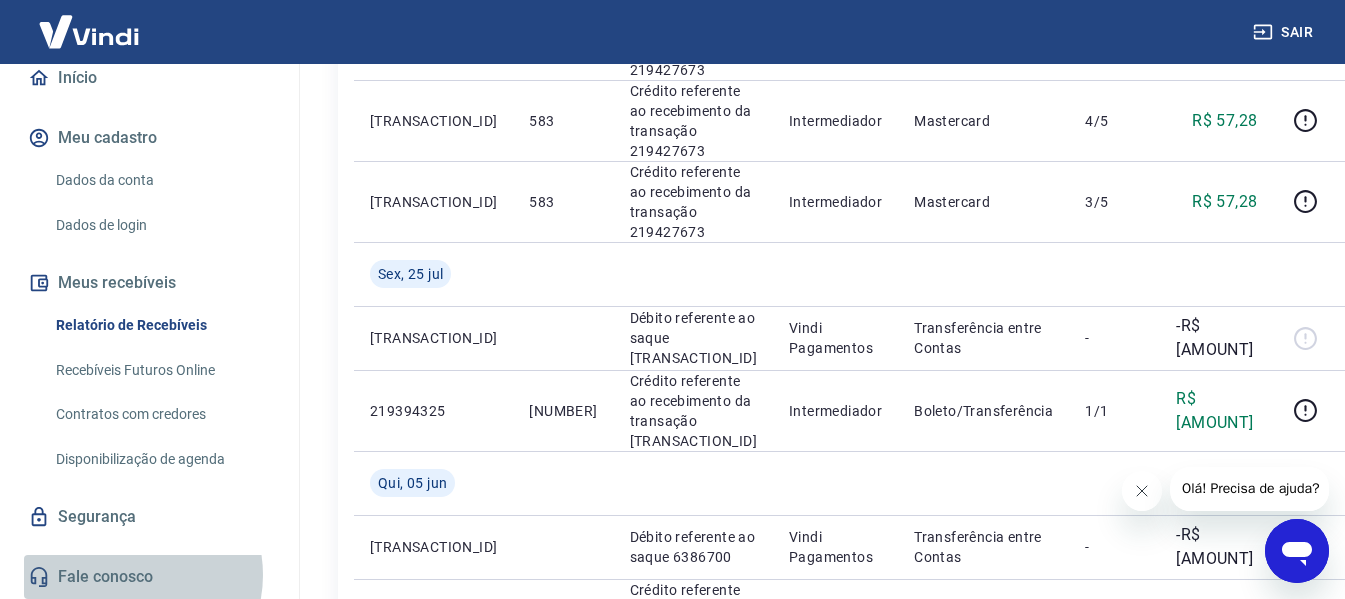 click on "Fale conosco" at bounding box center [149, 577] 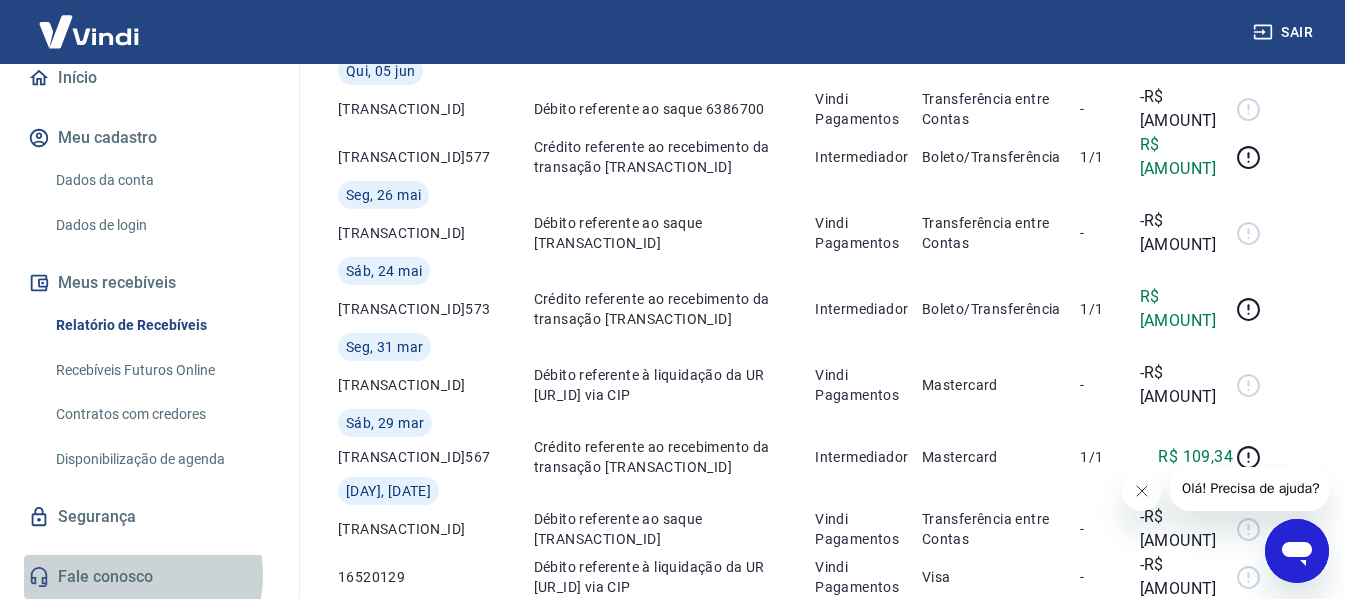 scroll, scrollTop: 77, scrollLeft: 0, axis: vertical 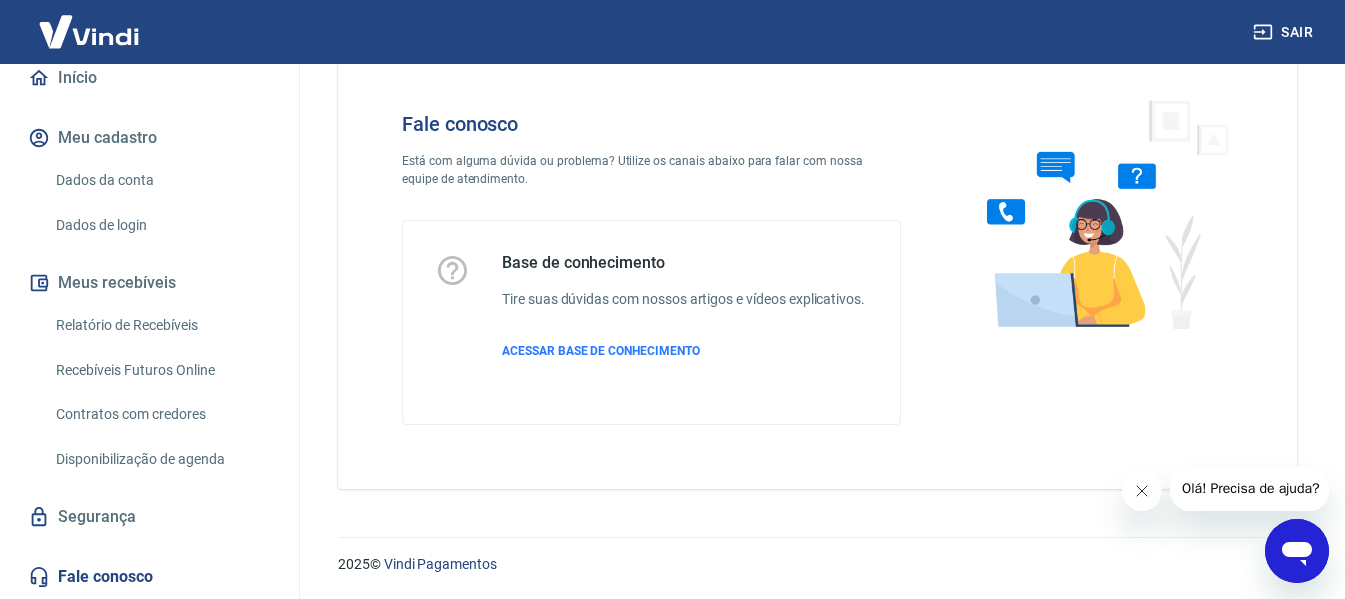 click on "Olá! Precisa de ajuda?" at bounding box center [1250, 488] 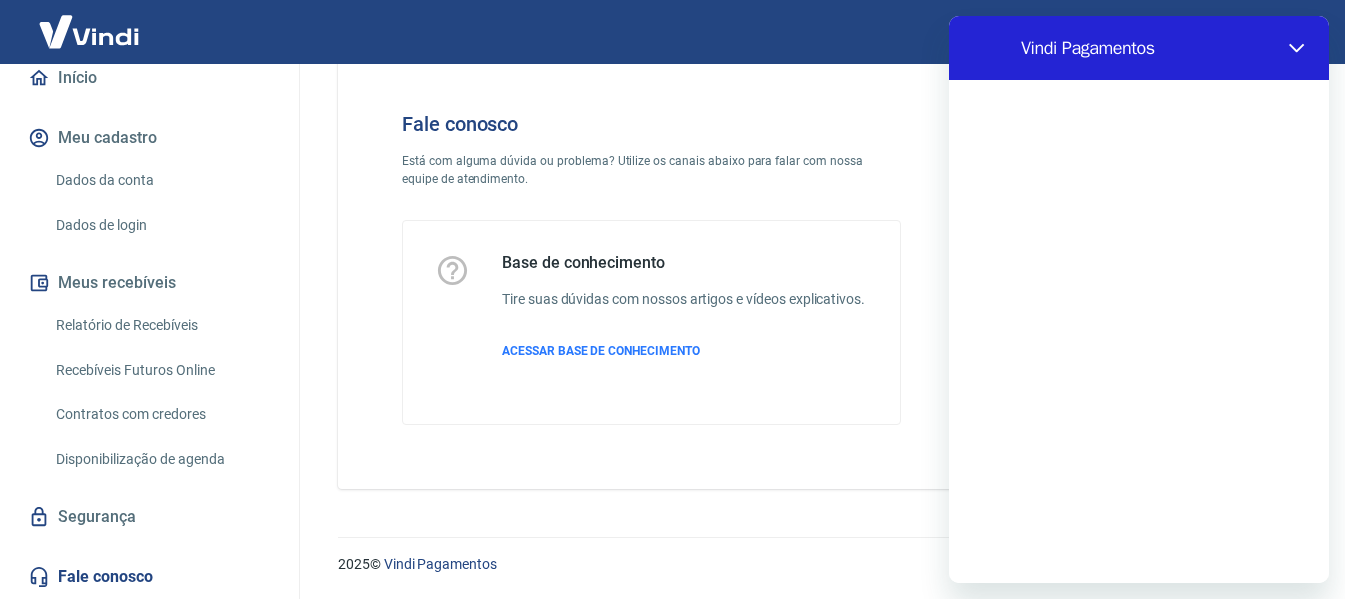 scroll, scrollTop: 0, scrollLeft: 0, axis: both 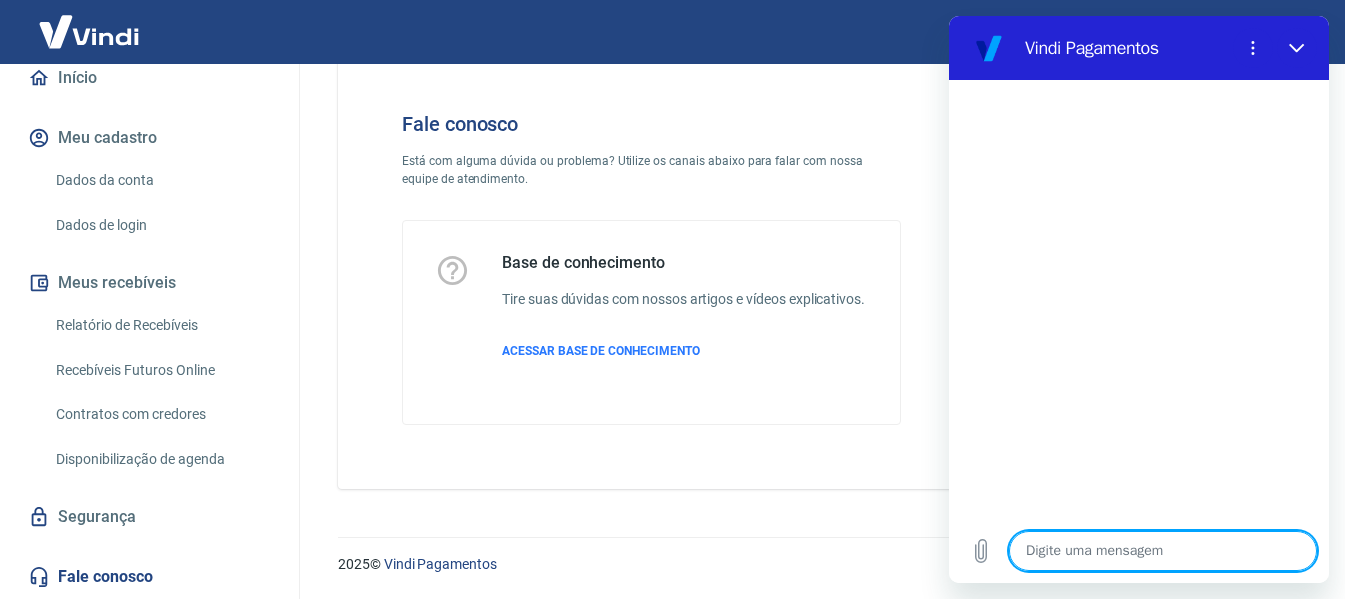 type on "b" 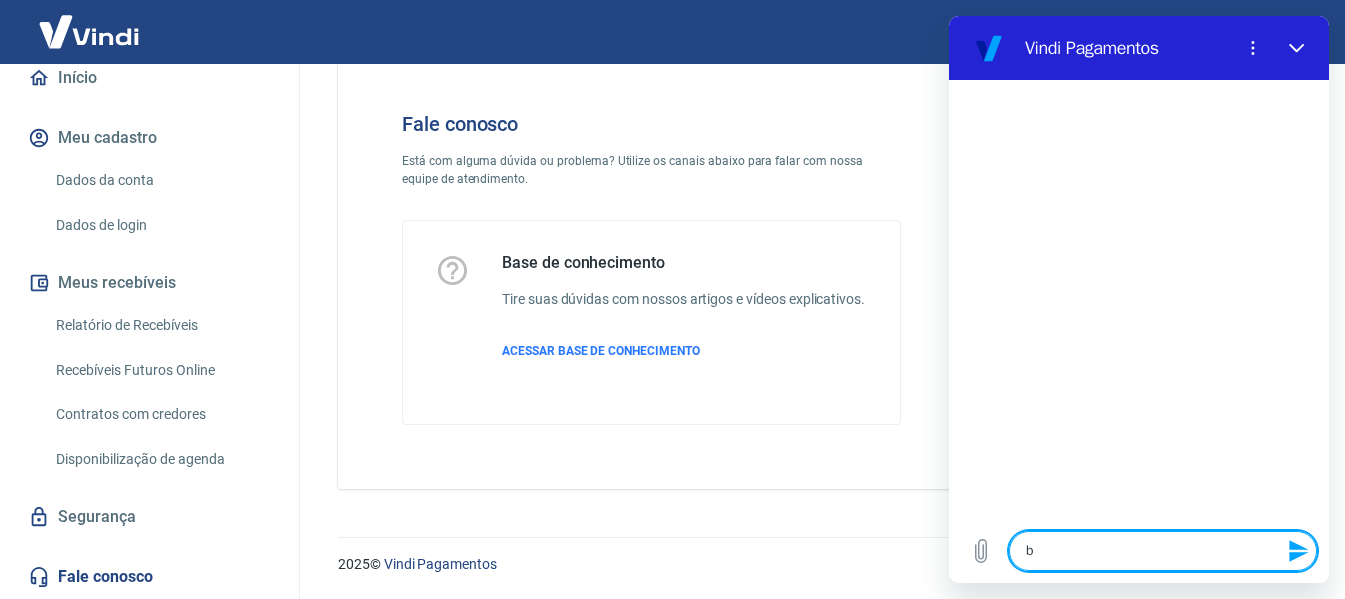 type on "bo" 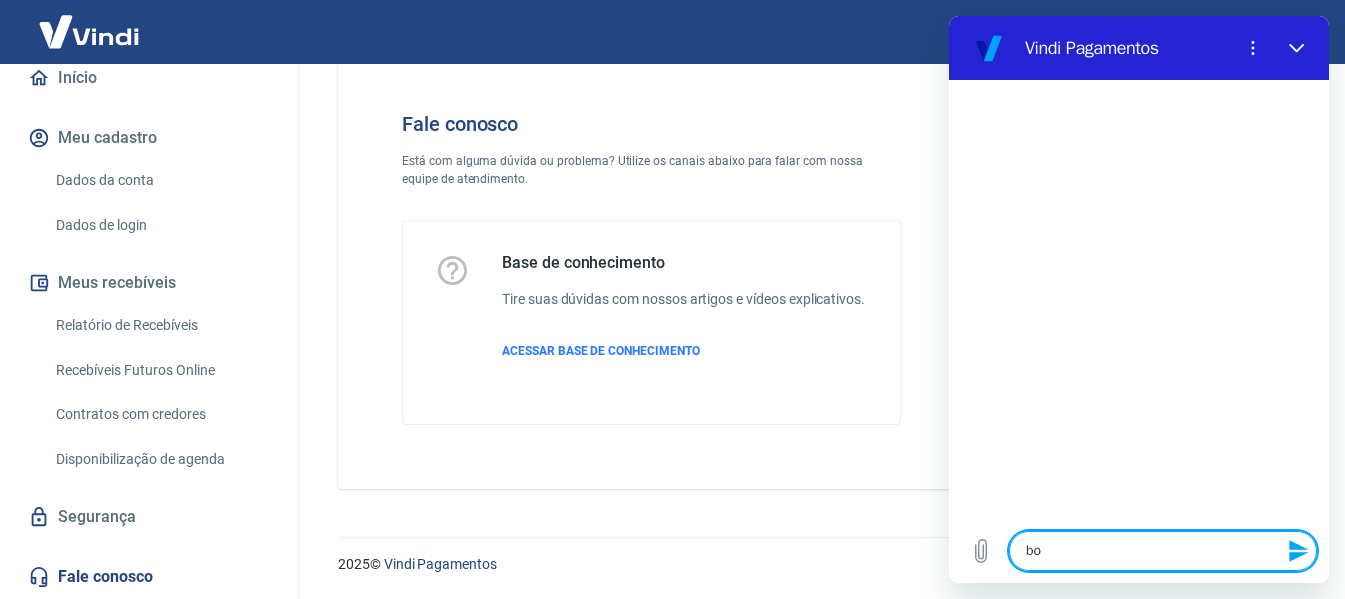 type on "boa" 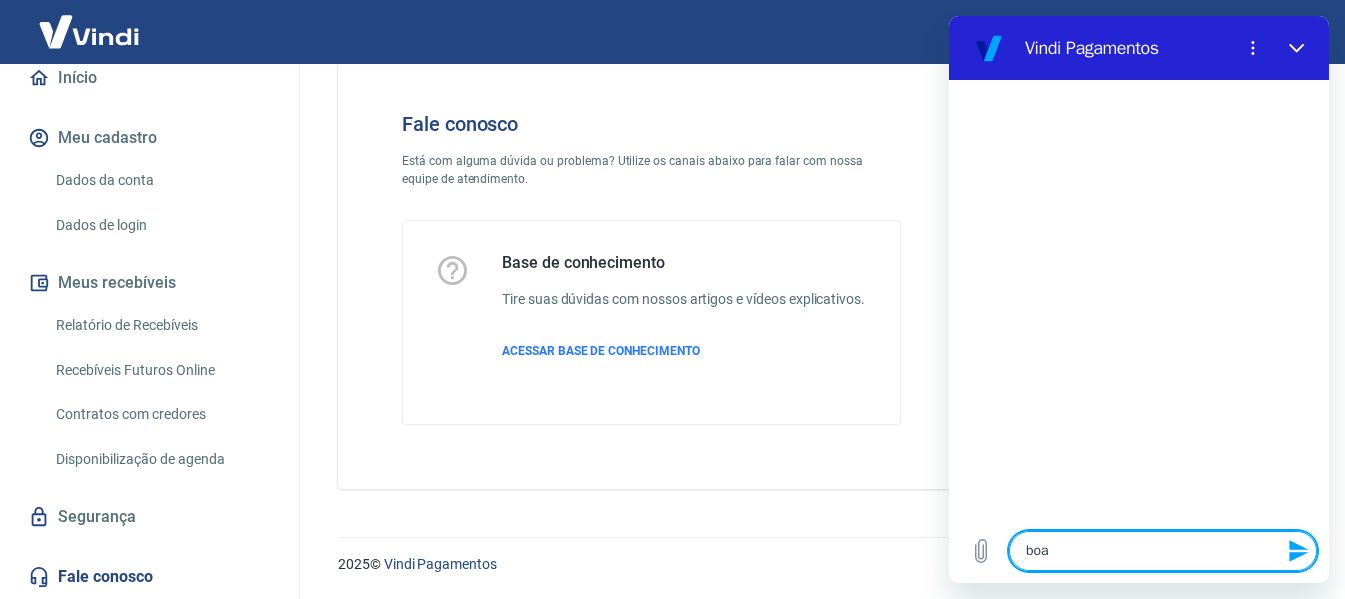 type on "boa" 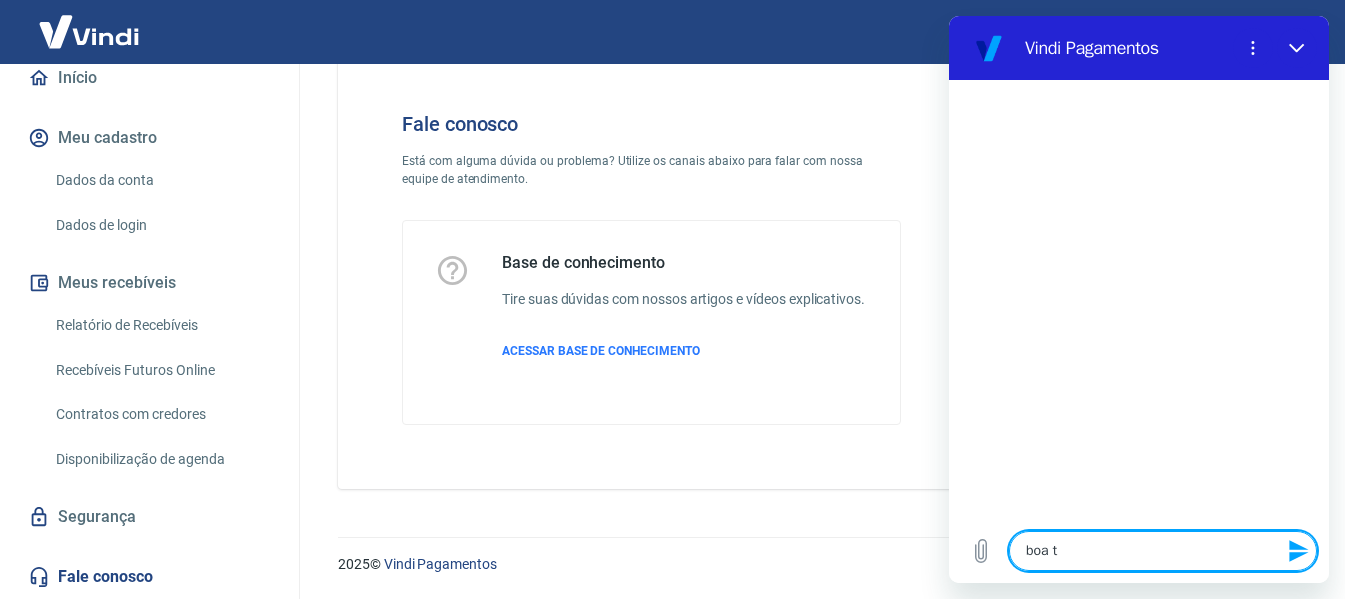 type on "boa ta" 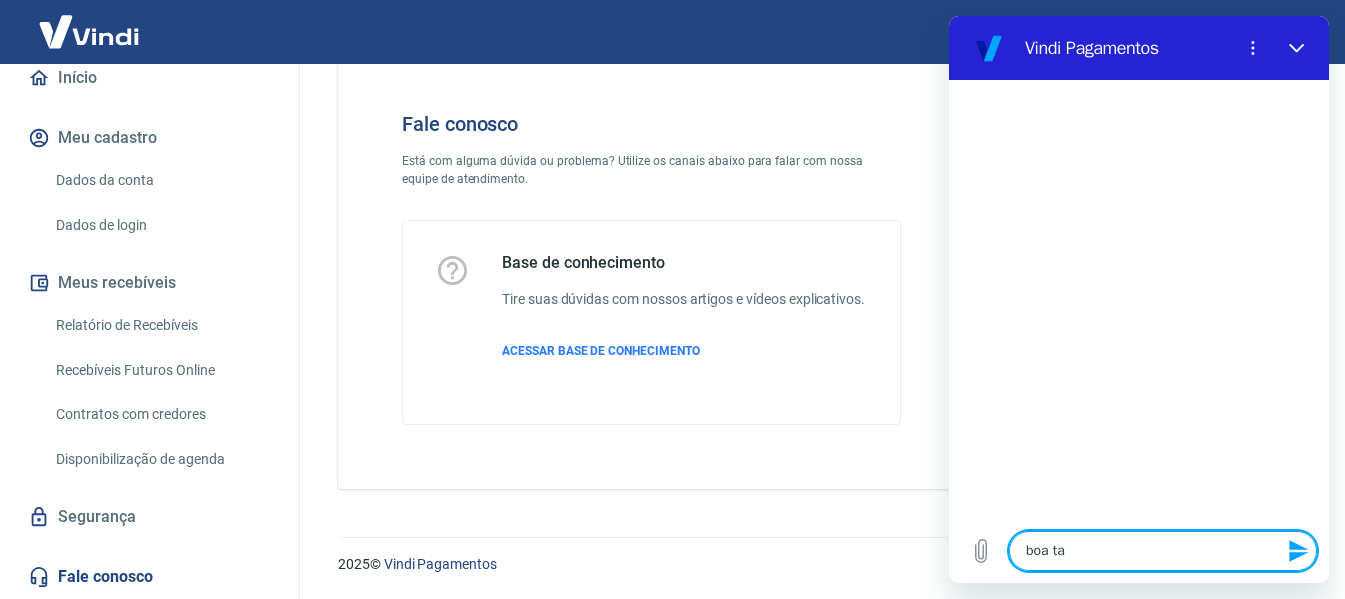 type on "boa tar" 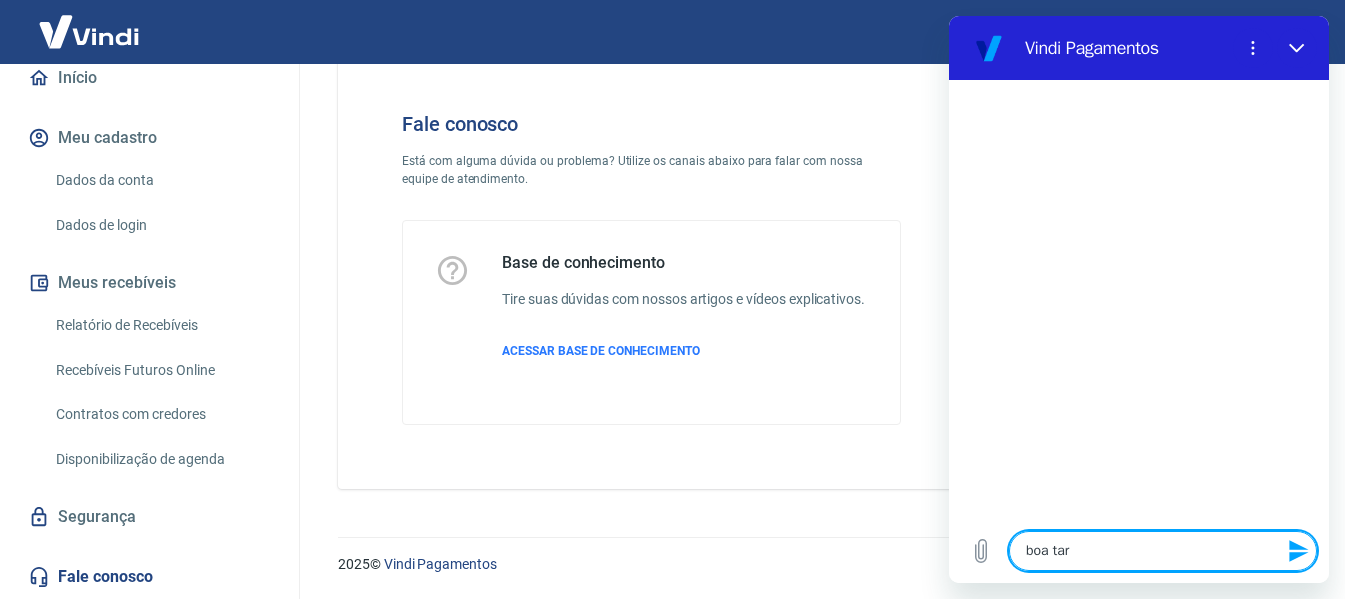 type on "boa tard" 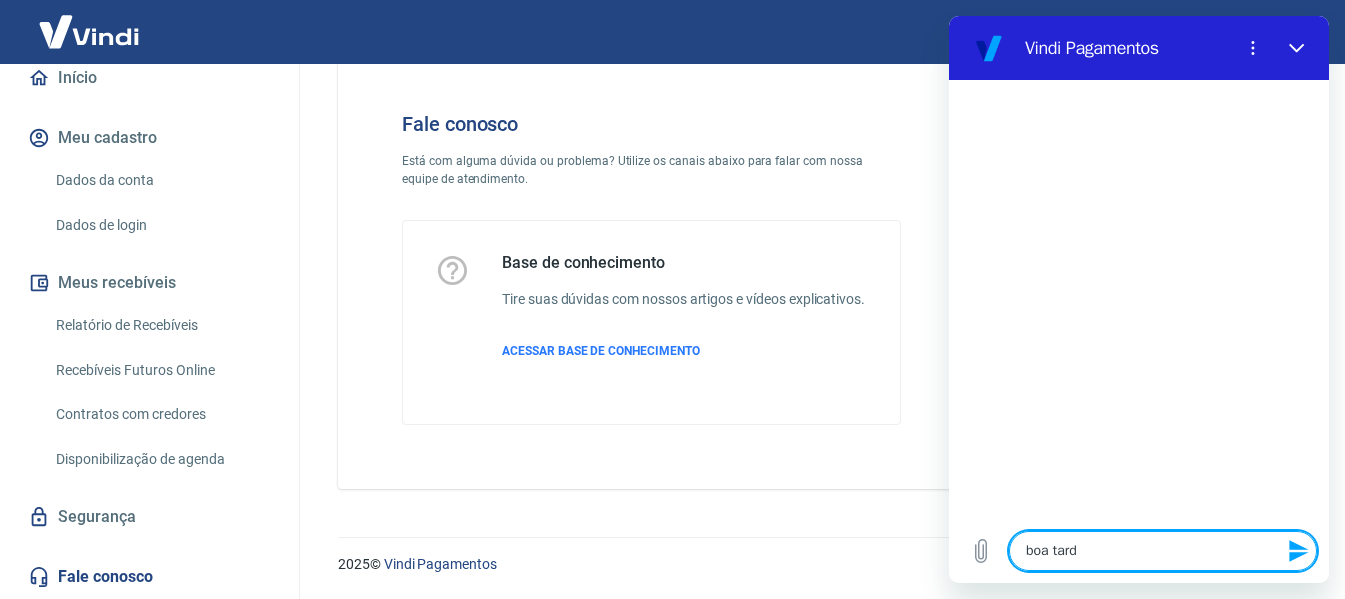 type on "boa tarde" 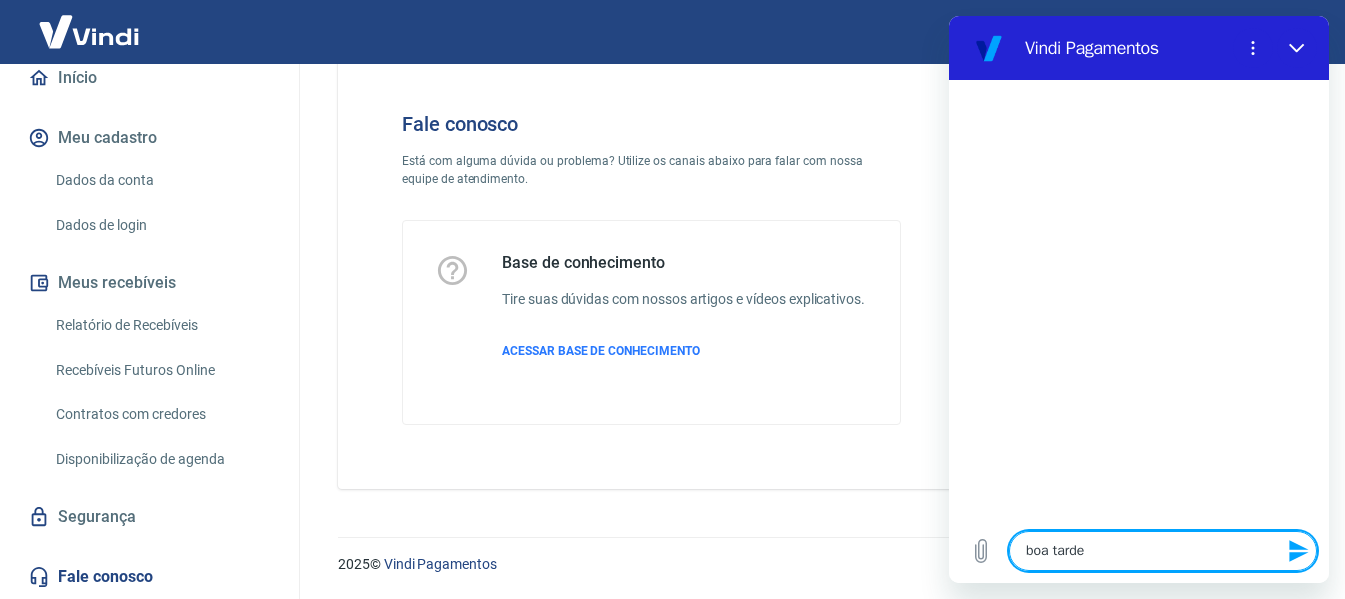 type 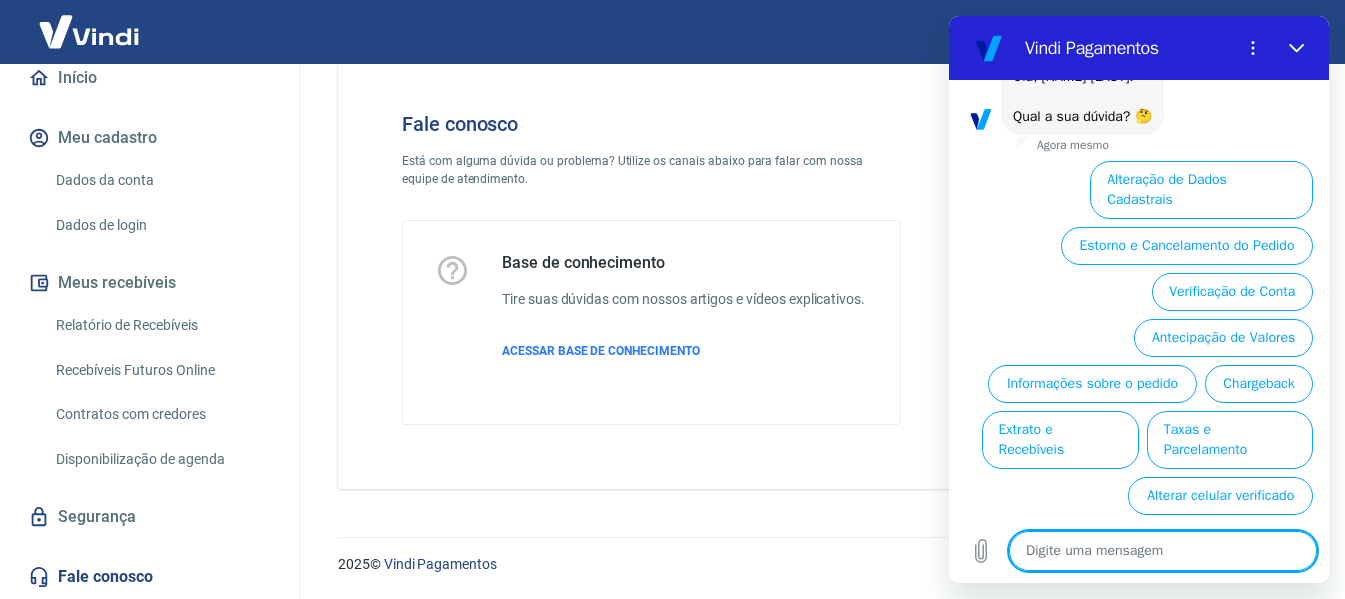scroll, scrollTop: 118, scrollLeft: 0, axis: vertical 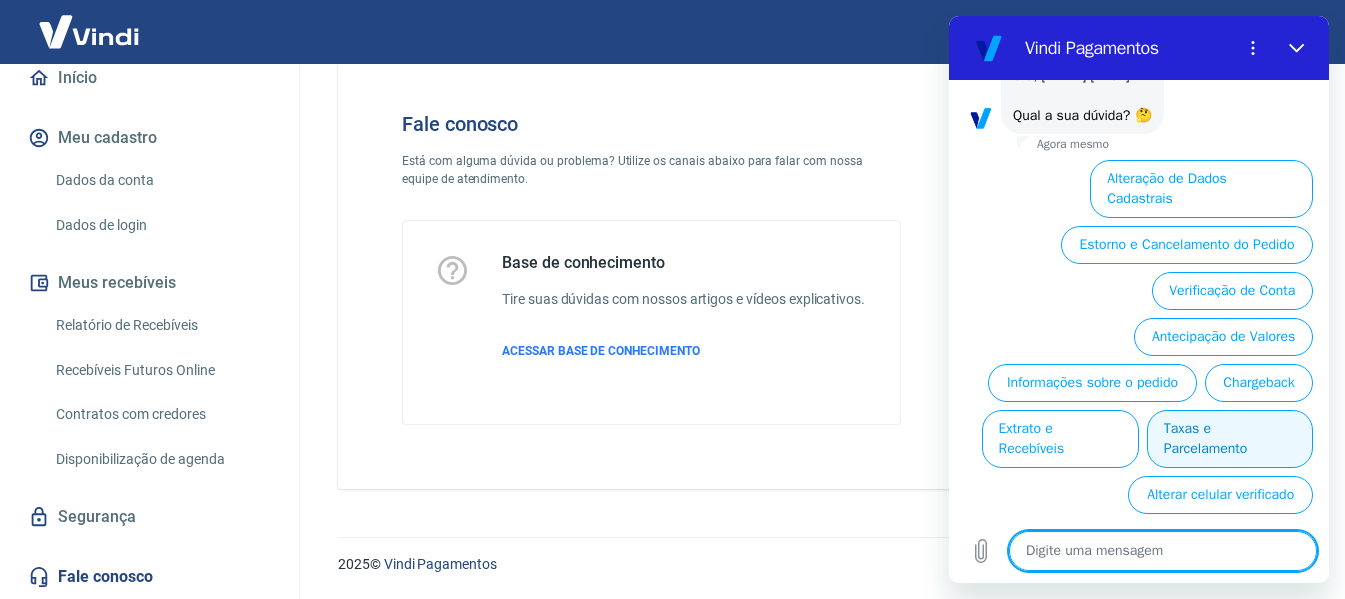 click on "Taxas e Parcelamento" at bounding box center [1230, 439] 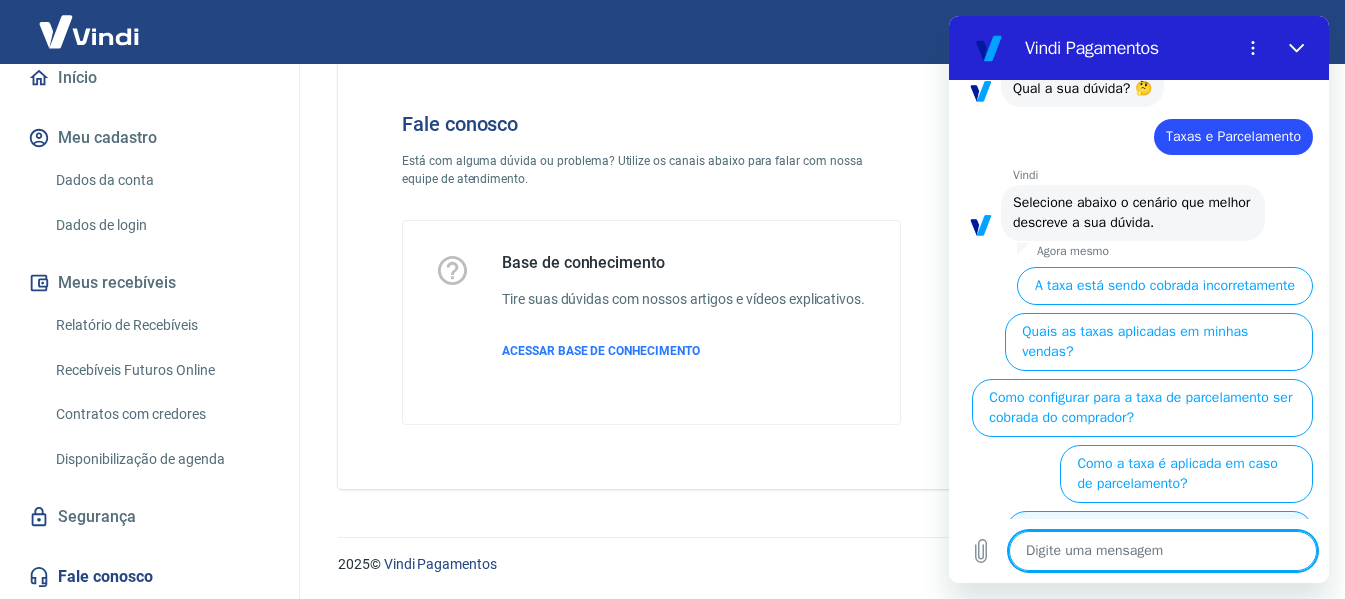 scroll, scrollTop: 154, scrollLeft: 0, axis: vertical 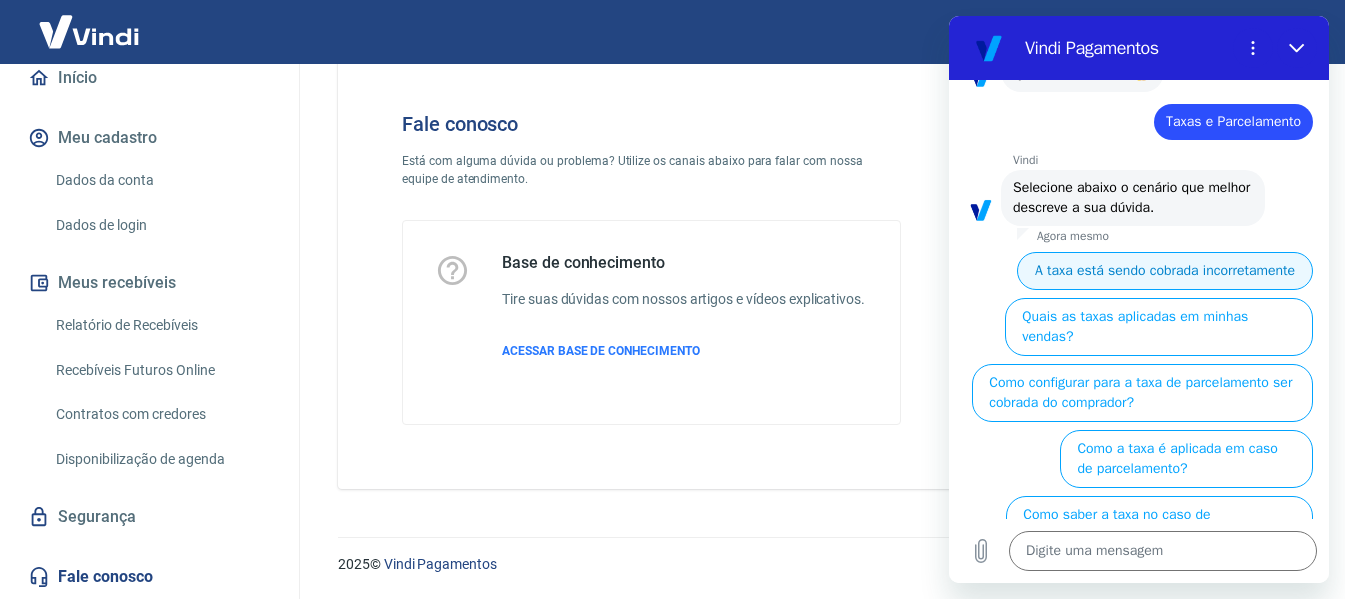 click on "A taxa está sendo cobrada incorretamente" at bounding box center [1165, 271] 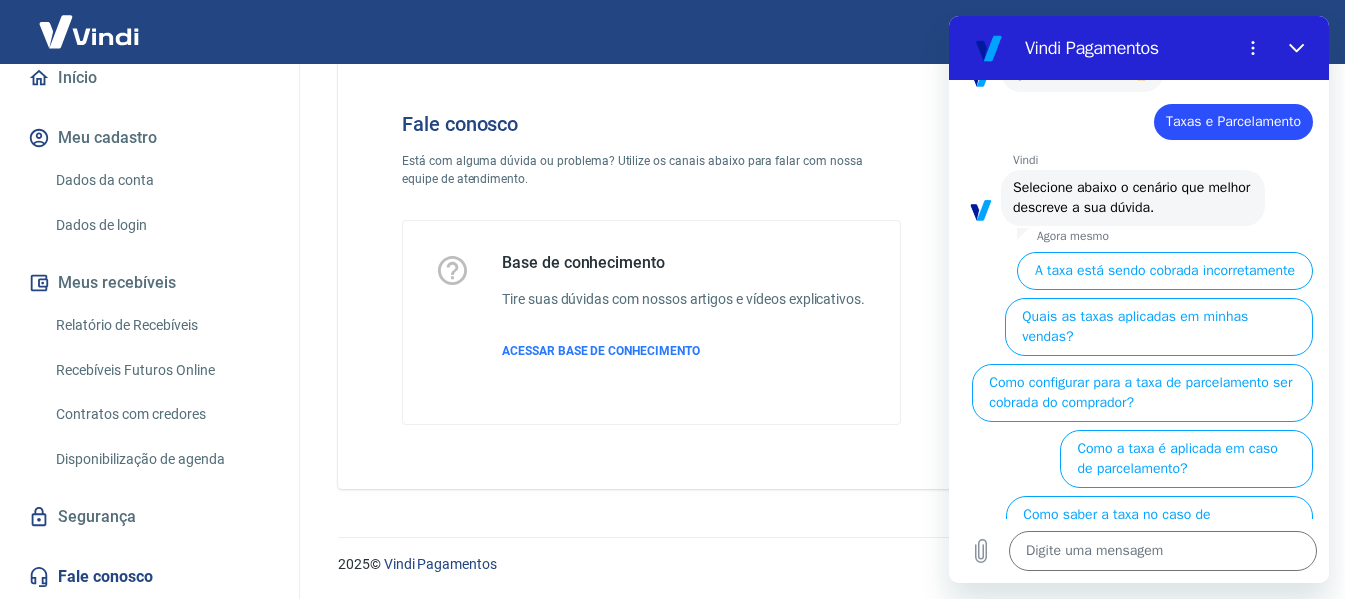 drag, startPoint x: 1183, startPoint y: 277, endPoint x: 1201, endPoint y: 314, distance: 41.14608 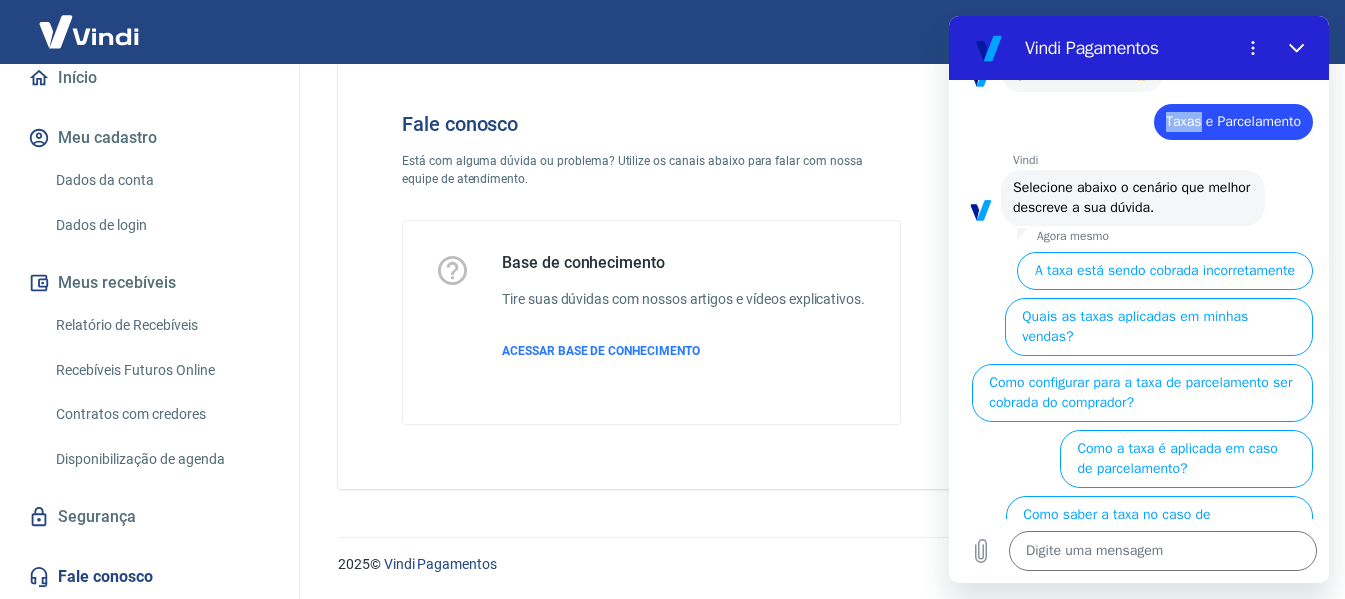 scroll, scrollTop: 0, scrollLeft: 0, axis: both 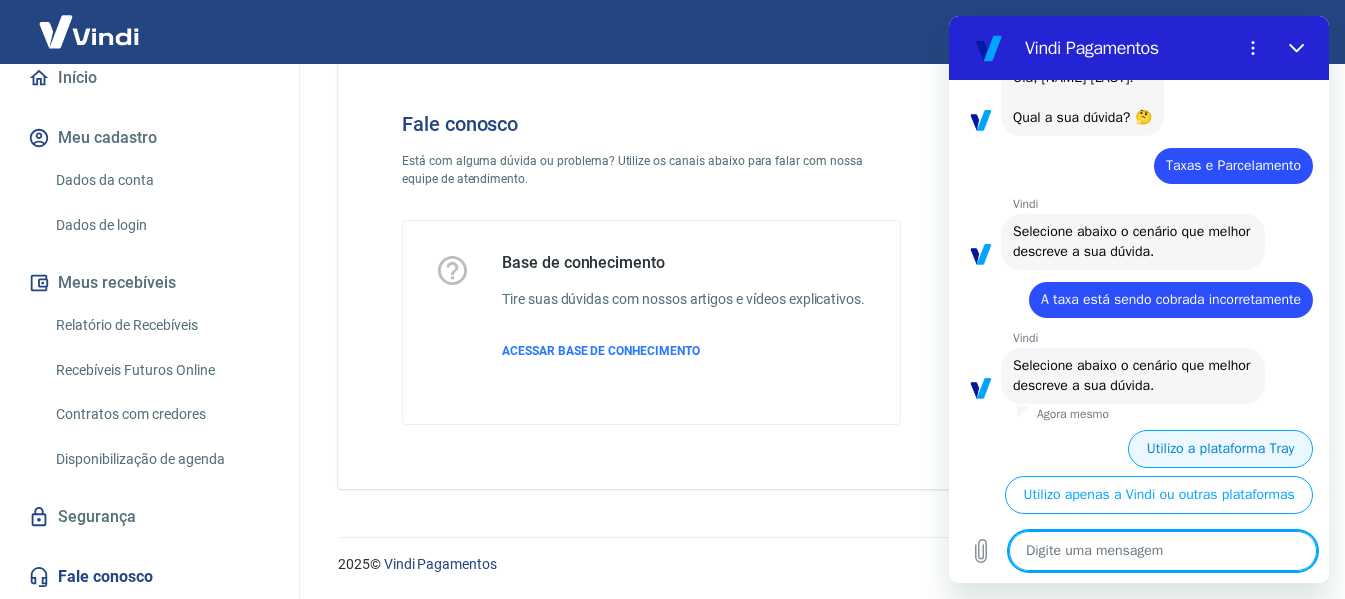 click on "Utilizo a plataforma Tray" at bounding box center (1220, 449) 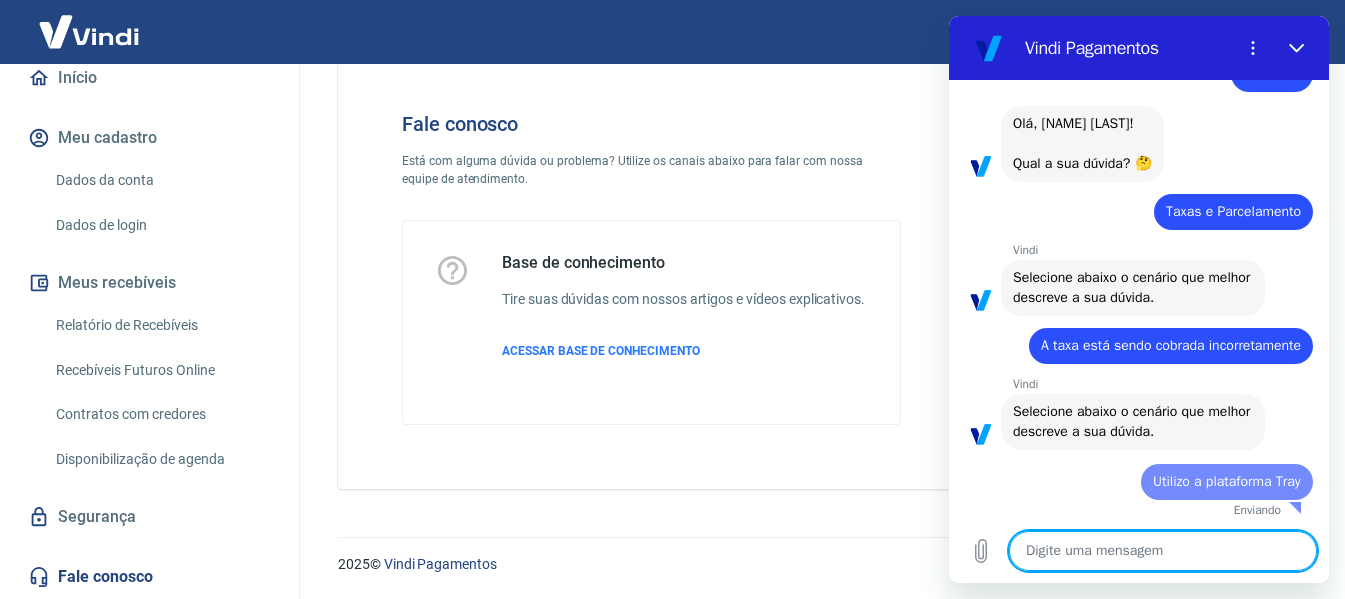 click on "Agora mesmo" at bounding box center (1147, 451) 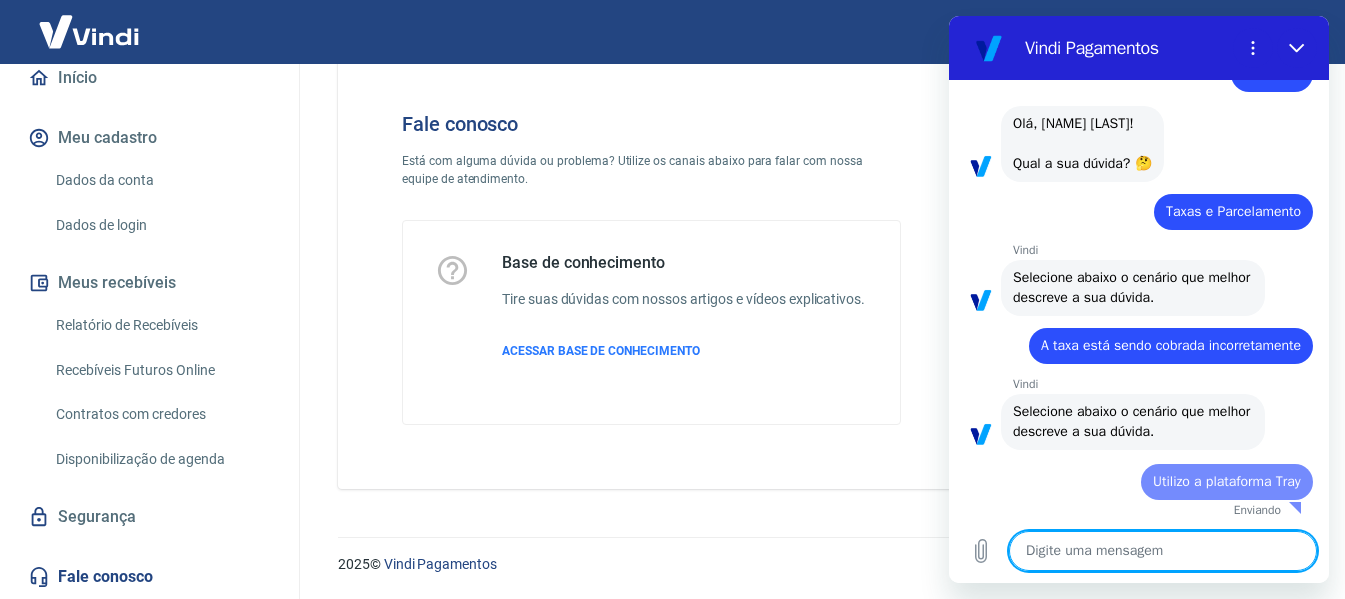 click on "Agora mesmo" at bounding box center (1147, 451) 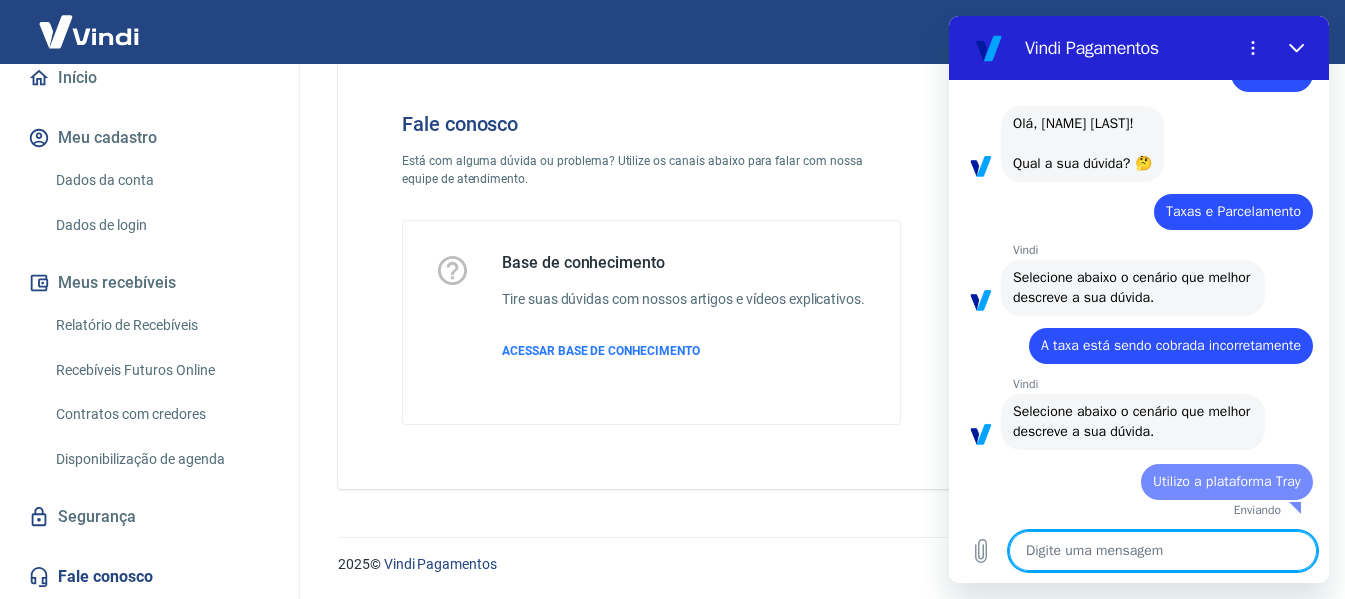 click on "Agora mesmo" at bounding box center (1147, 451) 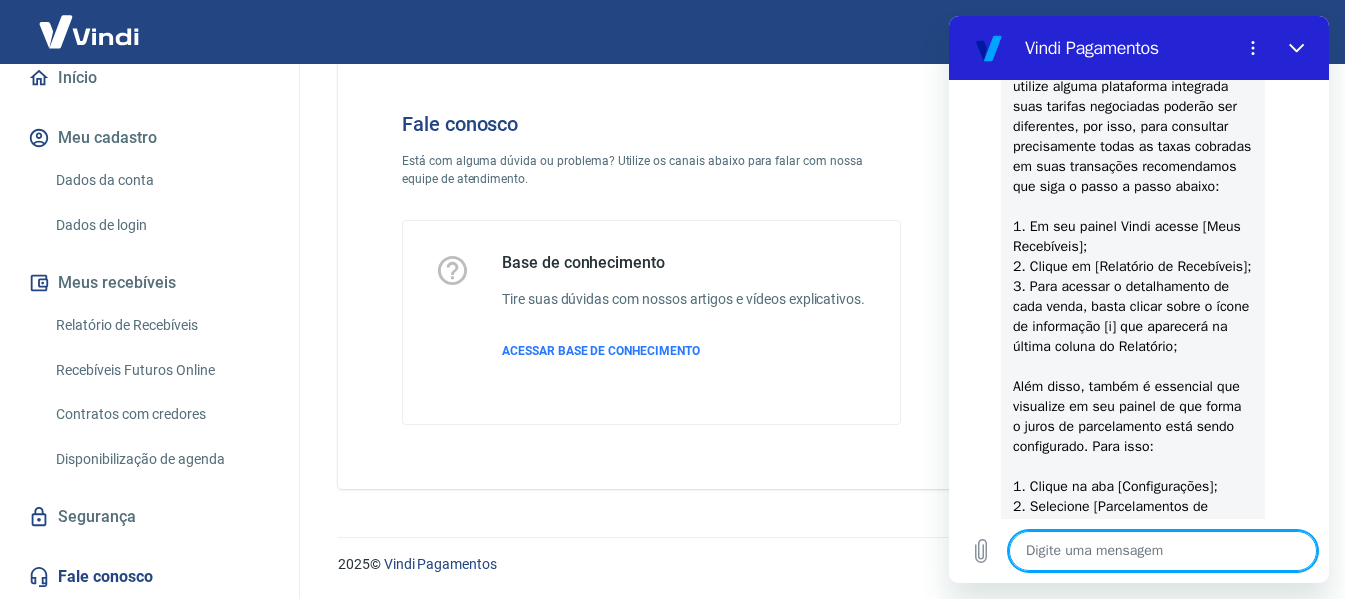 scroll, scrollTop: 830, scrollLeft: 0, axis: vertical 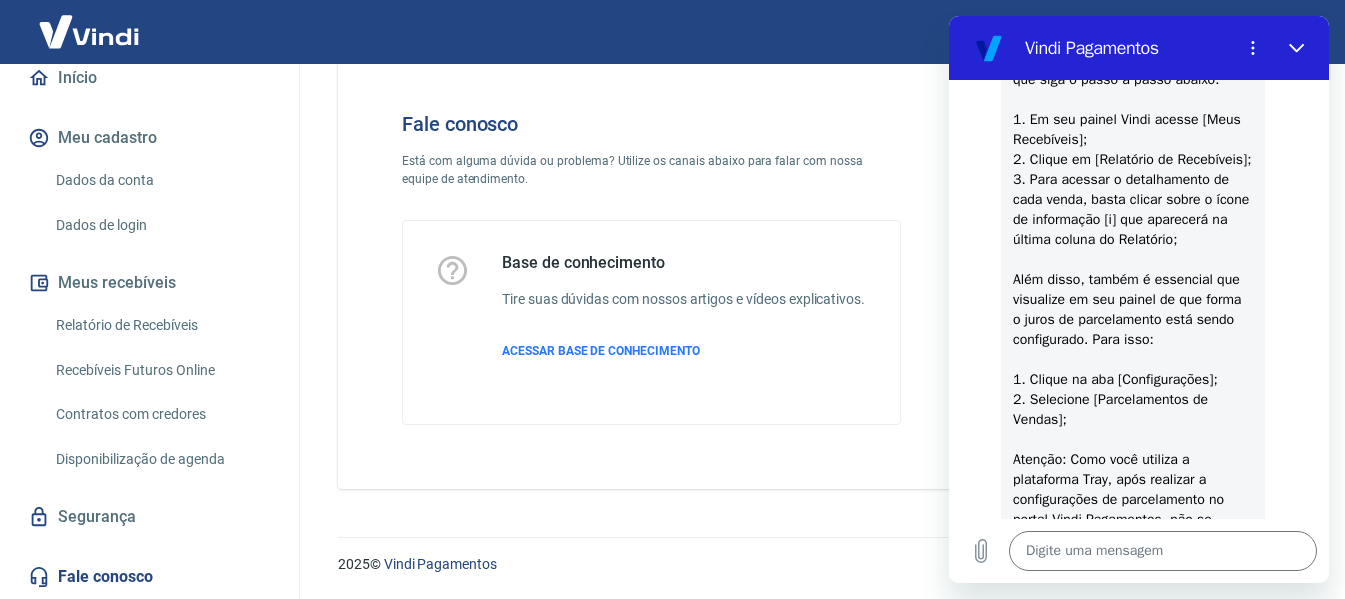 click on "Relatório de Recebíveis" at bounding box center [161, 325] 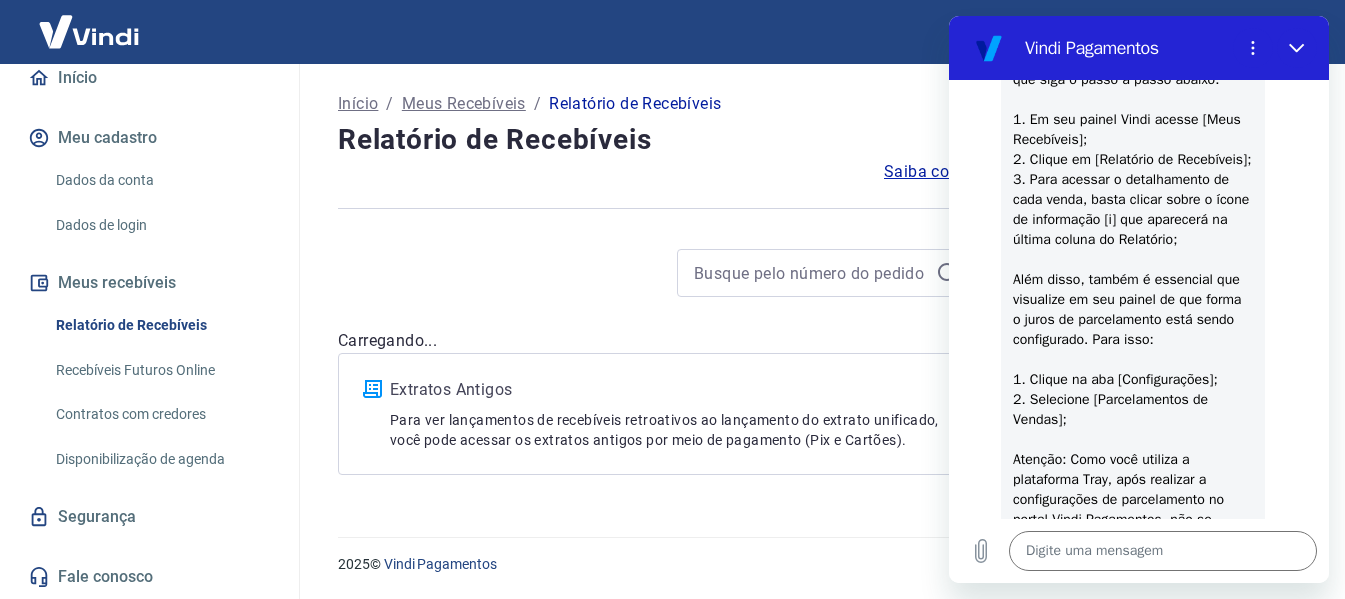 scroll, scrollTop: 0, scrollLeft: 0, axis: both 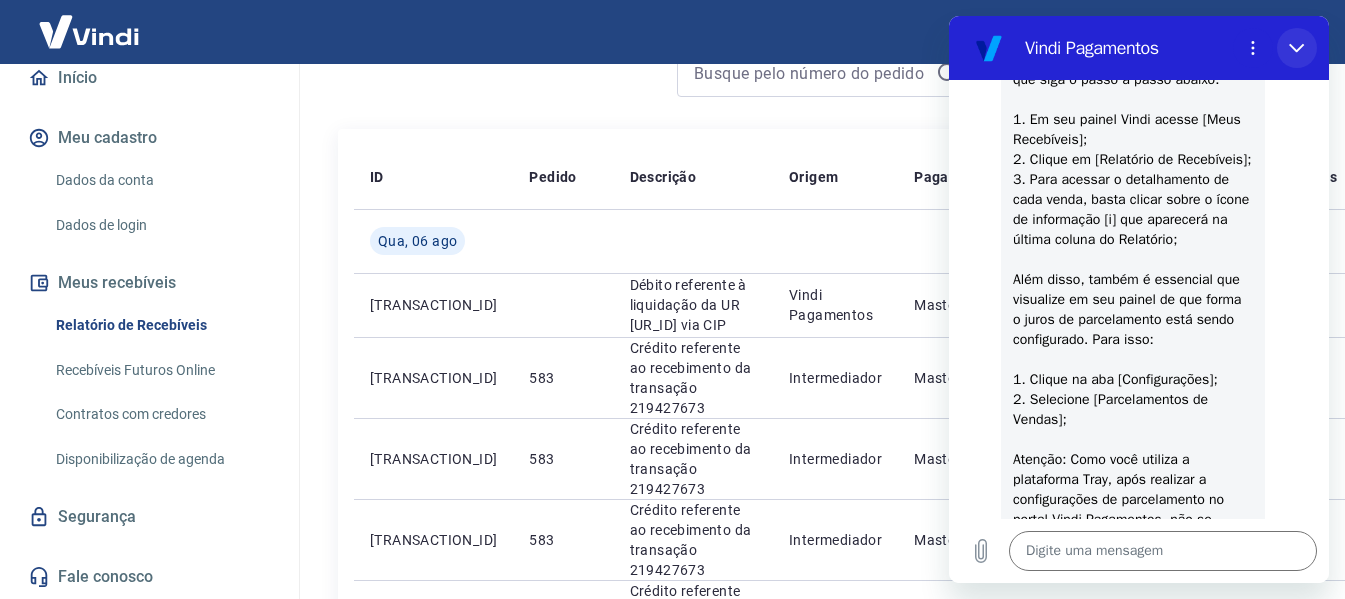 click at bounding box center (1297, 48) 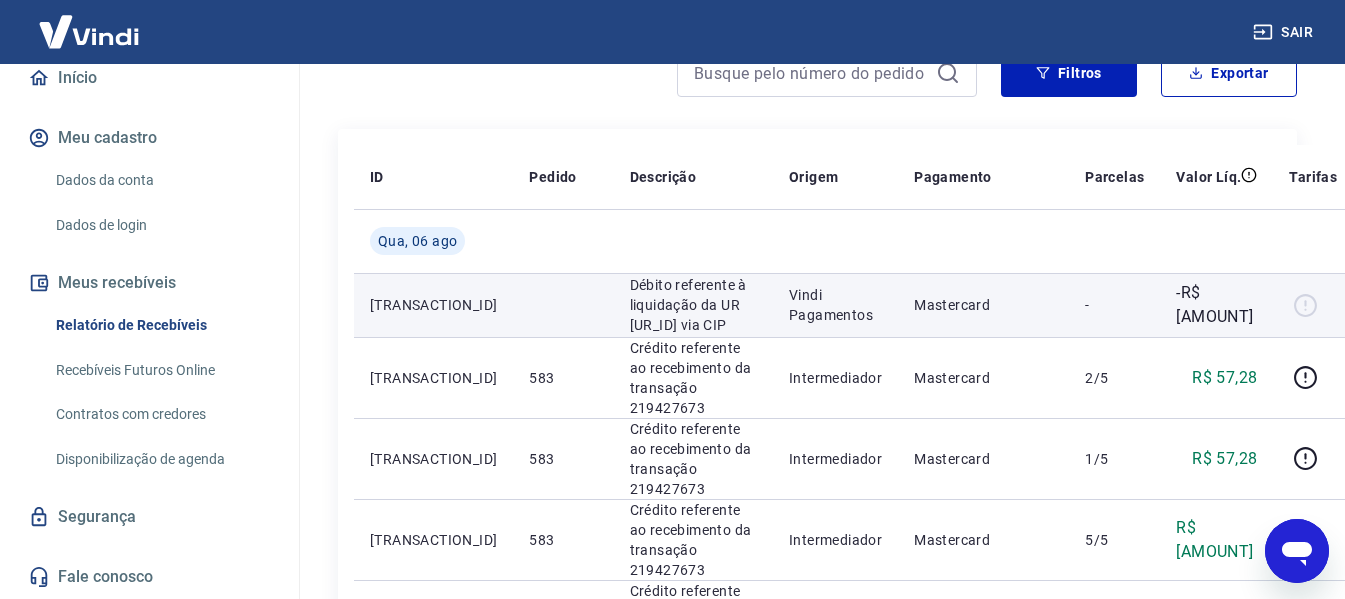 click at bounding box center (1313, 305) 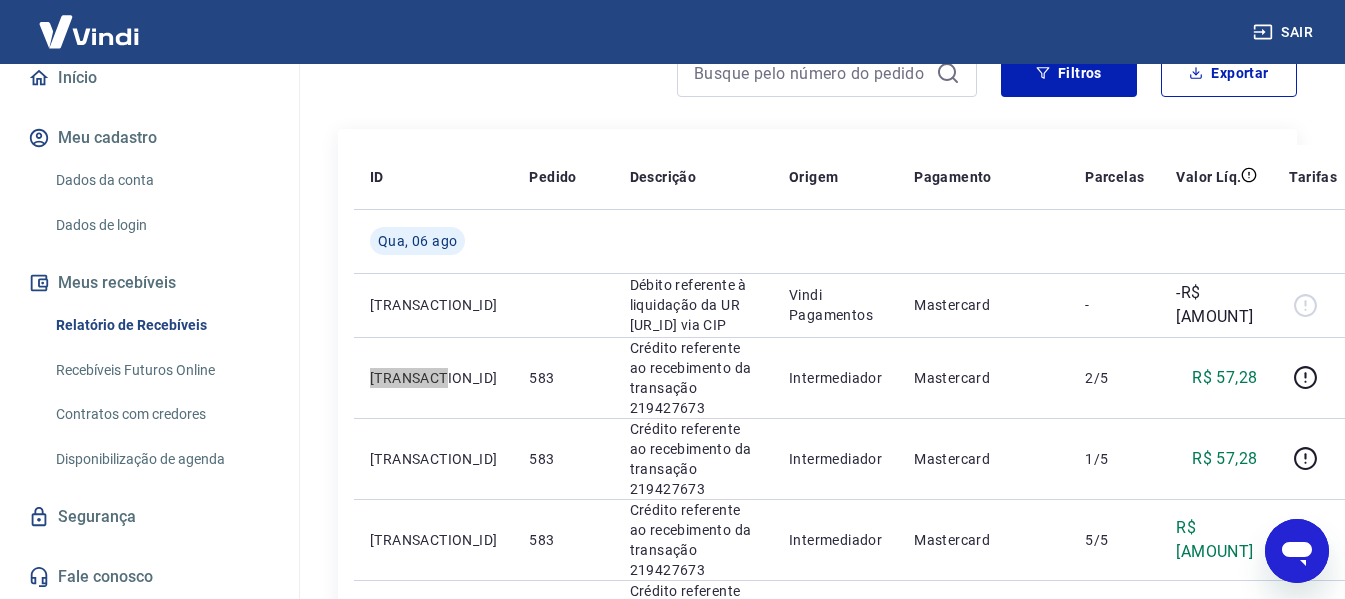 click 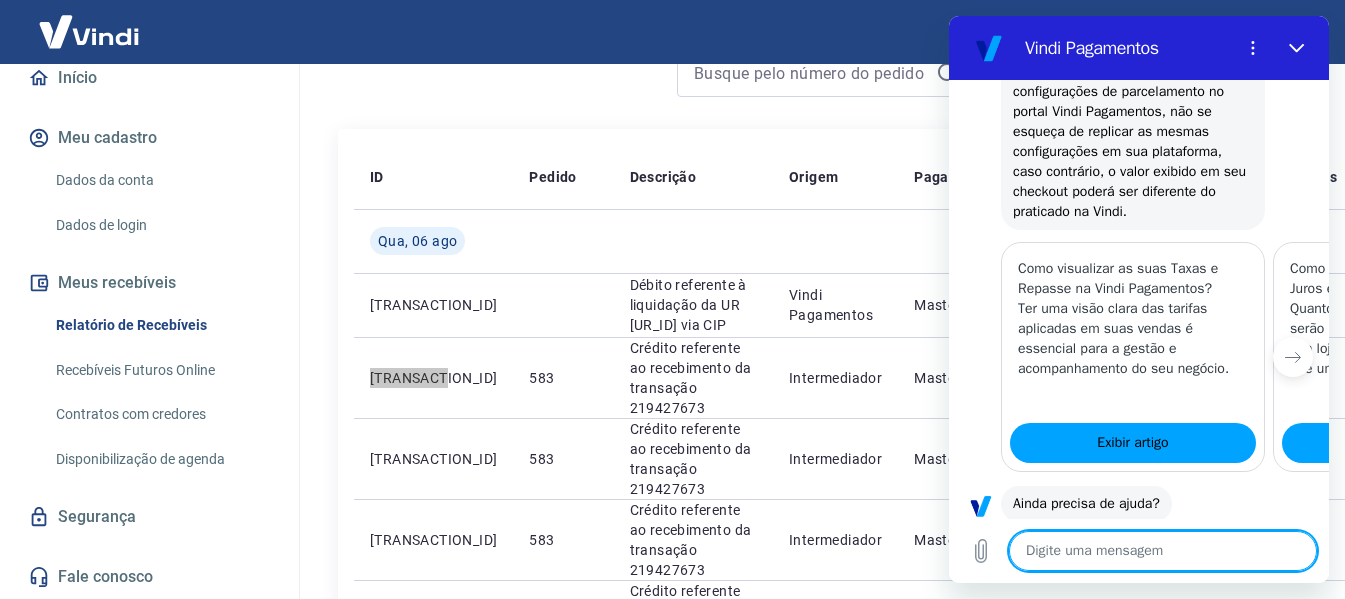 scroll, scrollTop: 1230, scrollLeft: 0, axis: vertical 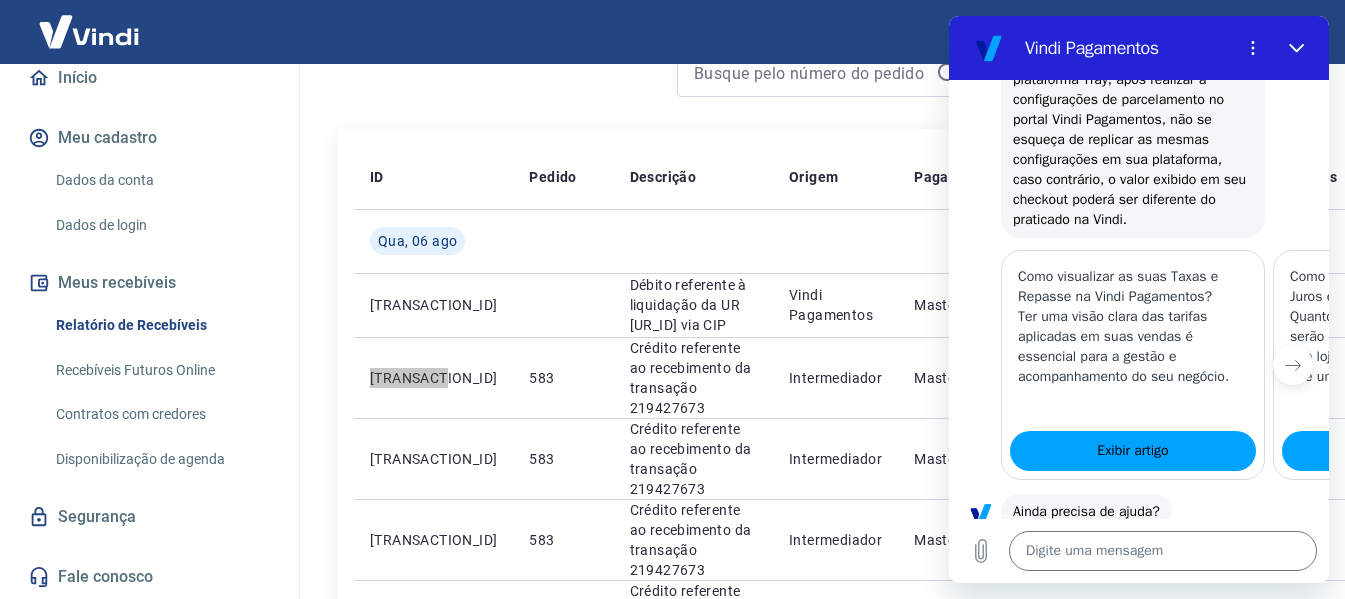 drag, startPoint x: 1068, startPoint y: 181, endPoint x: 1093, endPoint y: 185, distance: 25.317978 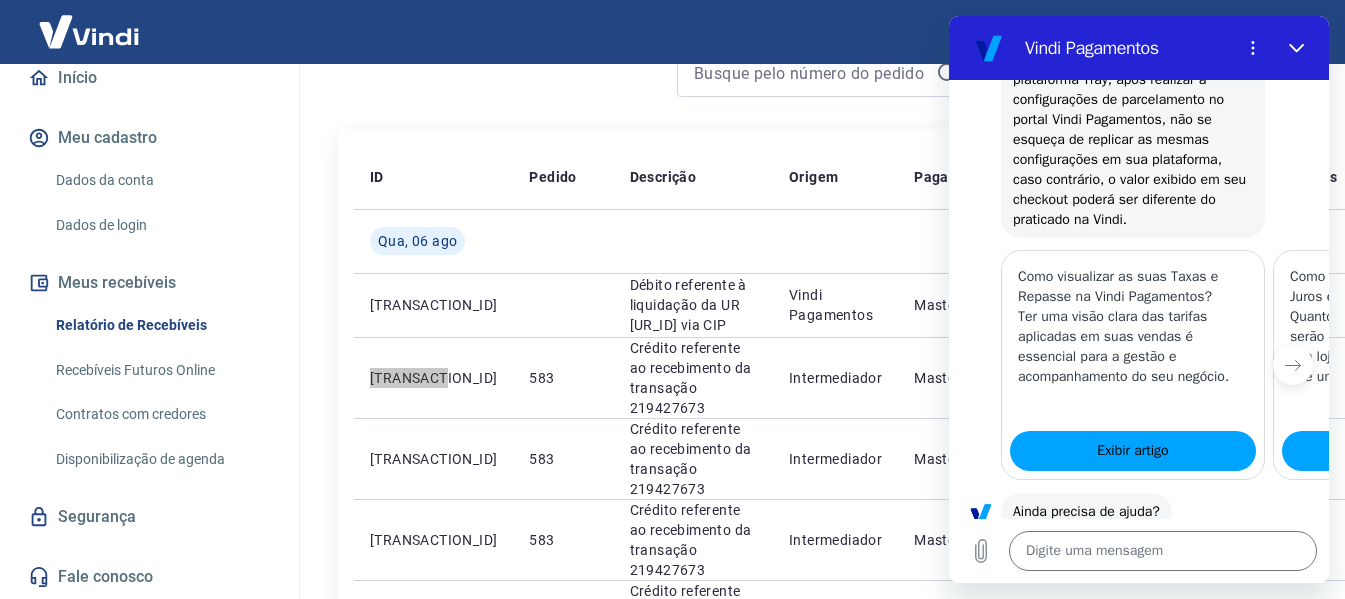 click on "Antes de mais nada, é importante que verifique as taxas que são atualmente cobradas em seu cadastro conosco. Para visualizar, basta acessar, em seu painel Vindi, o menu "Minha conta" ❯ "Consultar Tarifas".
Salientamos que as tarifas informadas neste painel se referem ao uso exclusivo da Vindi Pagamentos, caso utilize alguma plataforma integrada suas tarifas negociadas poderão ser diferentes, por isso, para consultar precisamente todas as taxas cobradas em suas transações recomendamos que siga o passo a passo abaixo:
1. Em seu painel Vindi acesse [Meus Recebíveis];
2. Clique em [Relatório de Recebíveis];
3. Para acessar o detalhamento de cada venda, basta clicar sobre o ícone de informação [i] que aparecerá na última coluna do Relatório;
Além disso, também é essencial que visualize em seu painel de que forma o juros de parcelamento está sendo configurado. Para isso:
1. Clique na aba [Configurações];
2. Selecione [Parcelamentos de Vendas];" at bounding box center (1134, -201) 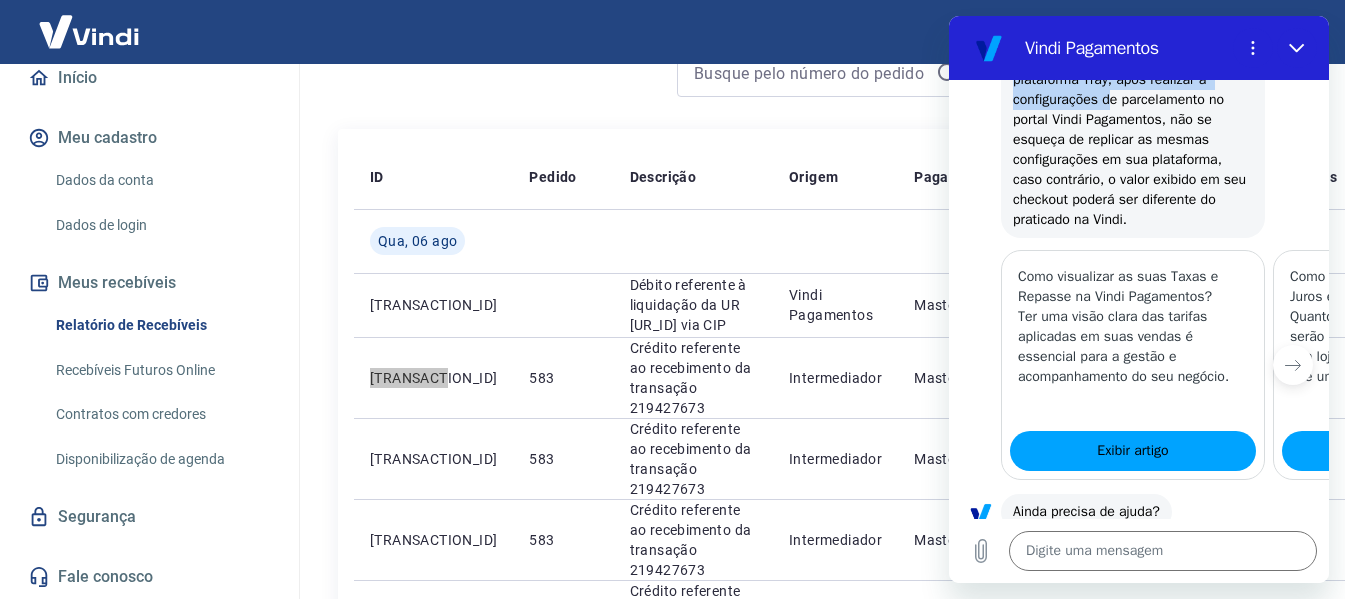 drag, startPoint x: 1084, startPoint y: 184, endPoint x: 1110, endPoint y: 223, distance: 46.872166 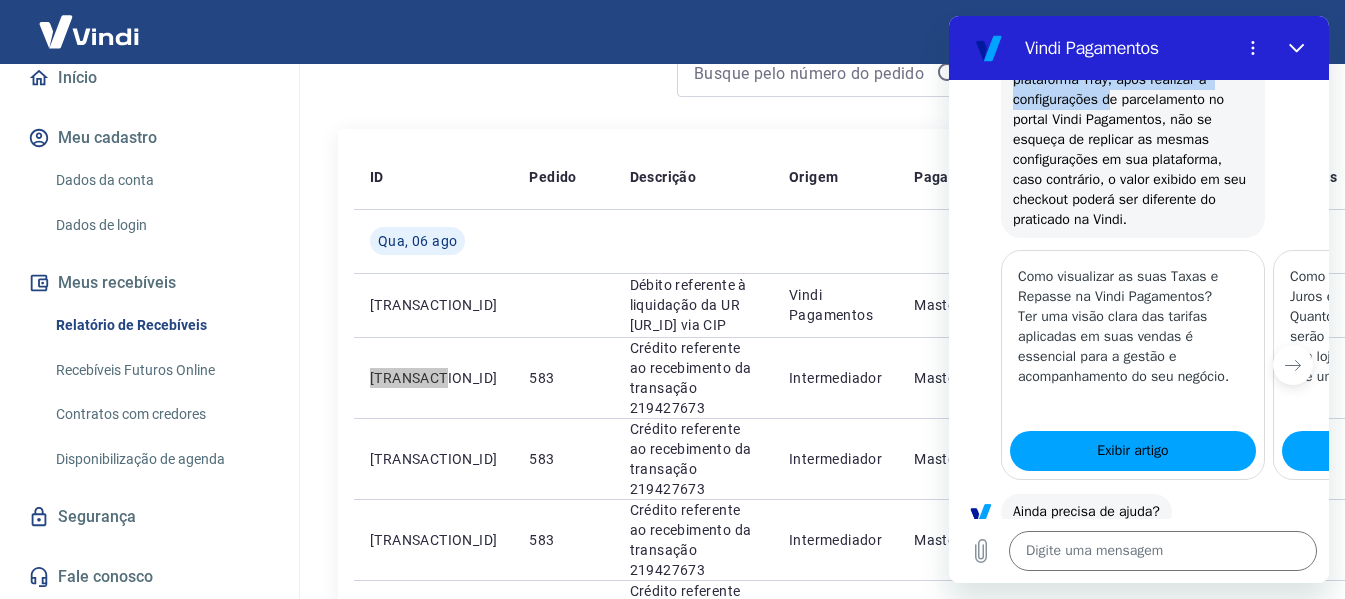 click on "Antes de mais nada, é importante que verifique as taxas que são atualmente cobradas em seu cadastro conosco. Para visualizar, basta acessar, em seu painel Vindi, o menu "Minha conta" ❯ "Consultar Tarifas".
Salientamos que as tarifas informadas neste painel se referem ao uso exclusivo da Vindi Pagamentos, caso utilize alguma plataforma integrada suas tarifas negociadas poderão ser diferentes, por isso, para consultar precisamente todas as taxas cobradas em suas transações recomendamos que siga o passo a passo abaixo:
1. Em seu painel Vindi acesse [Meus Recebíveis];
2. Clique em [Relatório de Recebíveis];
3. Para acessar o detalhamento de cada venda, basta clicar sobre o ícone de informação [i] que aparecerá na última coluna do Relatório;
Além disso, também é essencial que visualize em seu painel de que forma o juros de parcelamento está sendo configurado. Para isso:
1. Clique na aba [Configurações];
2. Selecione [Parcelamentos de Vendas];" at bounding box center [1134, -201] 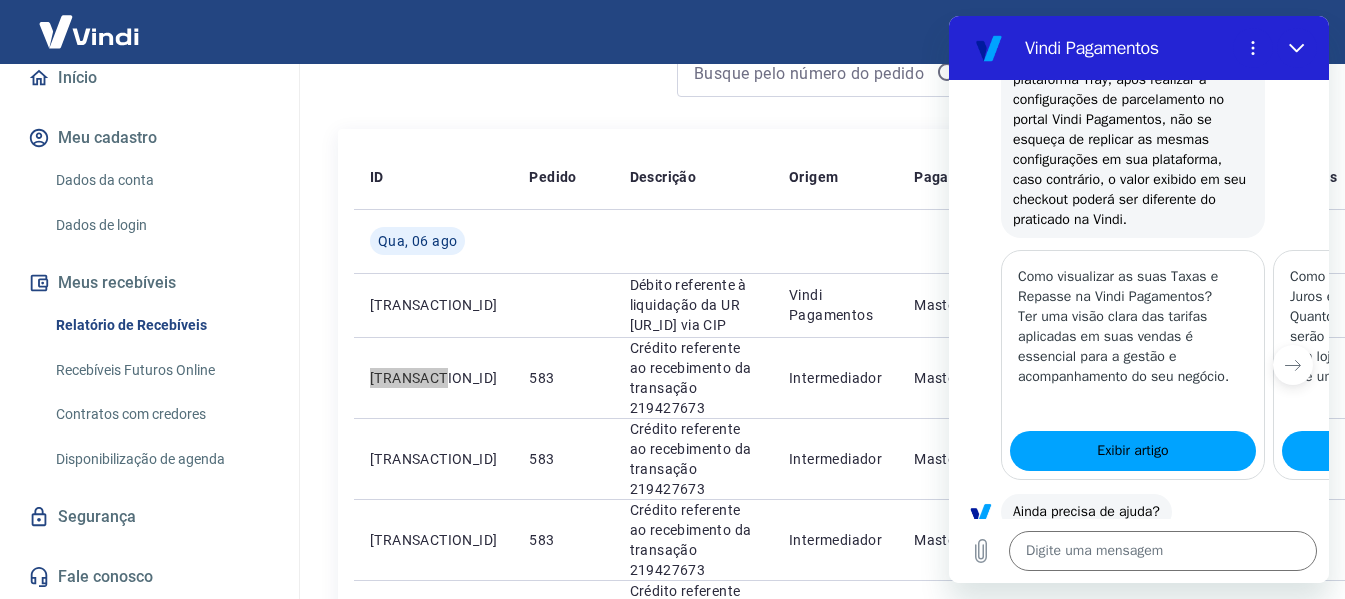 click on "Enviar" at bounding box center (1139, 332) 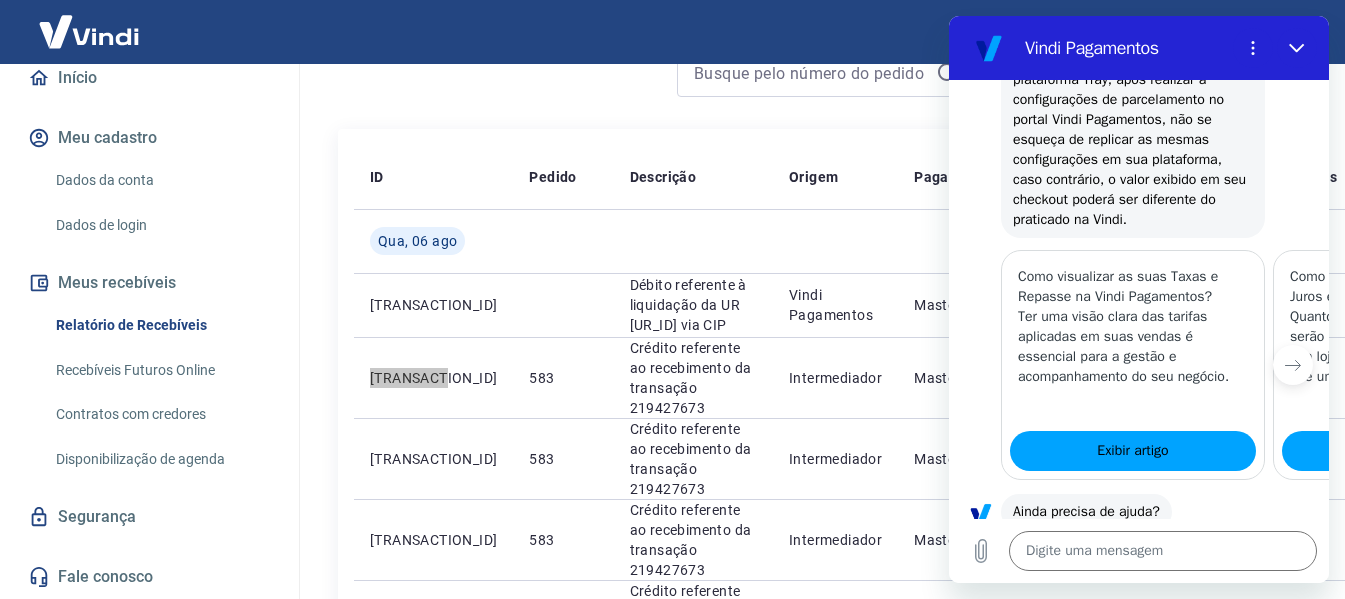 click on "Antes de mais nada, é importante que verifique as taxas que são atualmente cobradas em seu cadastro conosco. Para visualizar, basta acessar, em seu painel Vindi, o menu "Minha conta" ❯ "Consultar Tarifas".
Salientamos que as tarifas informadas neste painel se referem ao uso exclusivo da Vindi Pagamentos, caso utilize alguma plataforma integrada suas tarifas negociadas poderão ser diferentes, por isso, para consultar precisamente todas as taxas cobradas em suas transações recomendamos que siga o passo a passo abaixo:
1. Em seu painel Vindi acesse [Meus Recebíveis];
2. Clique em [Relatório de Recebíveis];
3. Para acessar o detalhamento de cada venda, basta clicar sobre o ícone de informação [i] que aparecerá na última coluna do Relatório;
Além disso, também é essencial que visualize em seu painel de que forma o juros de parcelamento está sendo configurado. Para isso:
1. Clique na aba [Configurações];
2. Selecione [Parcelamentos de Vendas];" at bounding box center (1134, -201) 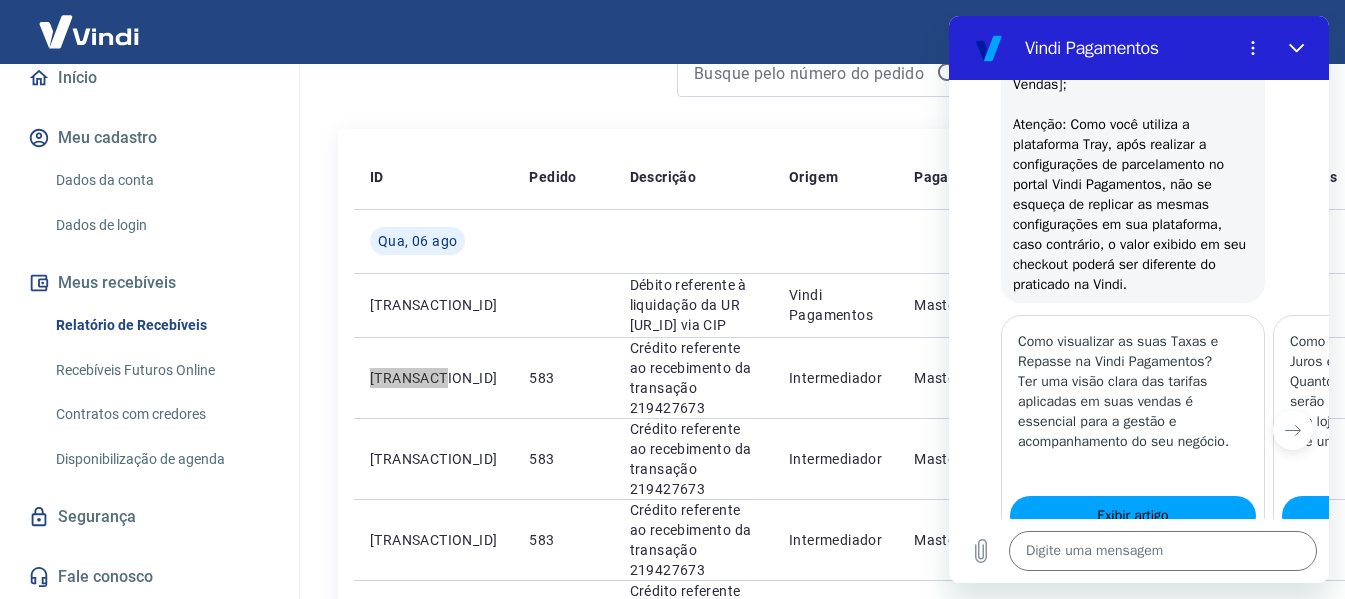 scroll, scrollTop: 1130, scrollLeft: 0, axis: vertical 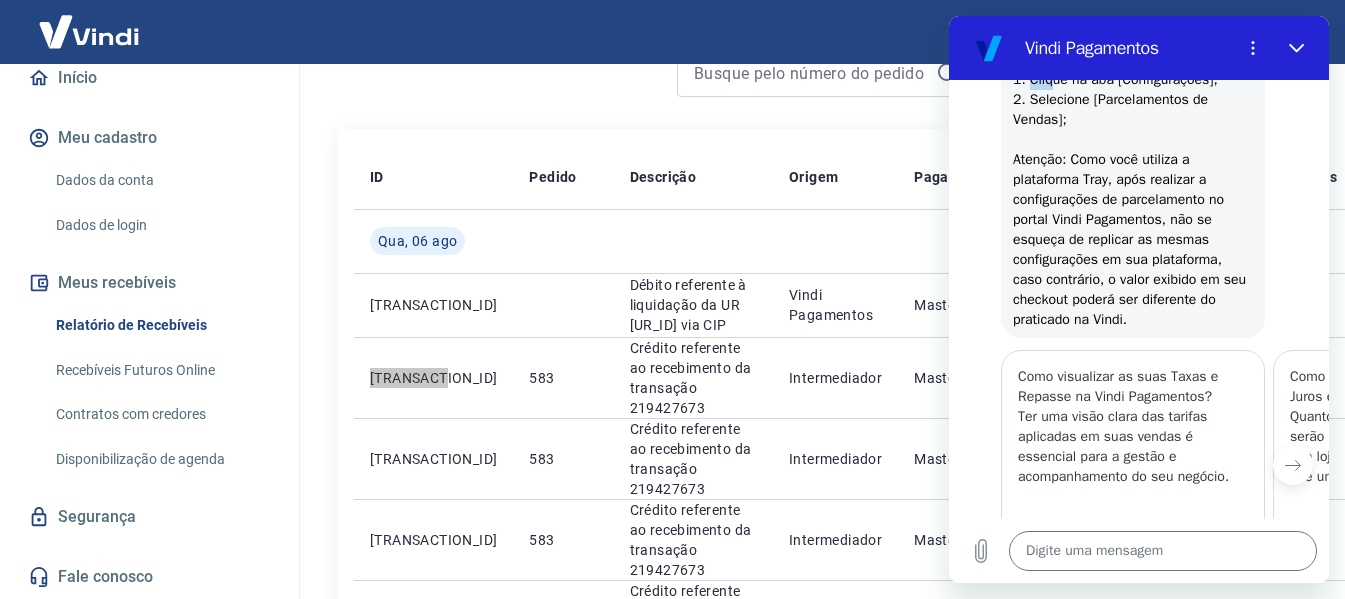 drag, startPoint x: 1030, startPoint y: 197, endPoint x: 1131, endPoint y: 204, distance: 101.24229 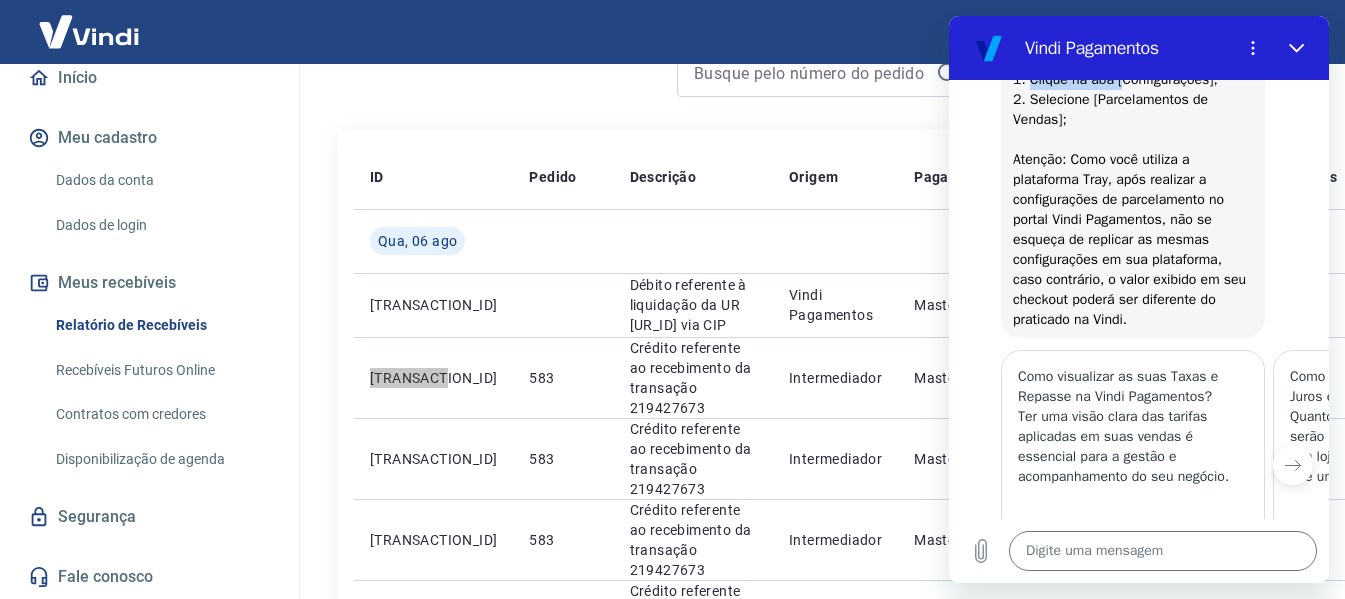 click on "Antes de mais nada, é importante que verifique as taxas que são atualmente cobradas em seu cadastro conosco. Para visualizar, basta acessar, em seu painel Vindi, o menu "Minha conta" ❯ "Consultar Tarifas".
Salientamos que as tarifas informadas neste painel se referem ao uso exclusivo da Vindi Pagamentos, caso utilize alguma plataforma integrada suas tarifas negociadas poderão ser diferentes, por isso, para consultar precisamente todas as taxas cobradas em suas transações recomendamos que siga o passo a passo abaixo:
1. Em seu painel Vindi acesse [Meus Recebíveis];
2. Clique em [Relatório de Recebíveis];
3. Para acessar o detalhamento de cada venda, basta clicar sobre o ícone de informação [i] que aparecerá na última coluna do Relatório;
Além disso, também é essencial que visualize em seu painel de que forma o juros de parcelamento está sendo configurado. Para isso:
1. Clique na aba [Configurações];
2. Selecione [Parcelamentos de Vendas];" at bounding box center (1134, -101) 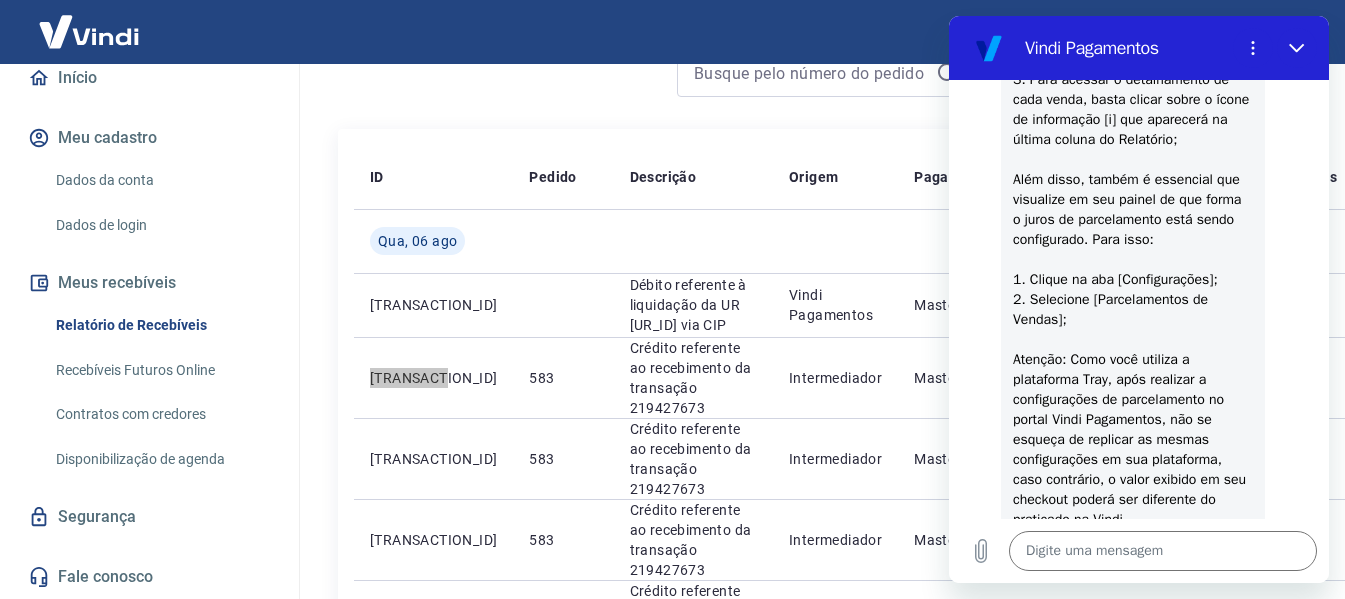 scroll, scrollTop: 830, scrollLeft: 0, axis: vertical 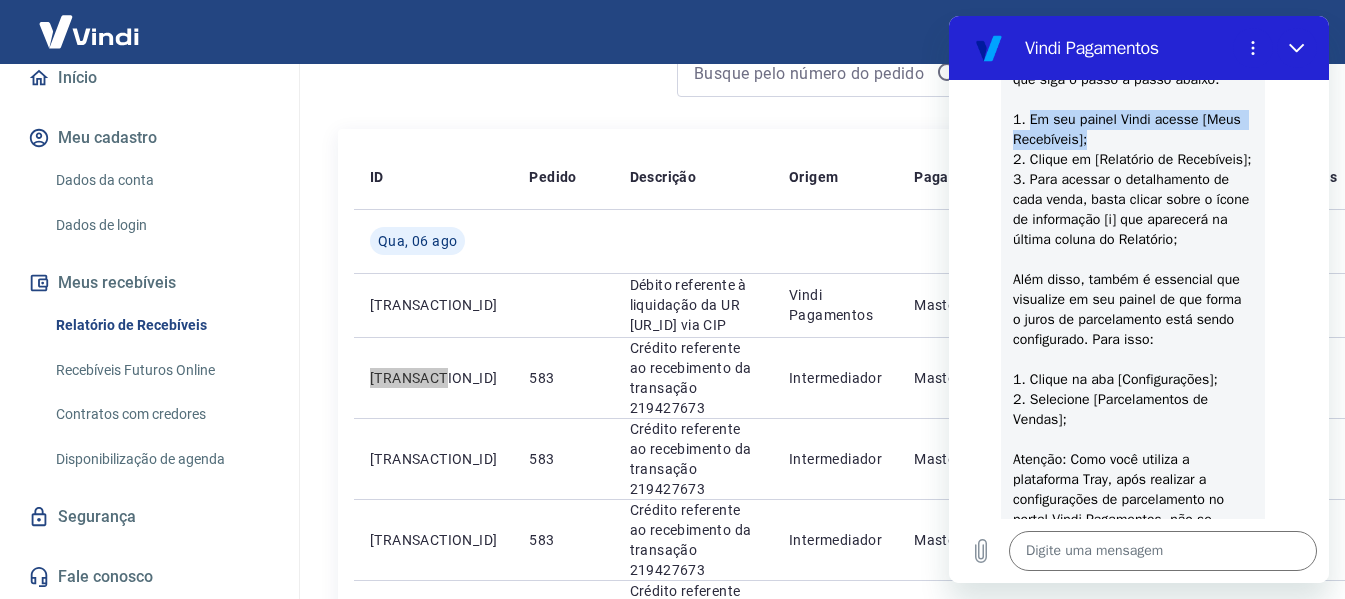 drag, startPoint x: 1030, startPoint y: 196, endPoint x: 1108, endPoint y: 214, distance: 80.04999 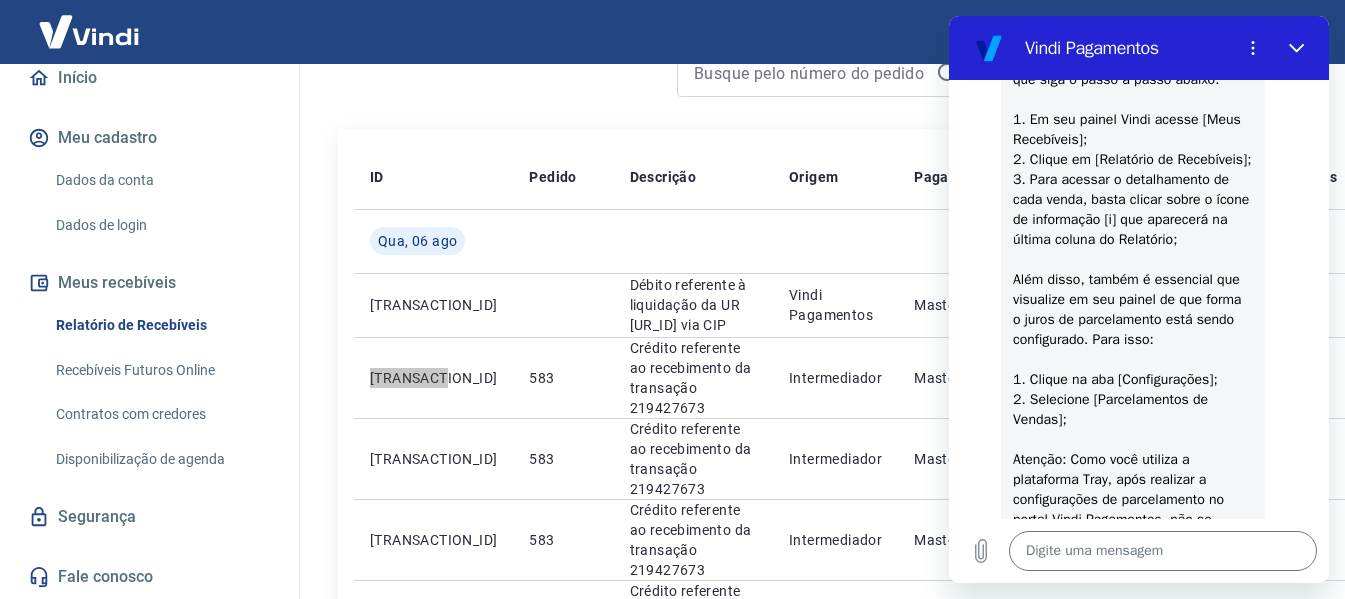 click on "Vindi diz:  Antes de mais nada, é importante que verifique as taxas que são atualmente cobradas em seu cadastro conosco. Para visualizar, basta acessar, em seu painel Vindi, o menu "Minha conta" ❯ "Consultar Tarifas".
Salientamos que as tarifas informadas neste painel se referem ao uso exclusivo da Vindi Pagamentos, caso utilize alguma plataforma integrada suas tarifas negociadas poderão ser diferentes, por isso, para consultar precisamente todas as taxas cobradas em suas transações recomendamos que siga o passo a passo abaixo:
1. Em seu painel Vindi acesse [Meus Recebíveis];
2. Clique em [Relatório de Recebíveis];
3. Para acessar o detalhamento de cada venda, basta clicar sobre o ícone de informação [i] que aparecerá na última coluna do Relatório;
Além disso, também é essencial que visualize em seu painel de que forma o juros de parcelamento está sendo configurado. Para isso:
1. Clique na aba [Configurações];
2. Selecione [Parcelamentos de Vendas];" at bounding box center (1133, 200) 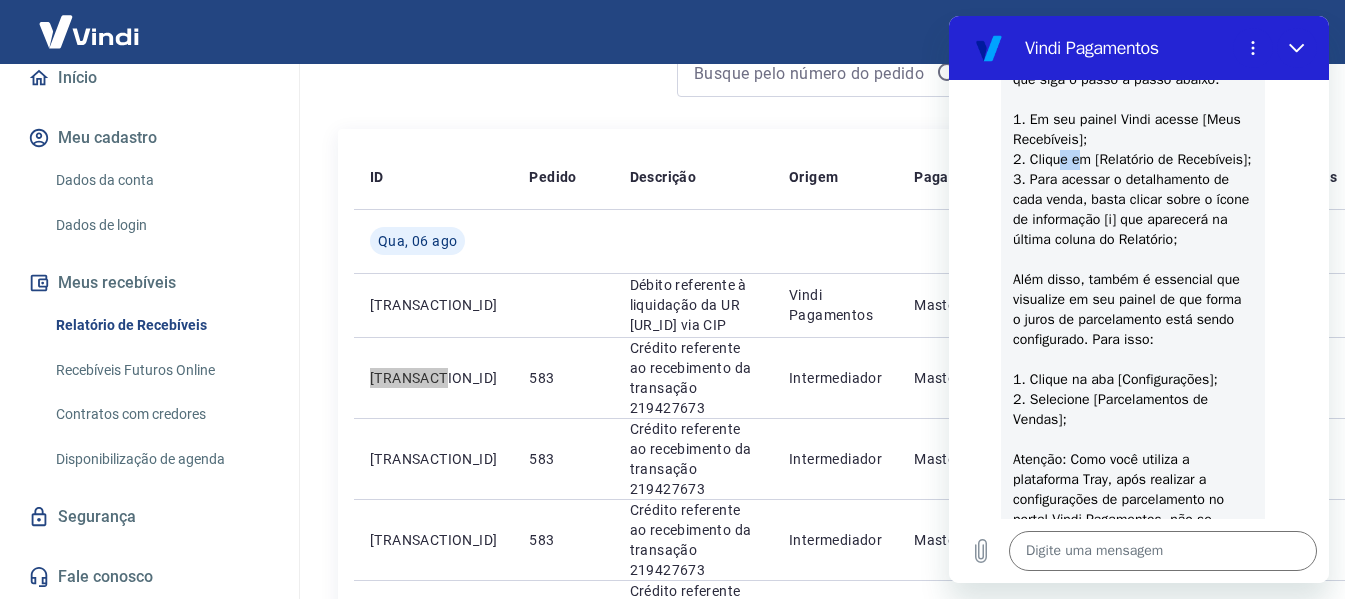 drag, startPoint x: 1077, startPoint y: 230, endPoint x: 1060, endPoint y: 230, distance: 17 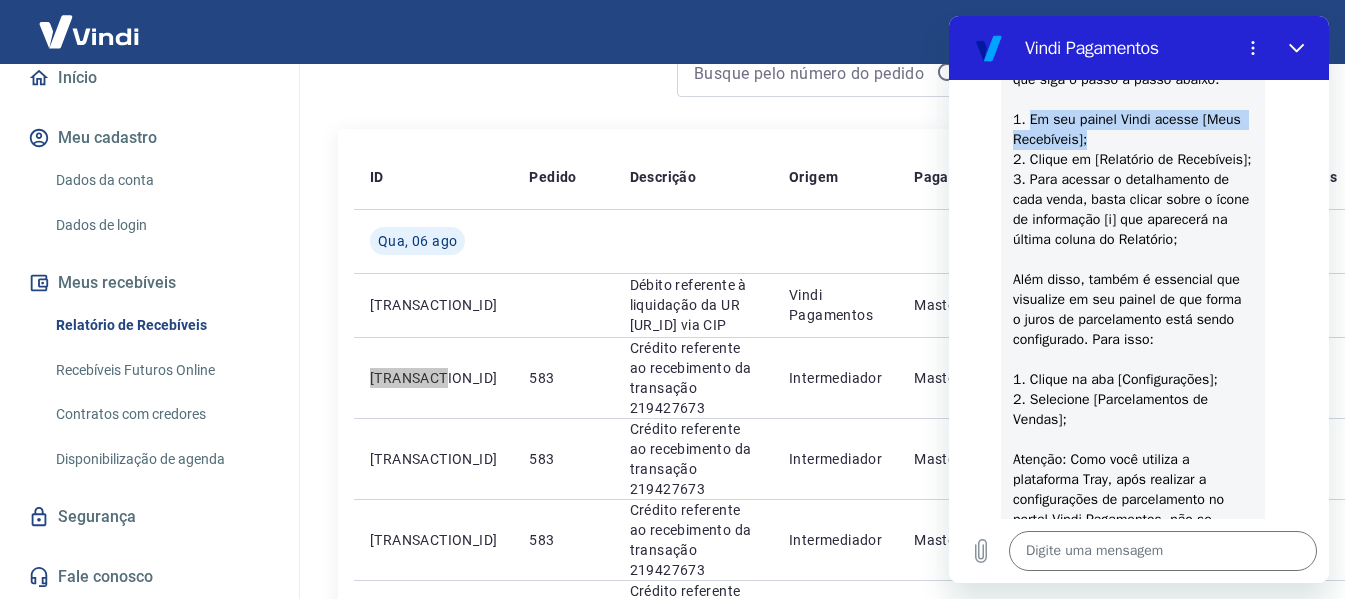 drag, startPoint x: 1091, startPoint y: 223, endPoint x: 1027, endPoint y: 208, distance: 65.734314 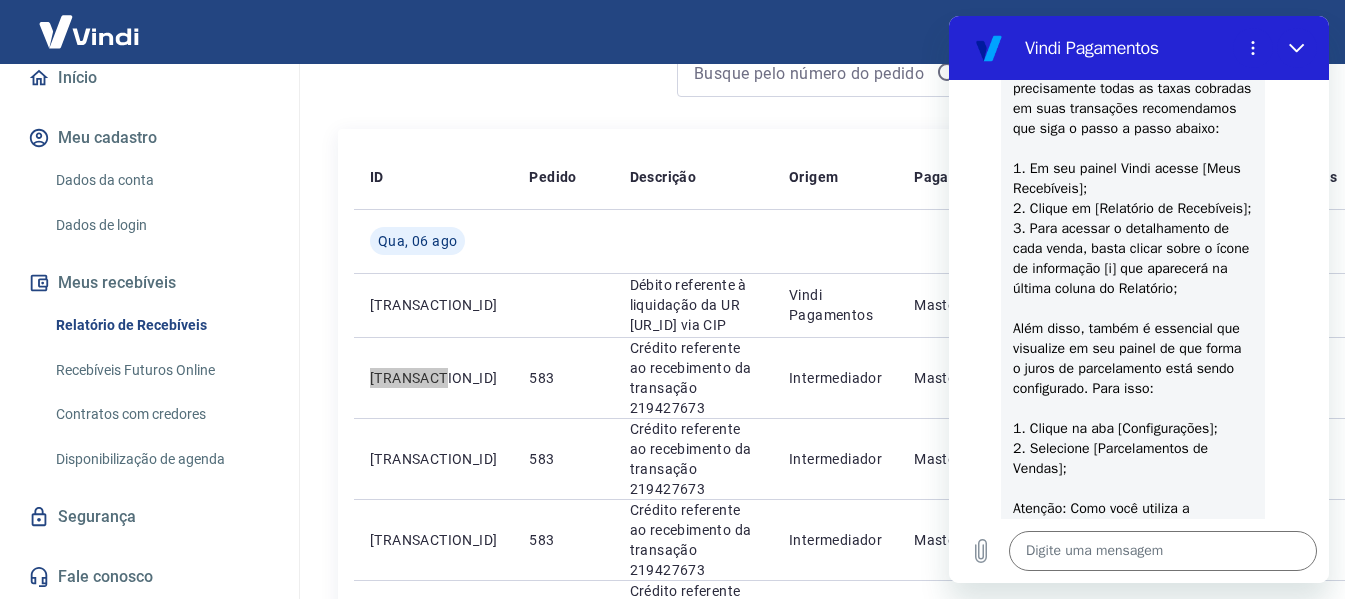 scroll, scrollTop: 830, scrollLeft: 0, axis: vertical 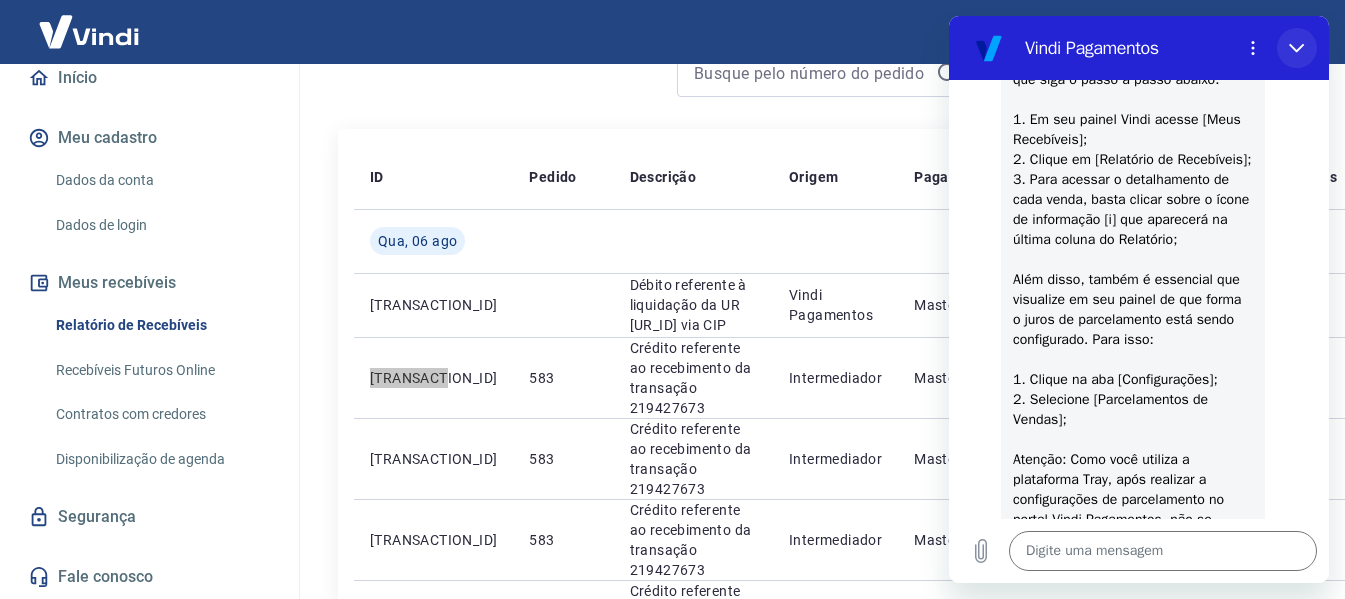 click 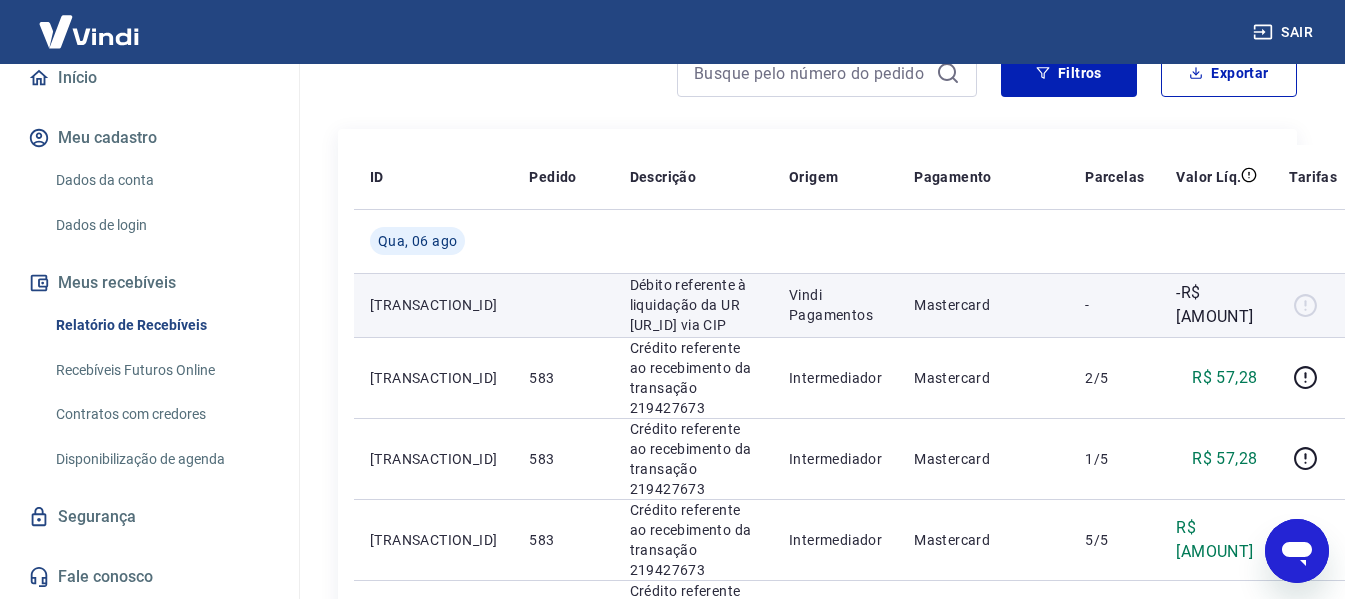 click at bounding box center (1313, 305) 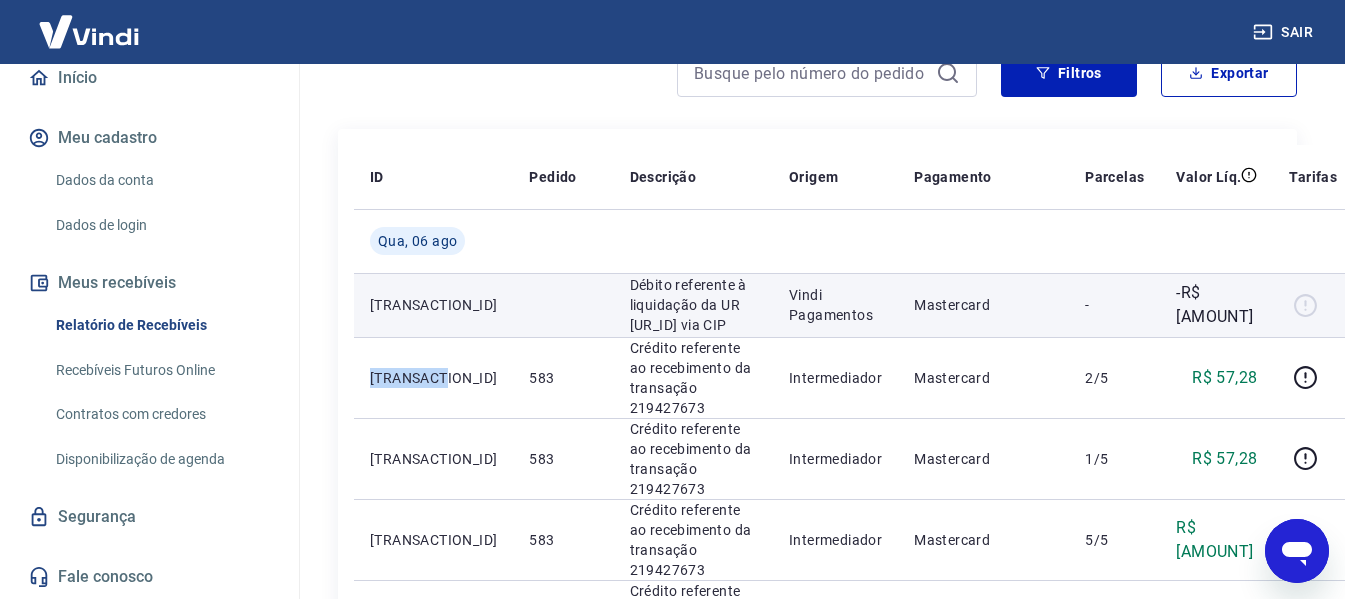 click at bounding box center [1313, 305] 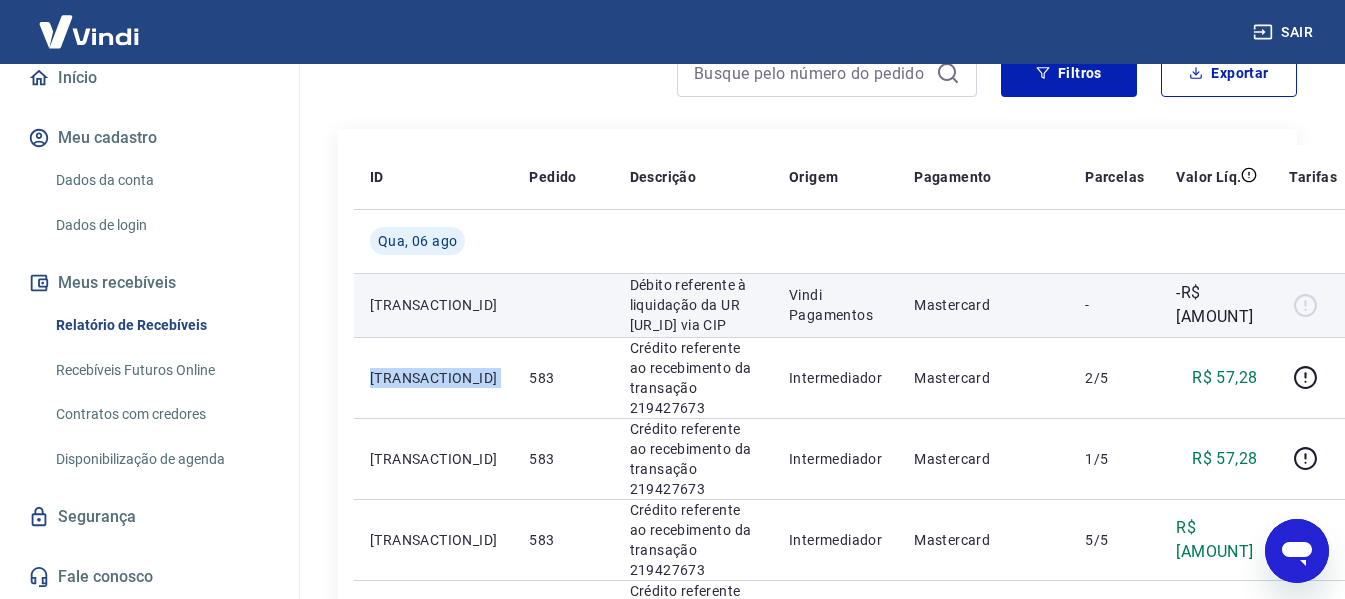 click at bounding box center [1313, 305] 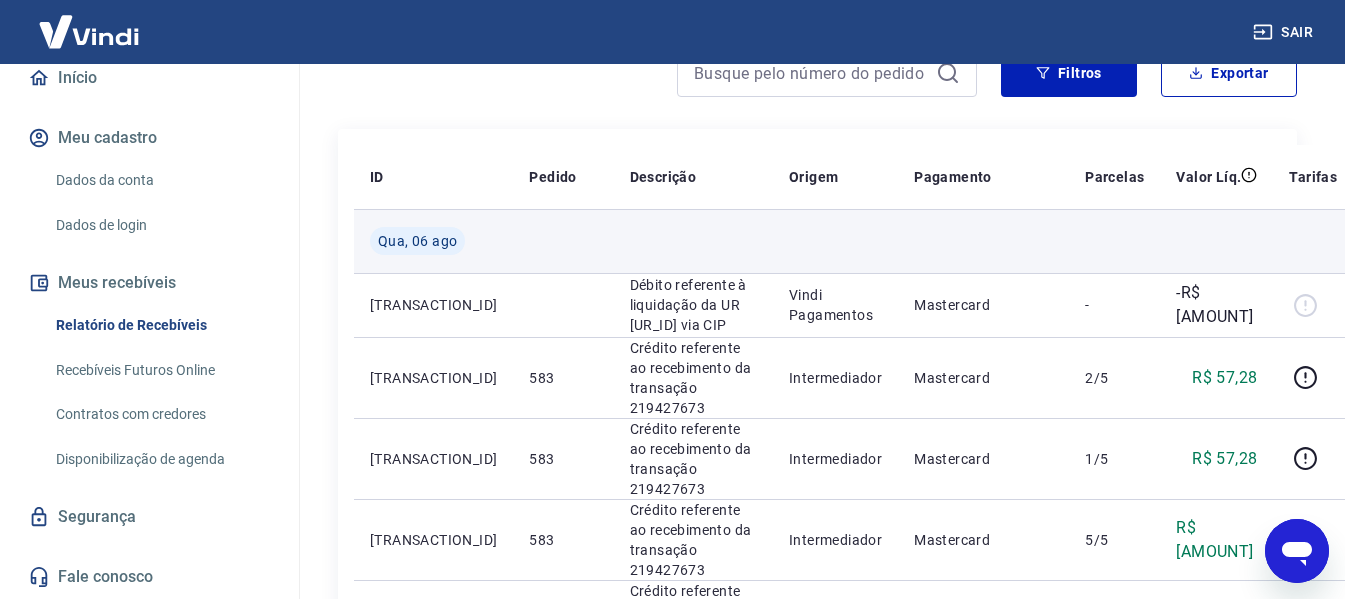 click at bounding box center [1114, 241] 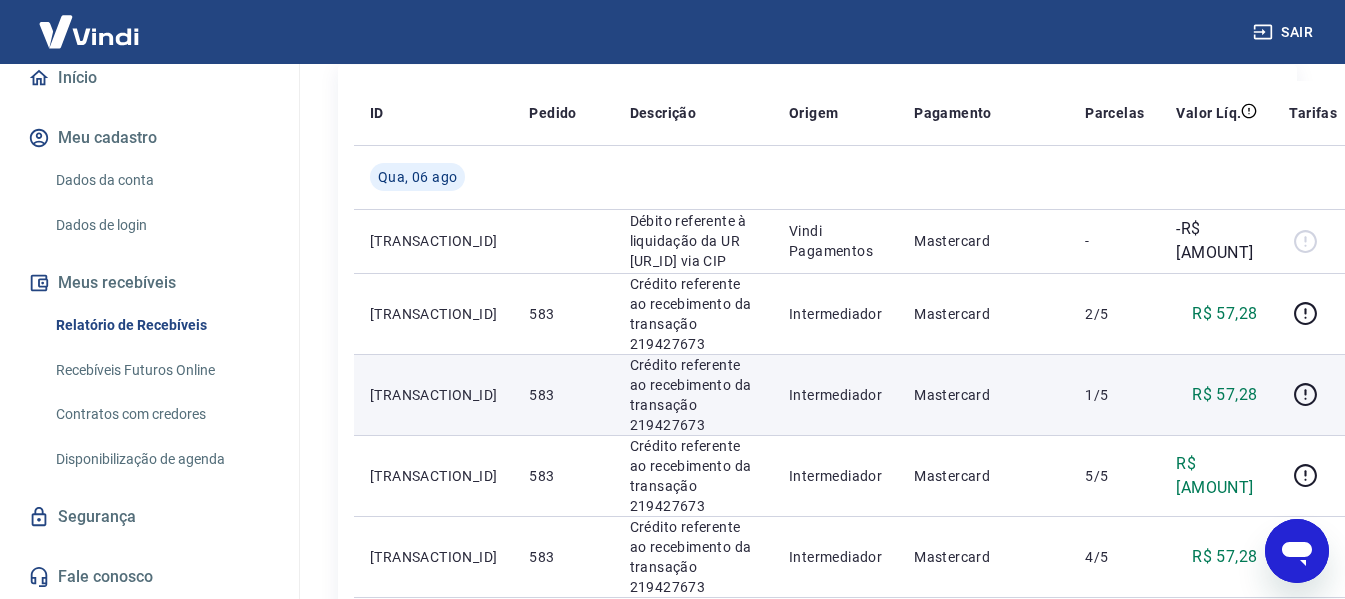 scroll, scrollTop: 300, scrollLeft: 0, axis: vertical 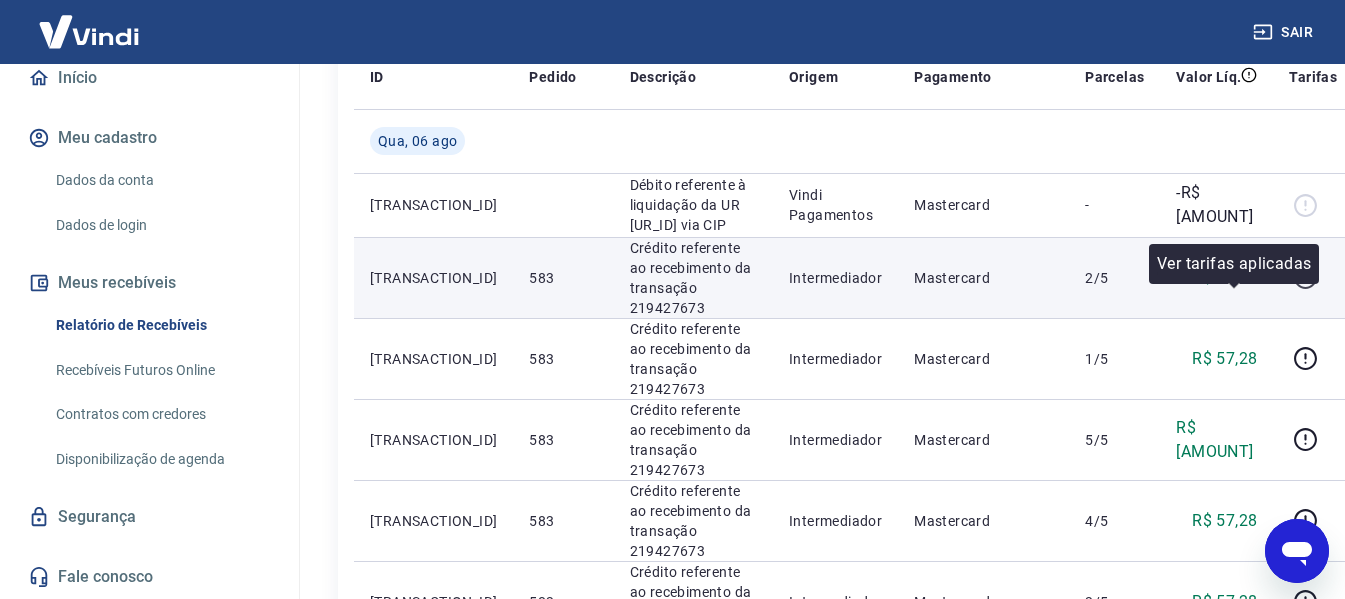 click 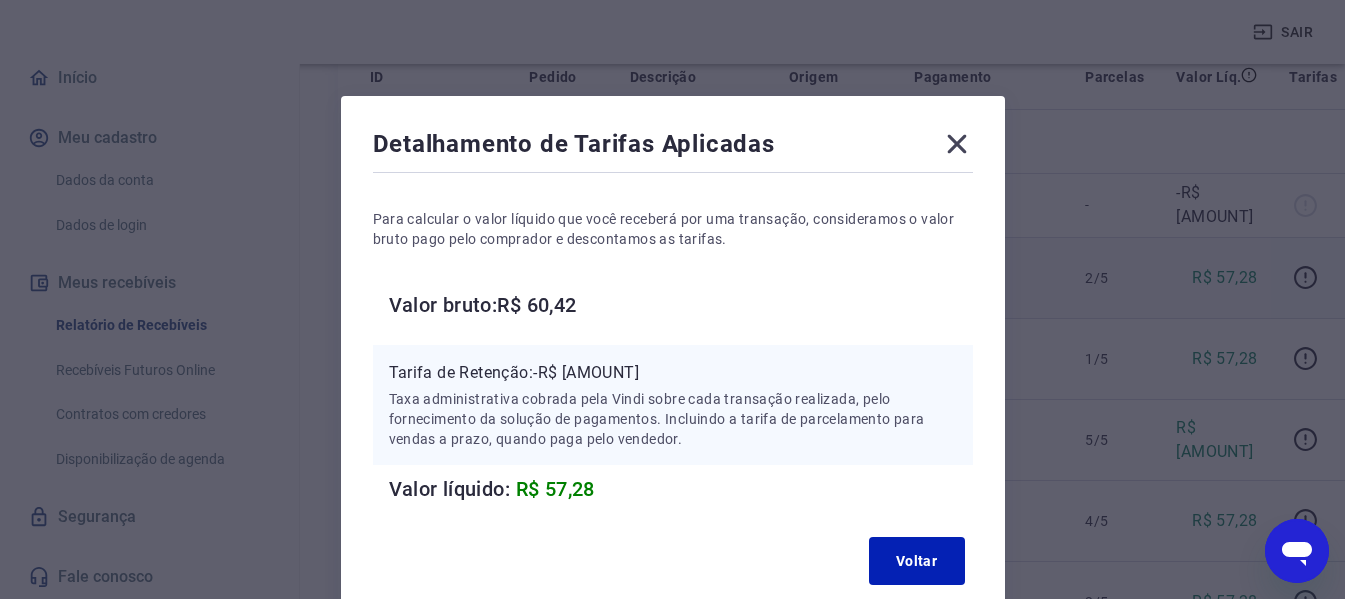 click 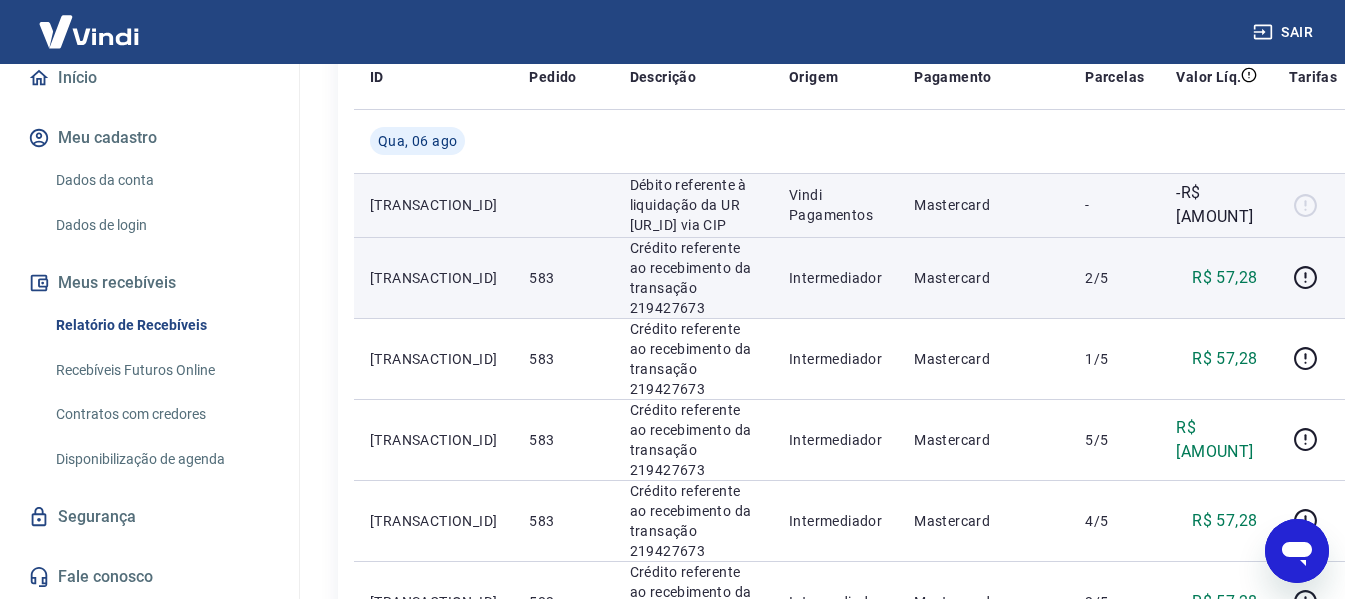 click at bounding box center [1313, 205] 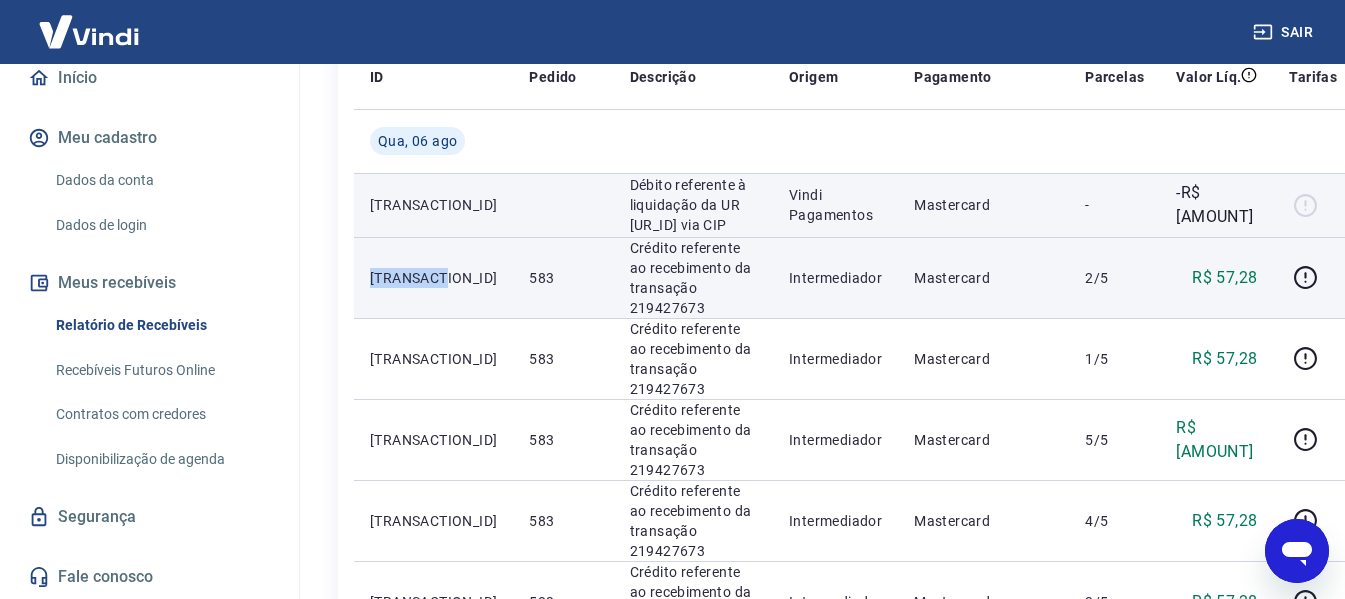 click at bounding box center (1313, 205) 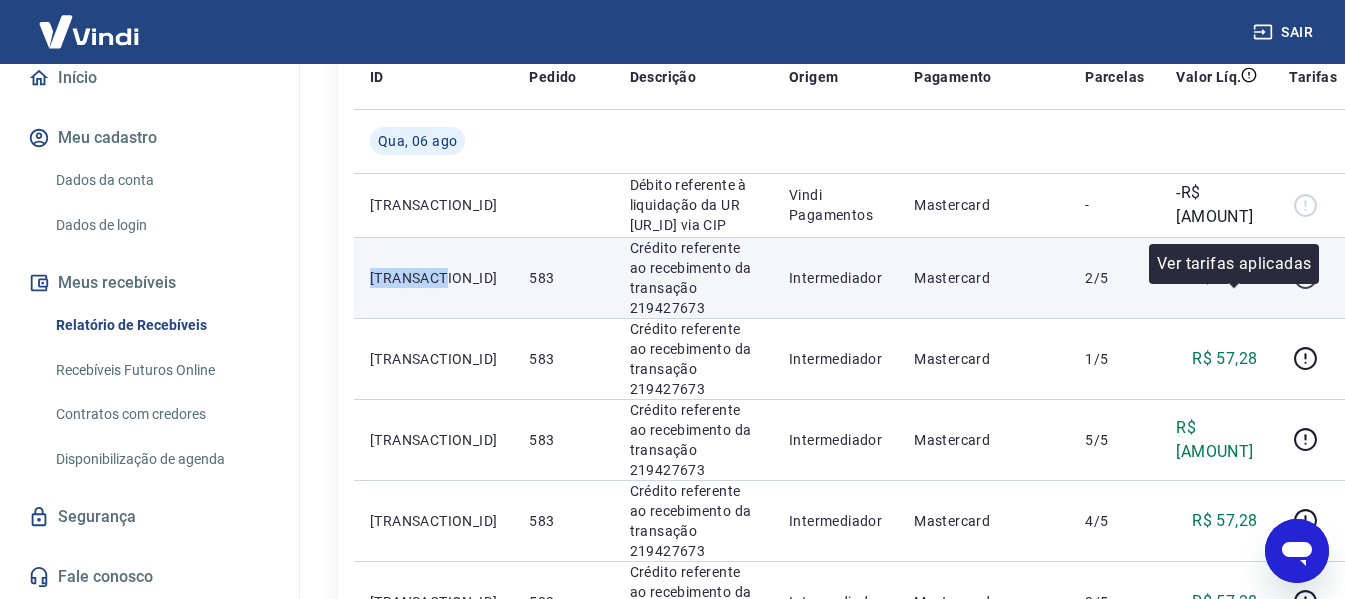 click at bounding box center [1305, 278] 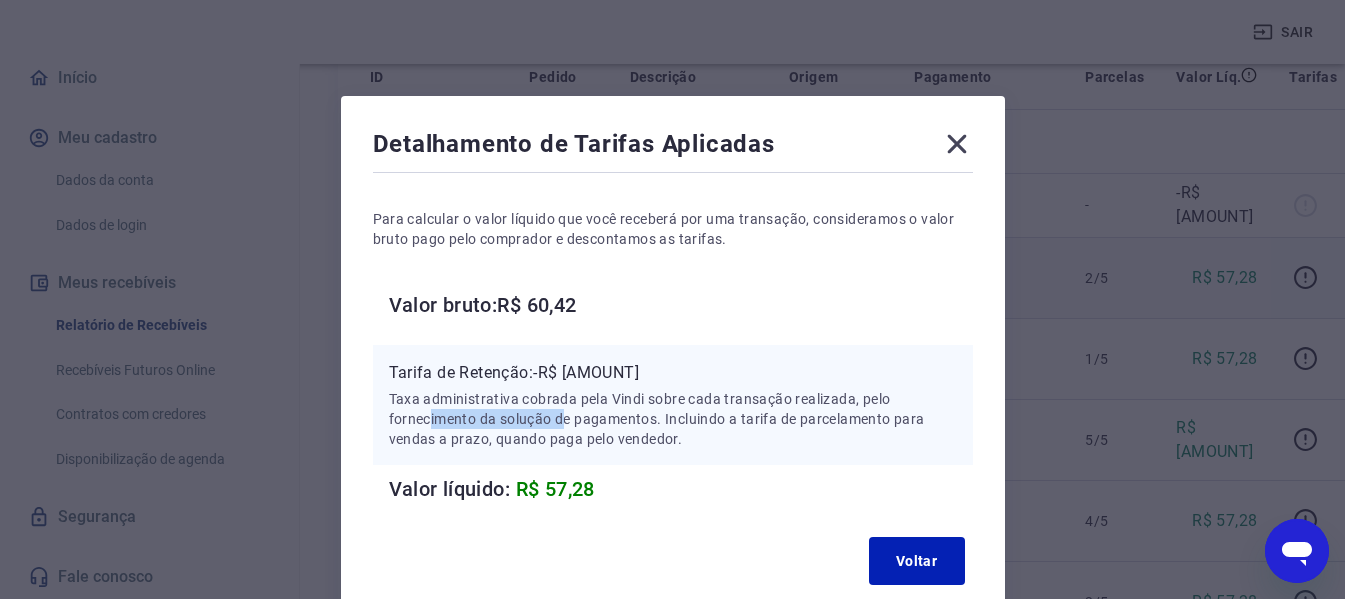 drag, startPoint x: 538, startPoint y: 410, endPoint x: 577, endPoint y: 410, distance: 39 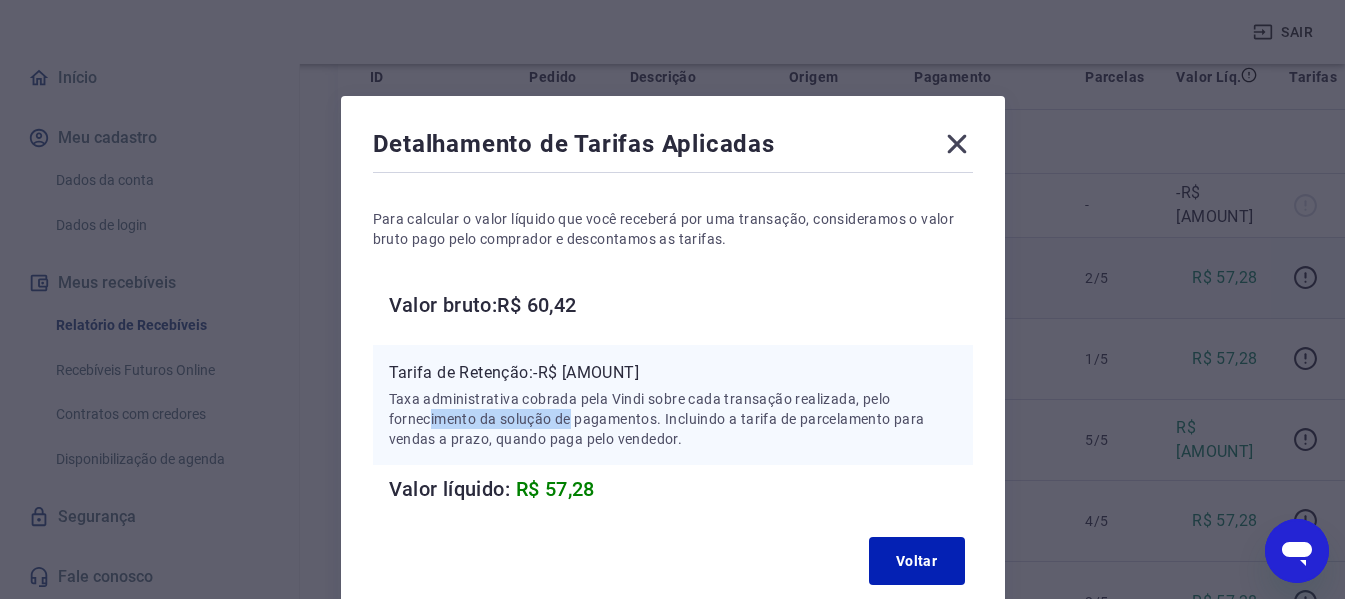 click on "Taxa administrativa cobrada pela Vindi sobre cada transação realizada, pelo fornecimento da solução de pagamentos. Incluindo a tarifa de parcelamento para vendas a prazo, quando paga pelo vendedor." at bounding box center (673, 419) 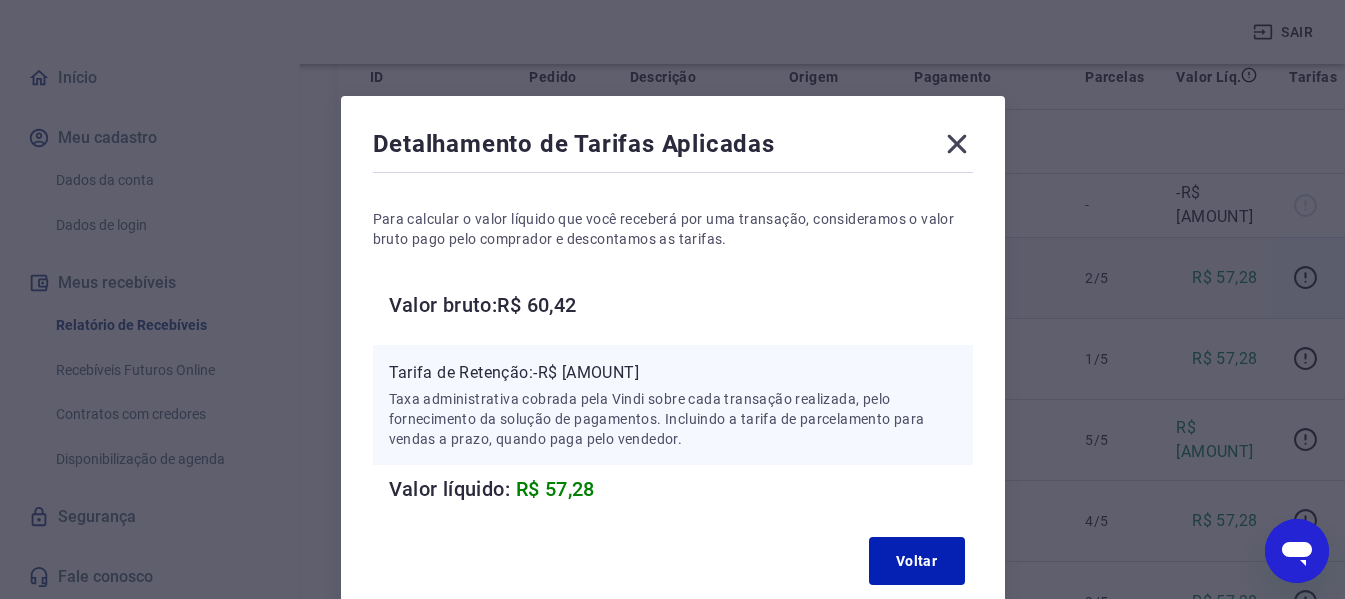 click on "Taxa administrativa cobrada pela Vindi sobre cada transação realizada, pelo fornecimento da solução de pagamentos. Incluindo a tarifa de parcelamento para vendas a prazo, quando paga pelo vendedor." at bounding box center (673, 419) 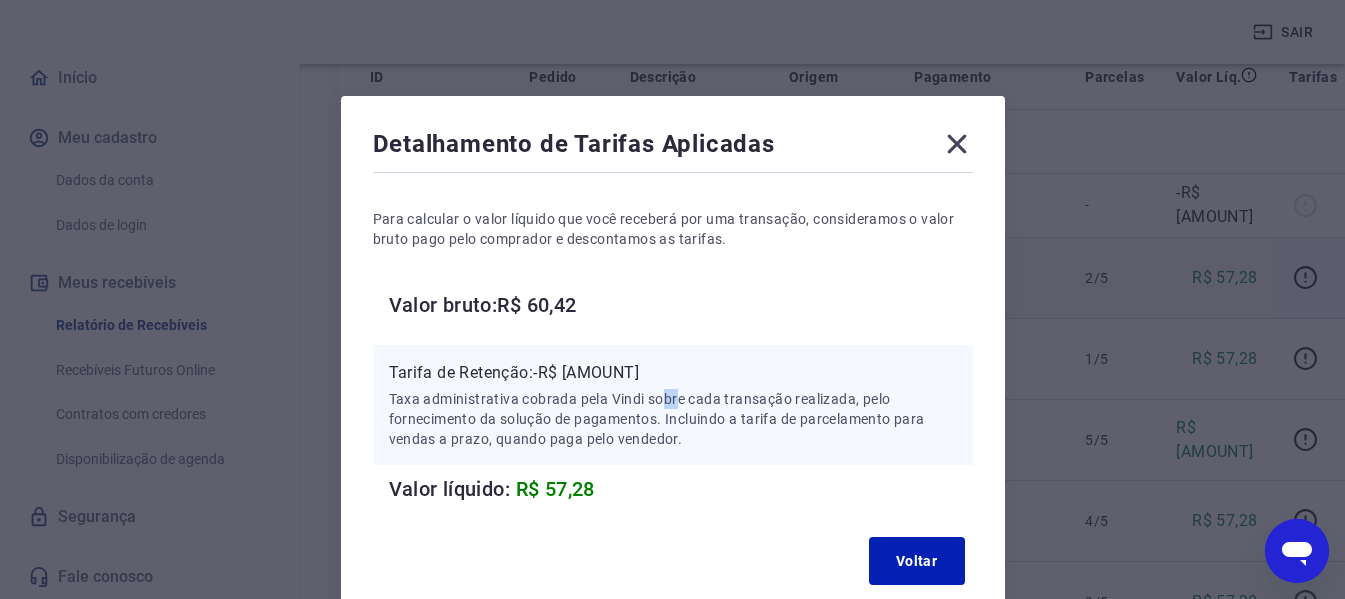 click on "Taxa administrativa cobrada pela Vindi sobre cada transação realizada, pelo fornecimento da solução de pagamentos. Incluindo a tarifa de parcelamento para vendas a prazo, quando paga pelo vendedor." at bounding box center [673, 419] 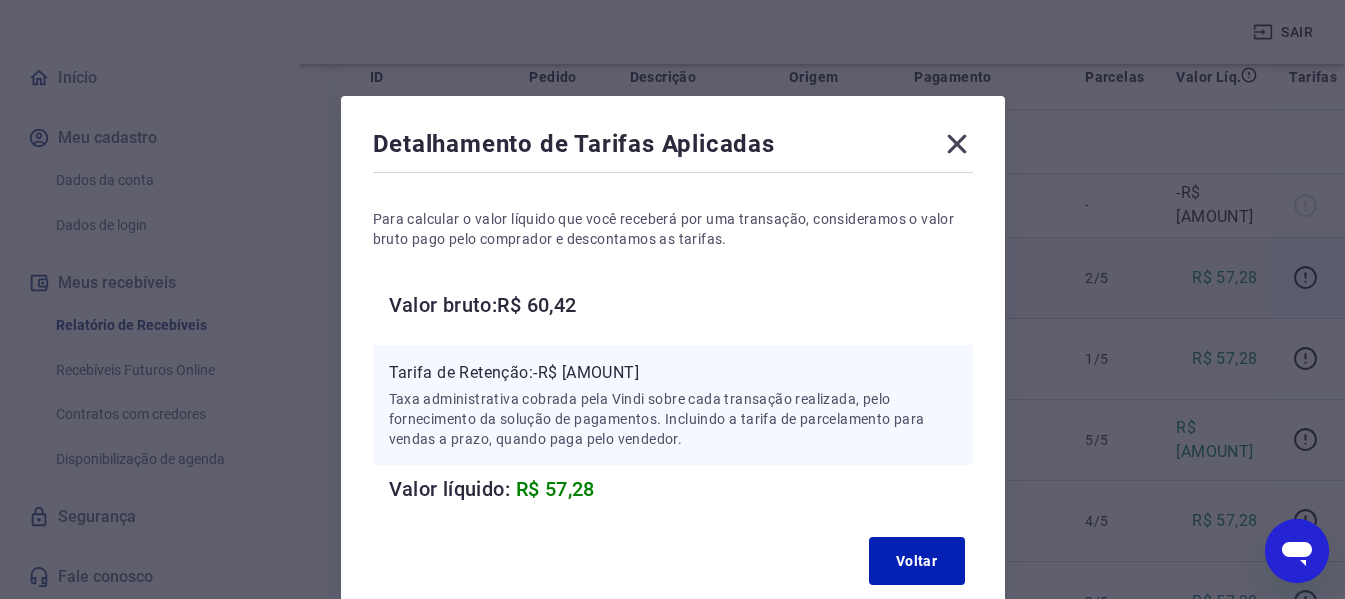 click on "Taxa administrativa cobrada pela Vindi sobre cada transação realizada, pelo fornecimento da solução de pagamentos. Incluindo a tarifa de parcelamento para vendas a prazo, quando paga pelo vendedor." at bounding box center (673, 419) 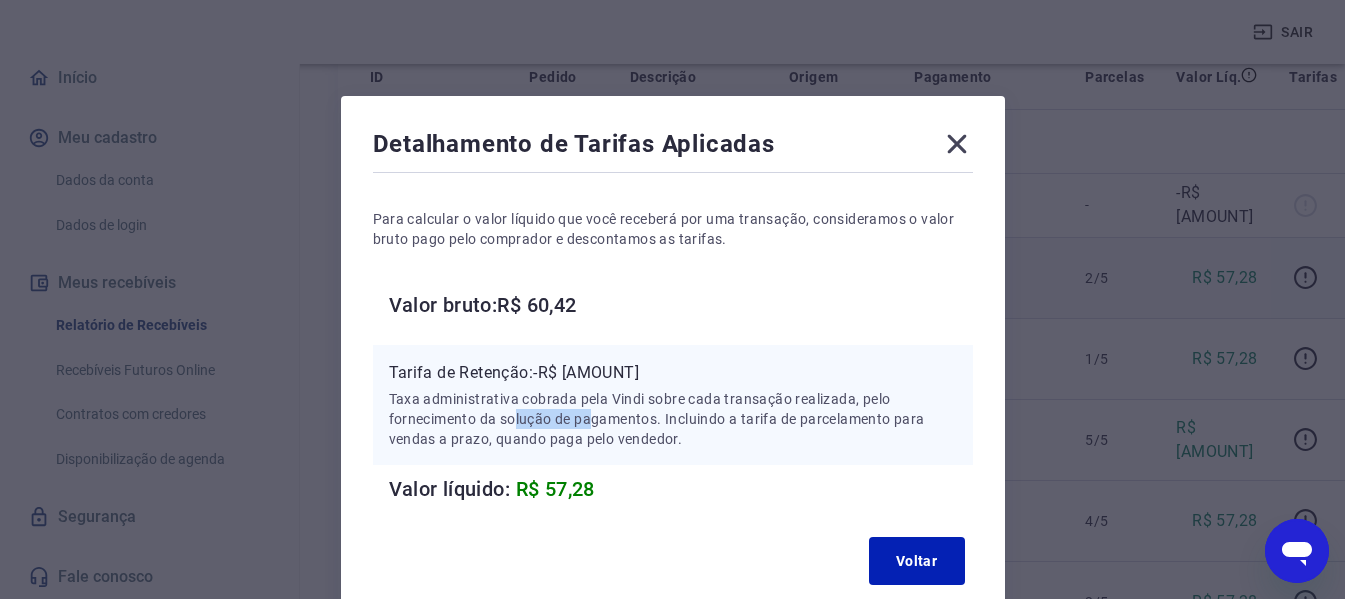 drag, startPoint x: 584, startPoint y: 417, endPoint x: 647, endPoint y: 418, distance: 63.007935 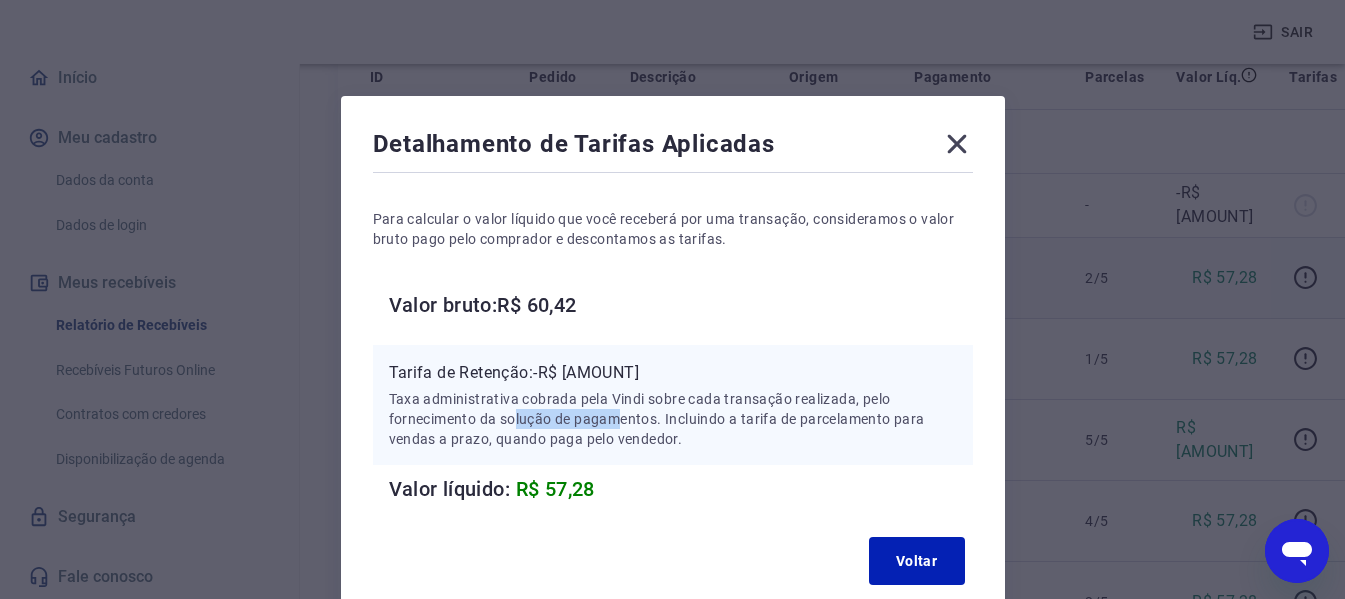 click on "Taxa administrativa cobrada pela Vindi sobre cada transação realizada, pelo fornecimento da solução de pagamentos. Incluindo a tarifa de parcelamento para vendas a prazo, quando paga pelo vendedor." at bounding box center (673, 419) 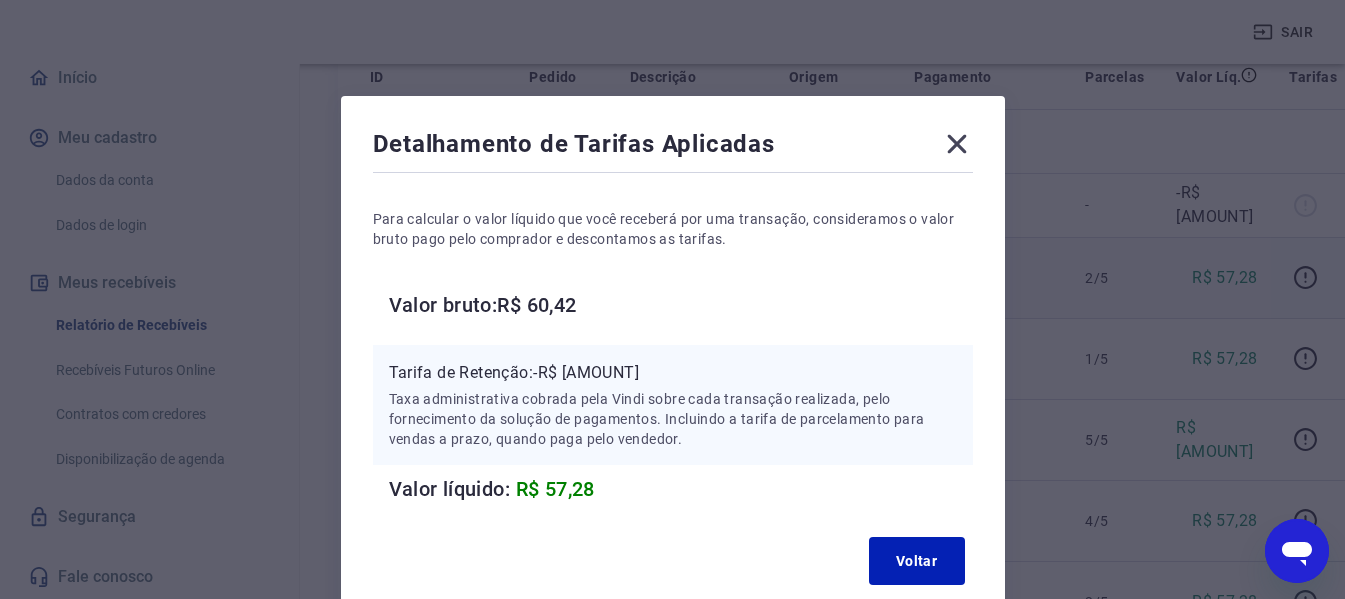 click 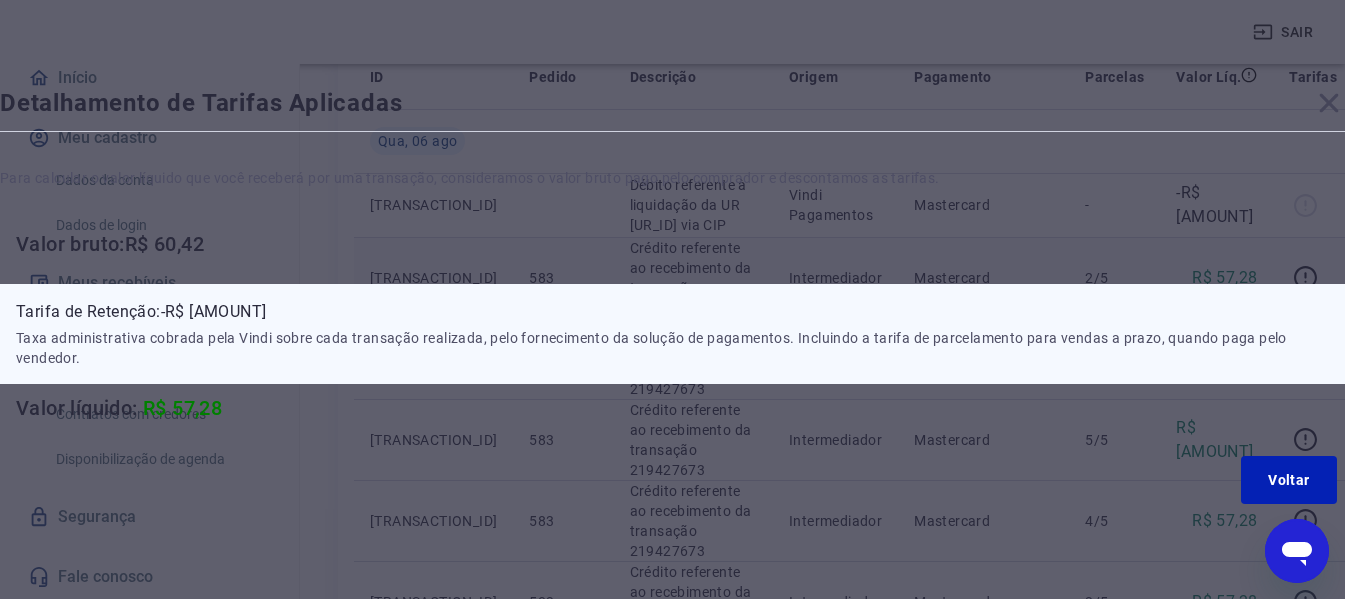 click at bounding box center (983, 141) 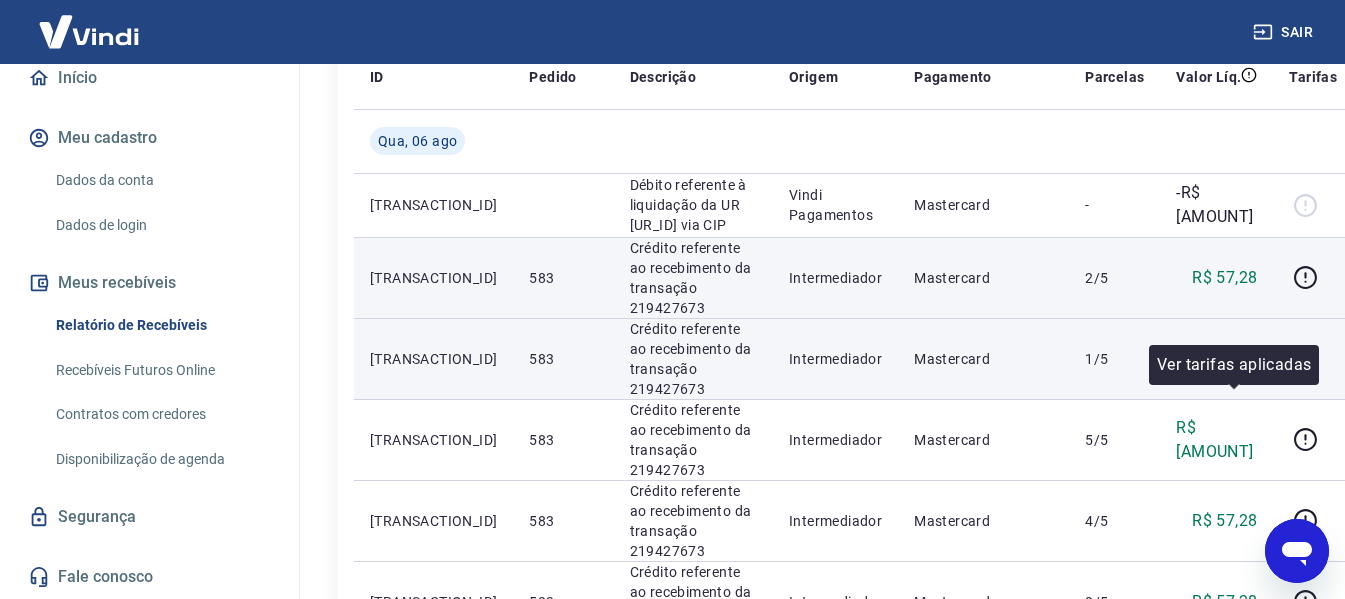click 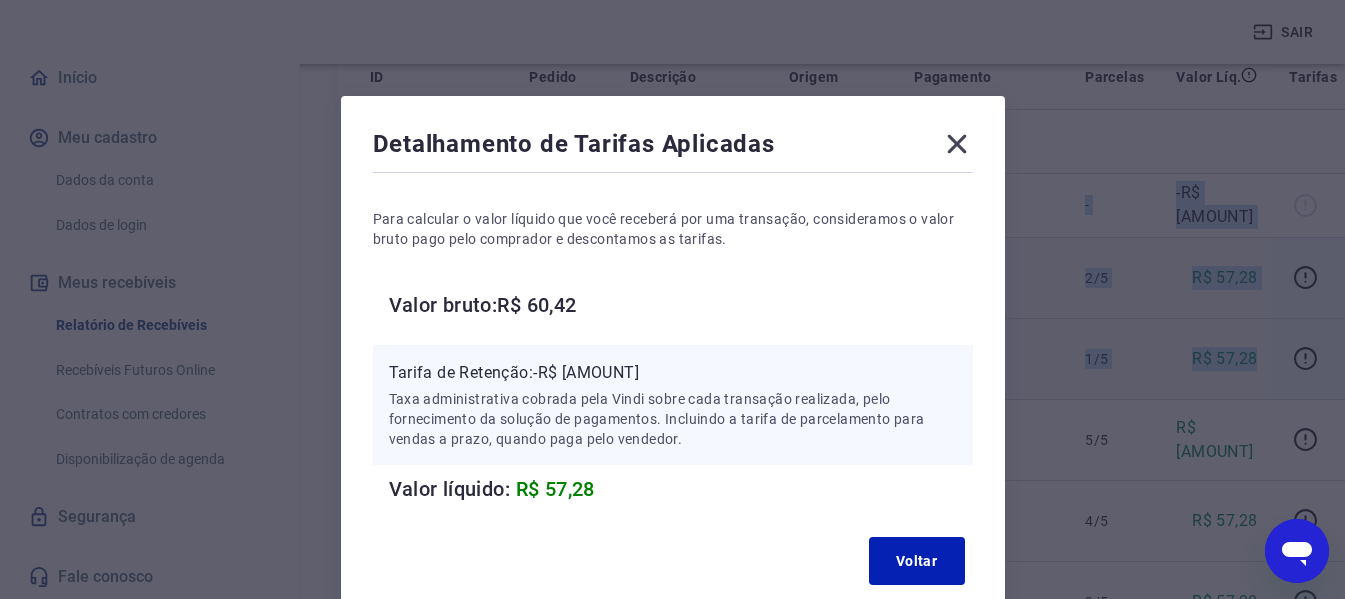 click 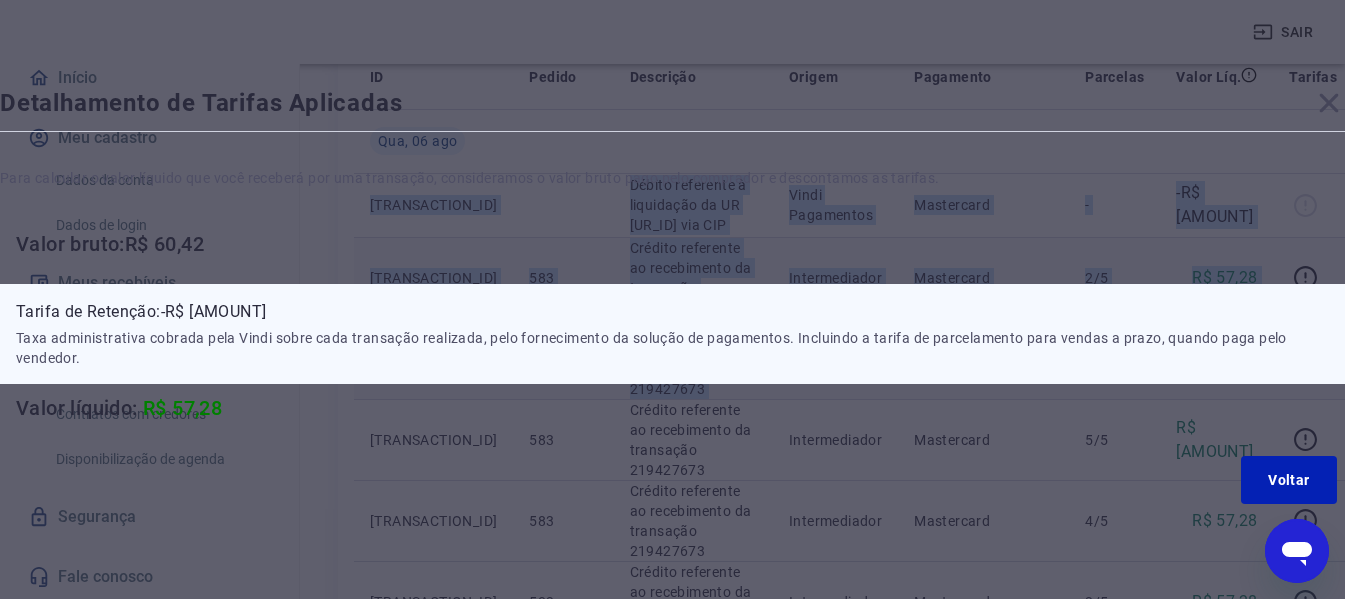 click at bounding box center (983, 141) 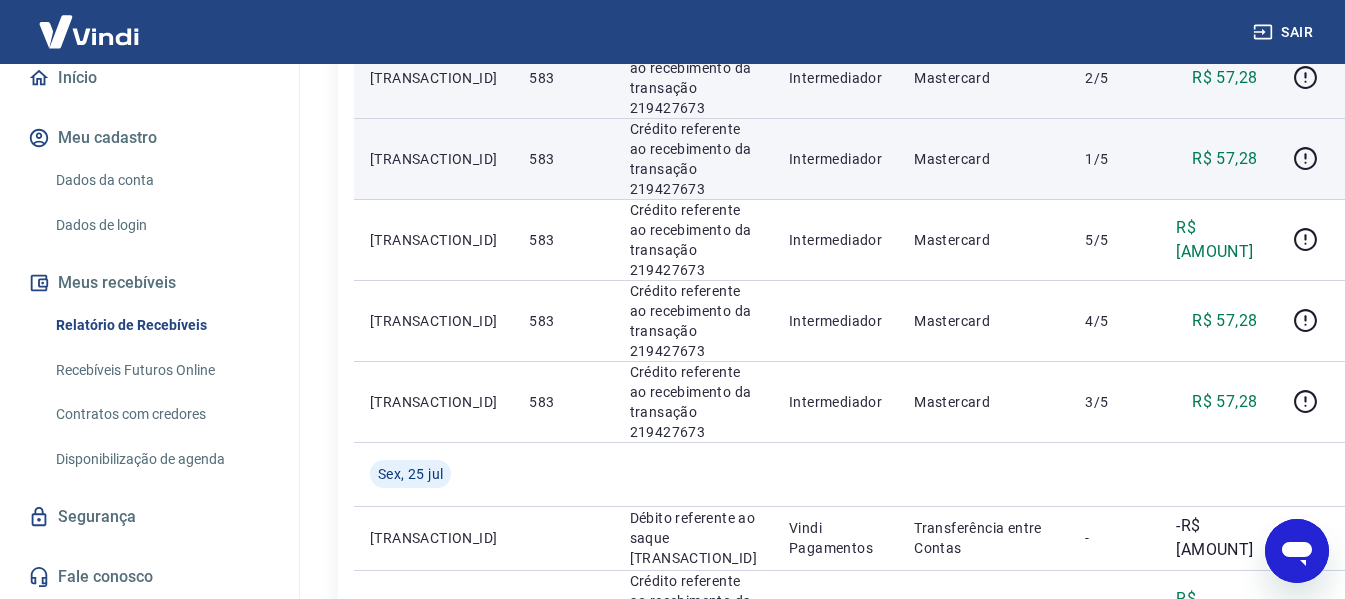 click on "Fale conosco" at bounding box center [149, 577] 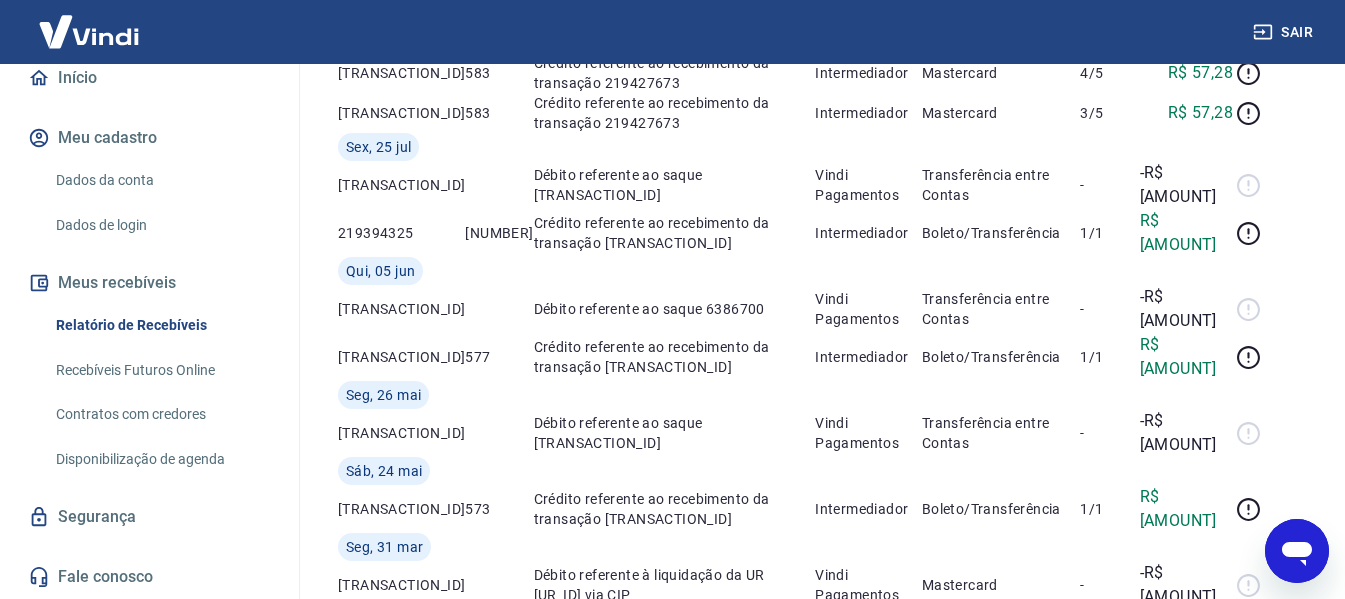 click on "Fale conosco" at bounding box center (149, 577) 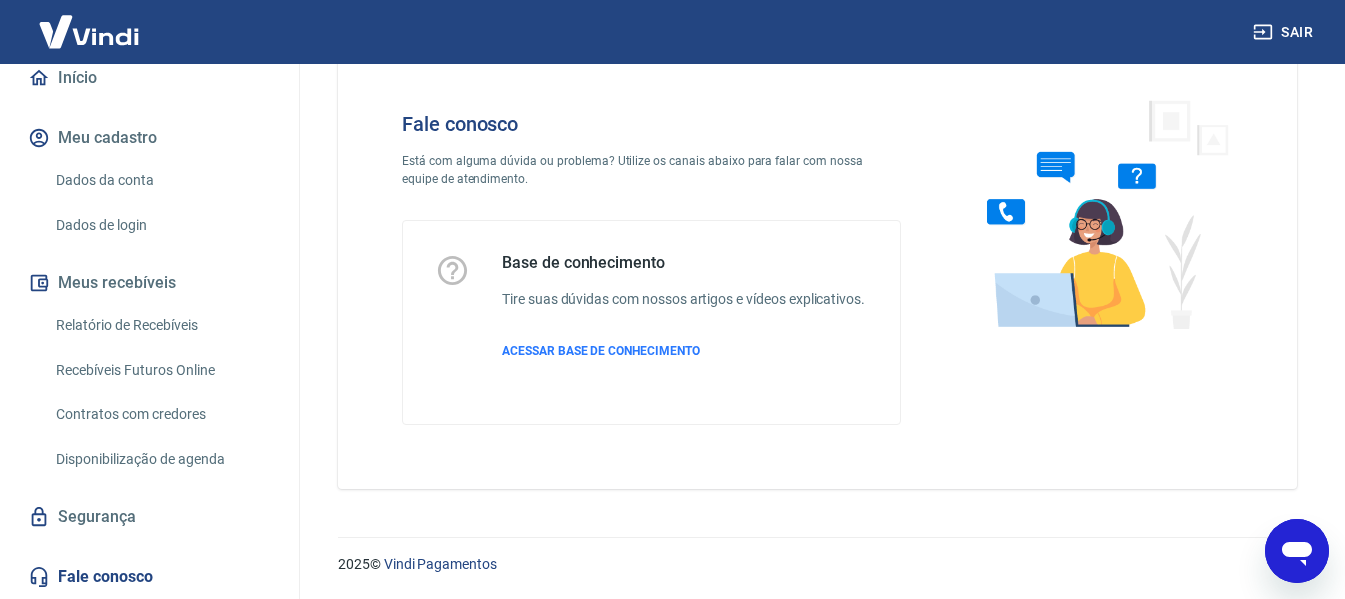 scroll, scrollTop: 77, scrollLeft: 0, axis: vertical 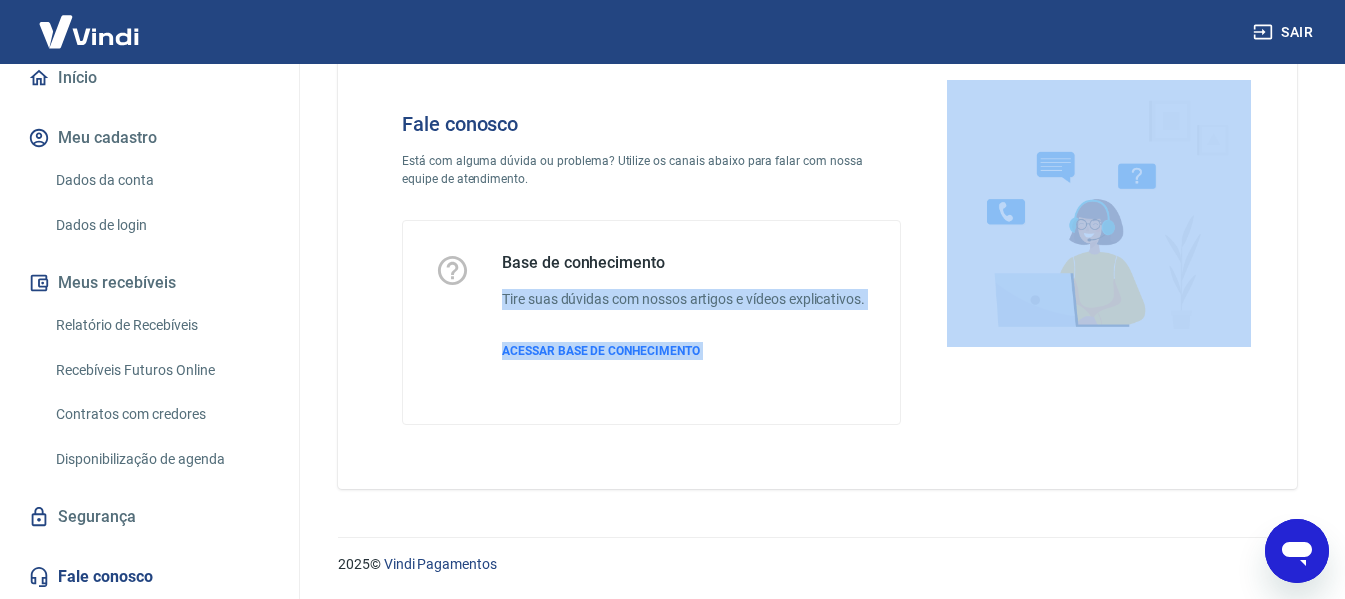drag, startPoint x: 933, startPoint y: 164, endPoint x: 931, endPoint y: 201, distance: 37.054016 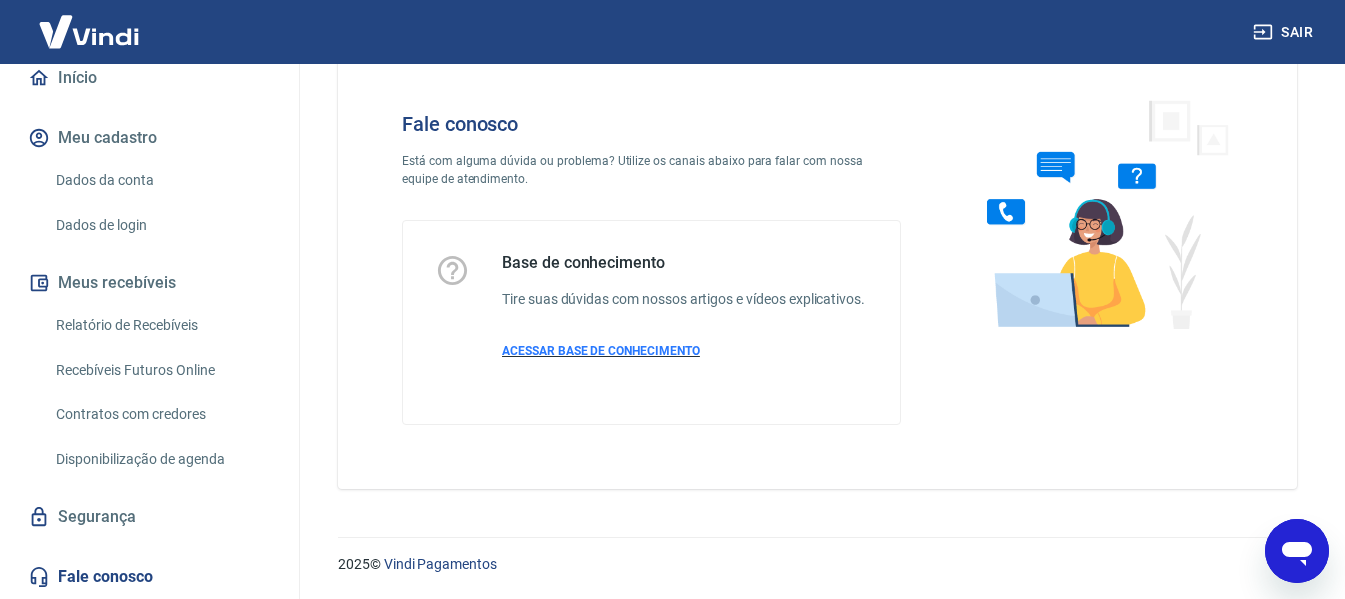 click on "ACESSAR BASE DE CONHECIMENTO" at bounding box center (601, 351) 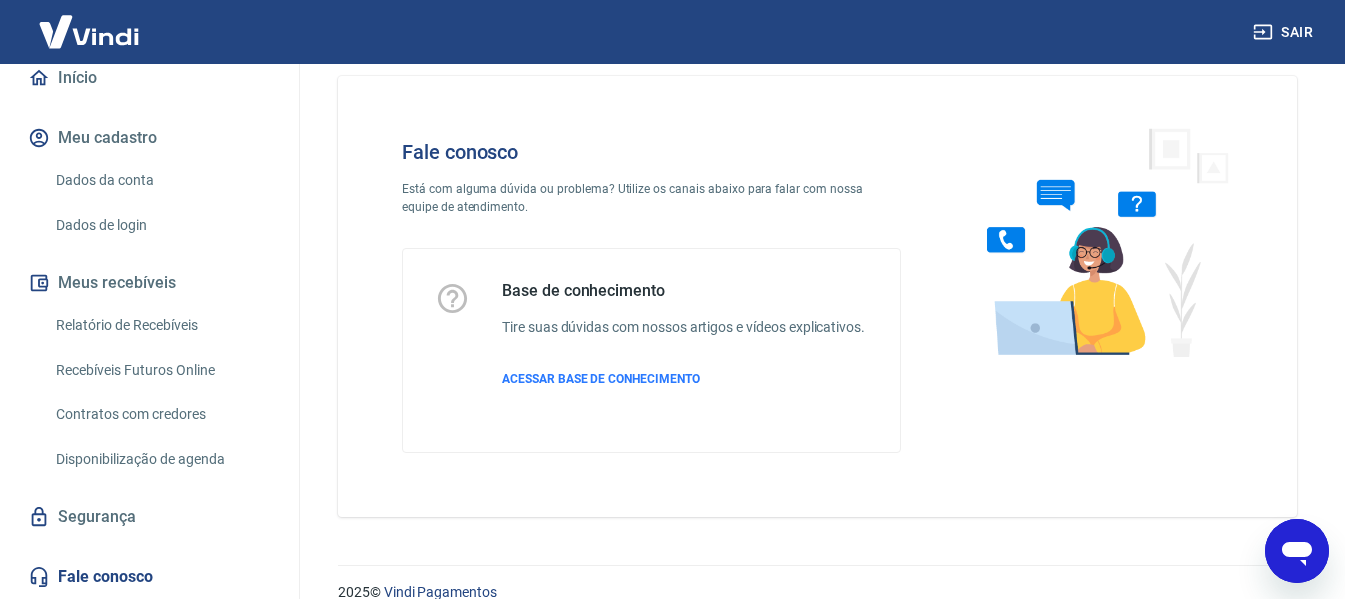 scroll, scrollTop: 0, scrollLeft: 0, axis: both 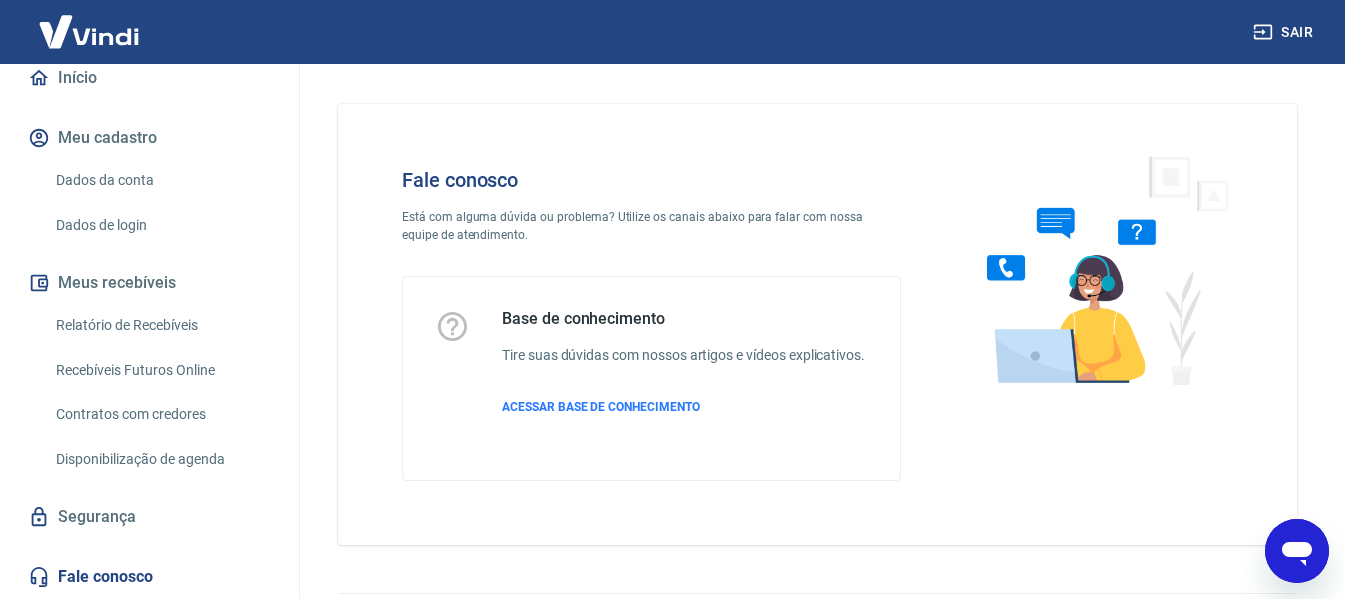 click on "Está com alguma dúvida ou problema? Utilize os canais abaixo para falar com nossa equipe de atendimento." at bounding box center [651, 226] 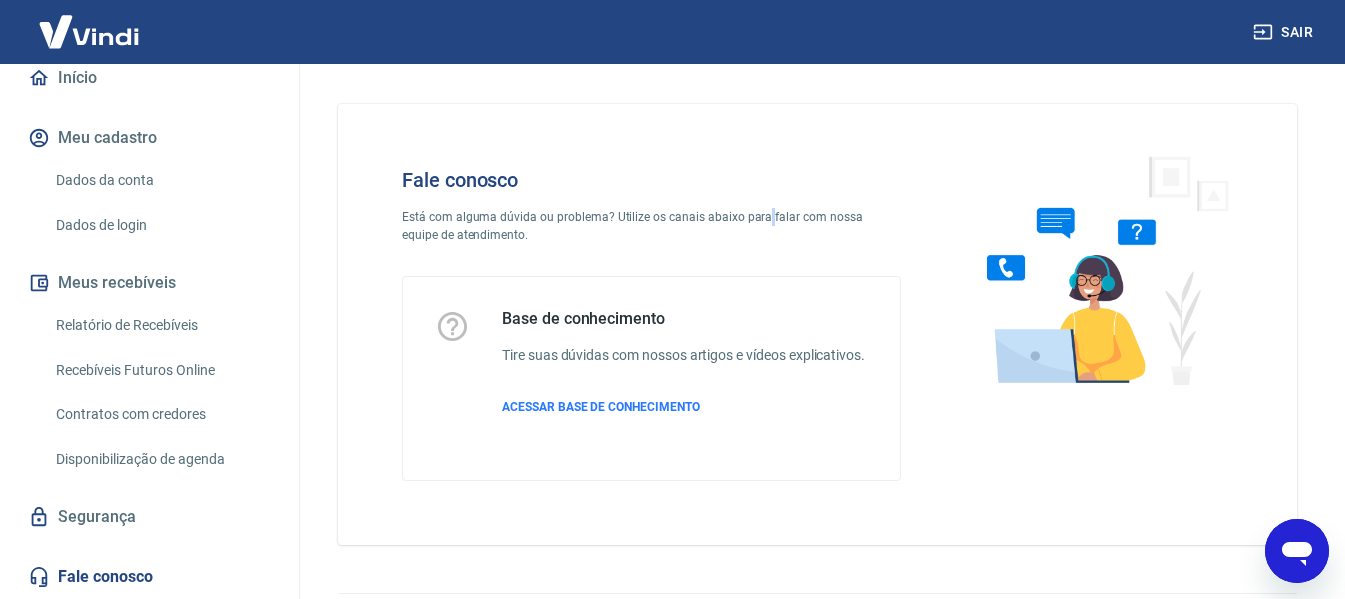 drag, startPoint x: 763, startPoint y: 214, endPoint x: 866, endPoint y: 229, distance: 104.0865 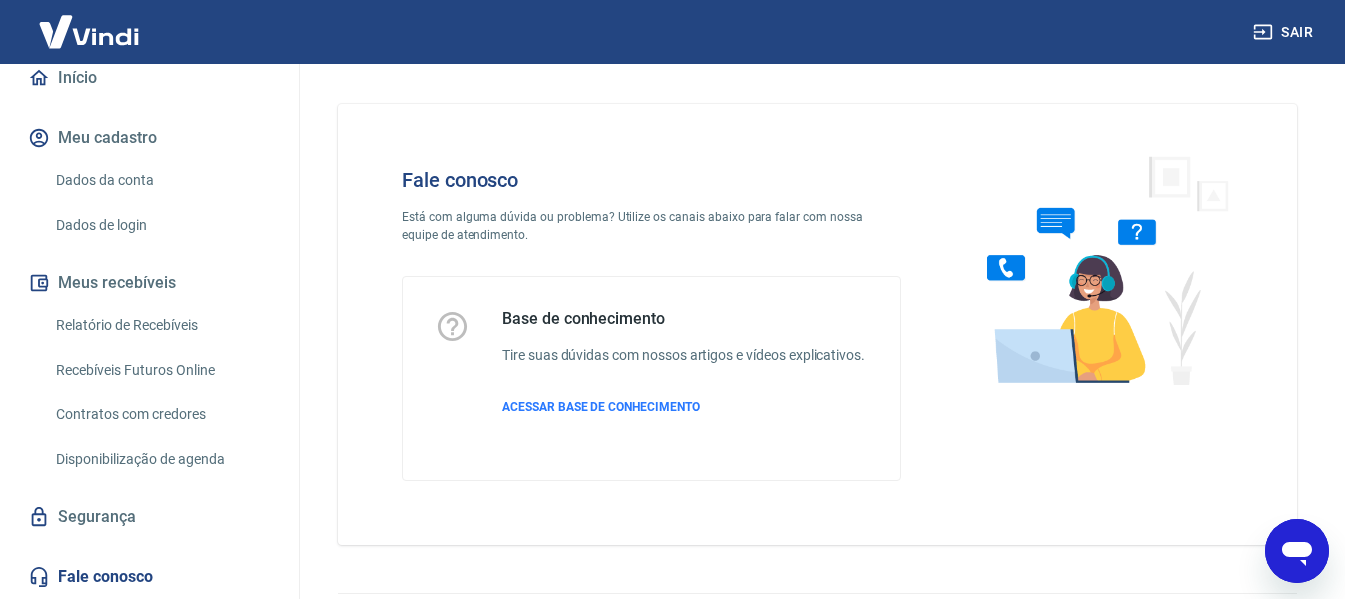 click on "Está com alguma dúvida ou problema? Utilize os canais abaixo para falar com nossa equipe de atendimento." at bounding box center [651, 226] 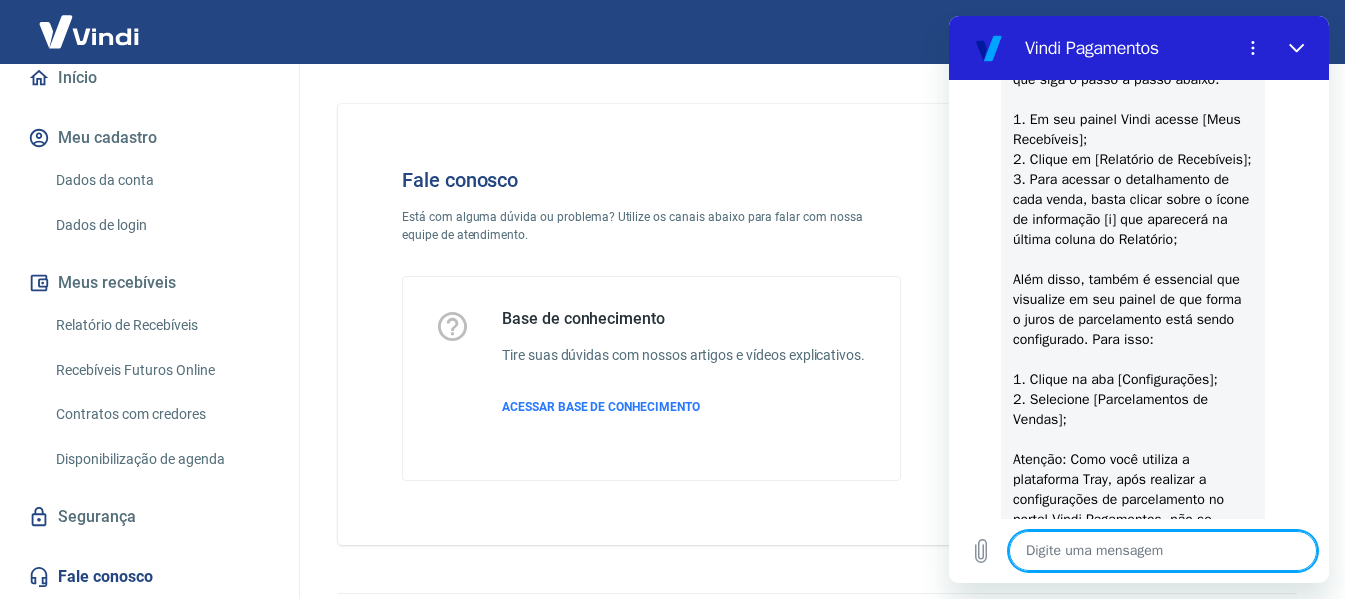 click at bounding box center (1163, 551) 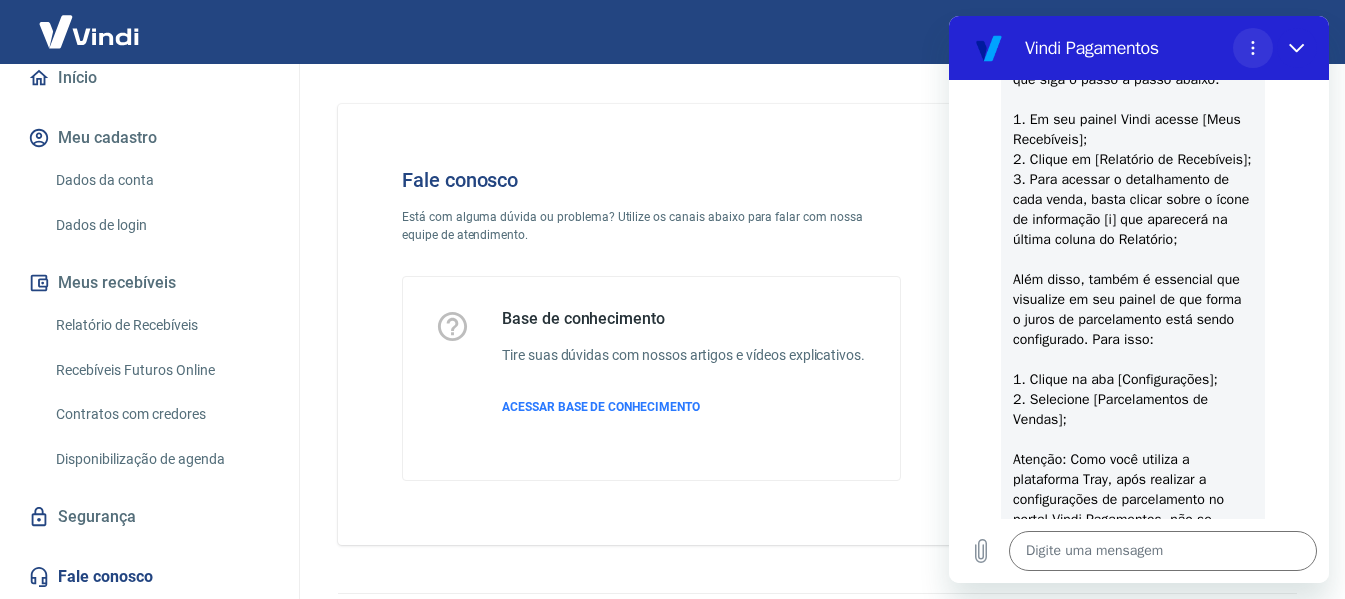 click at bounding box center (1253, 48) 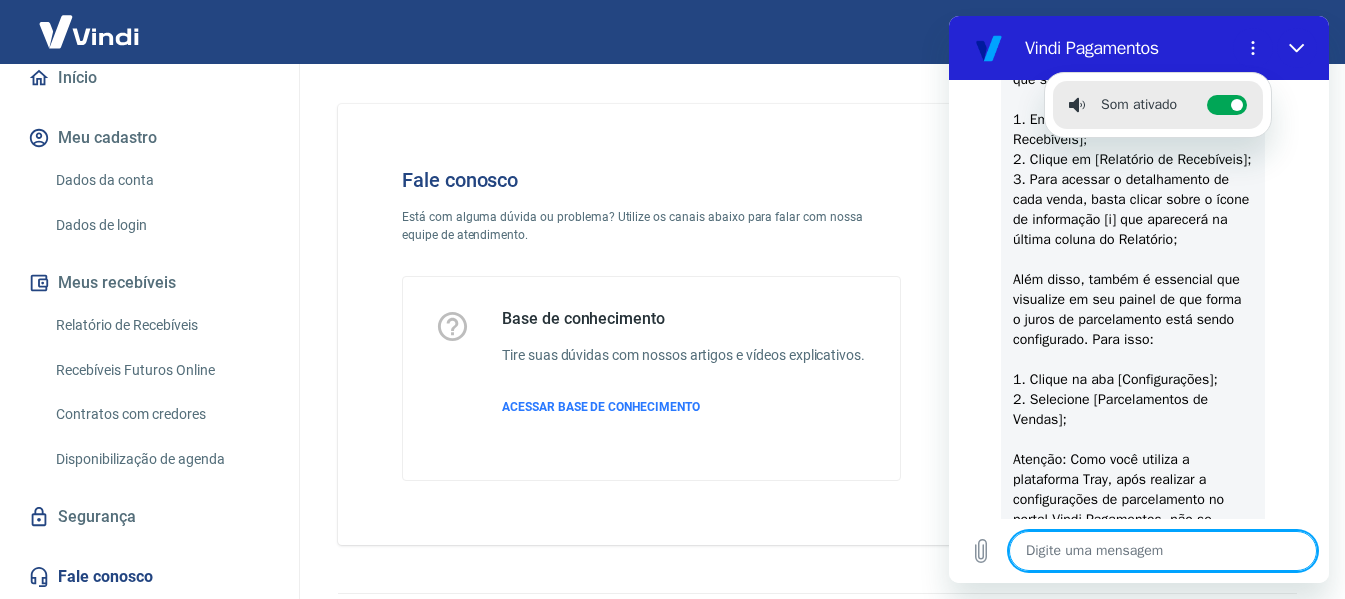 click at bounding box center (1163, 551) 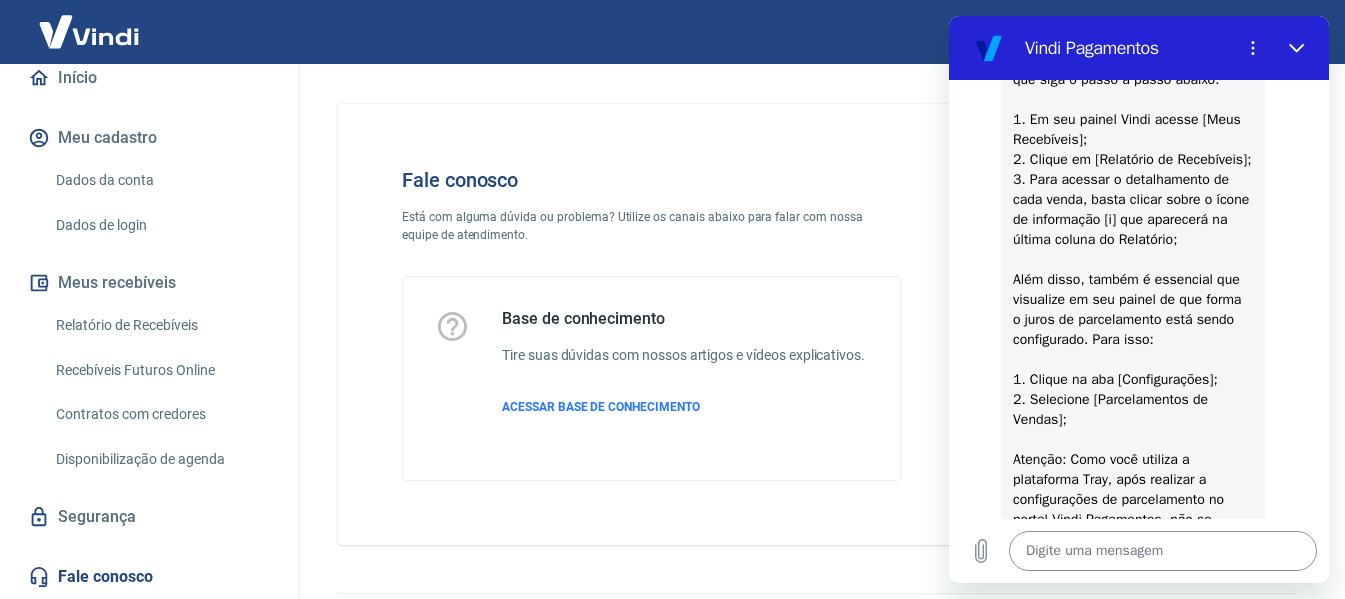 type 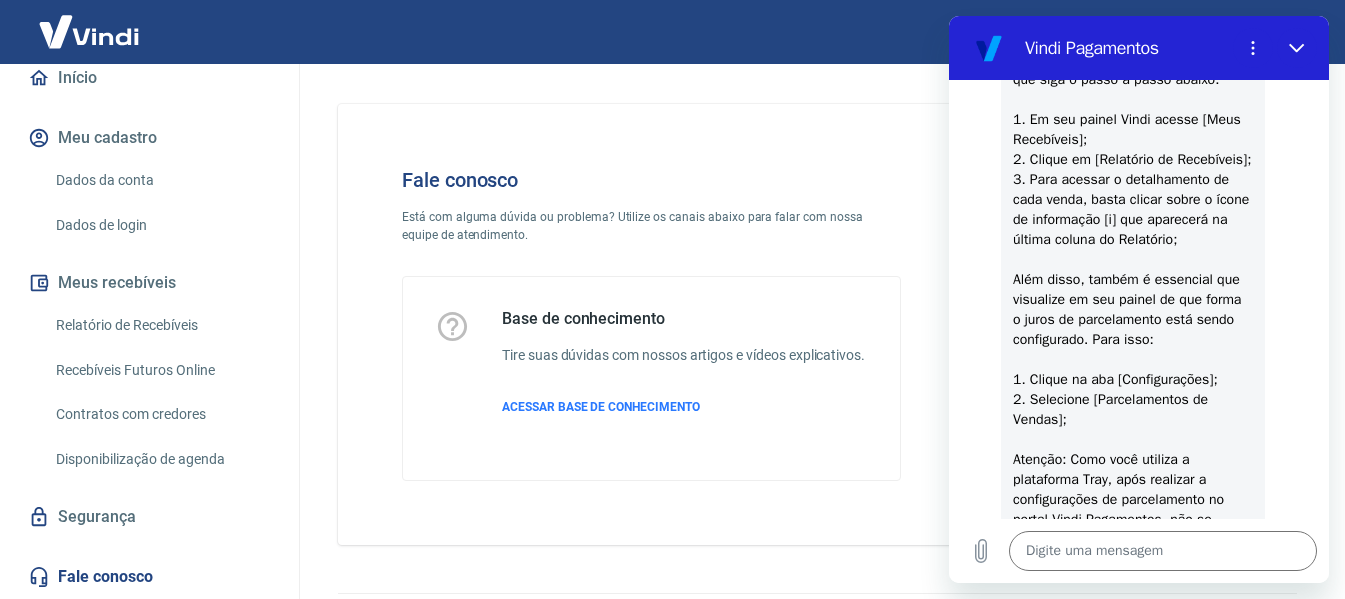 click on "Digite uma mensagem x" at bounding box center [1139, 551] 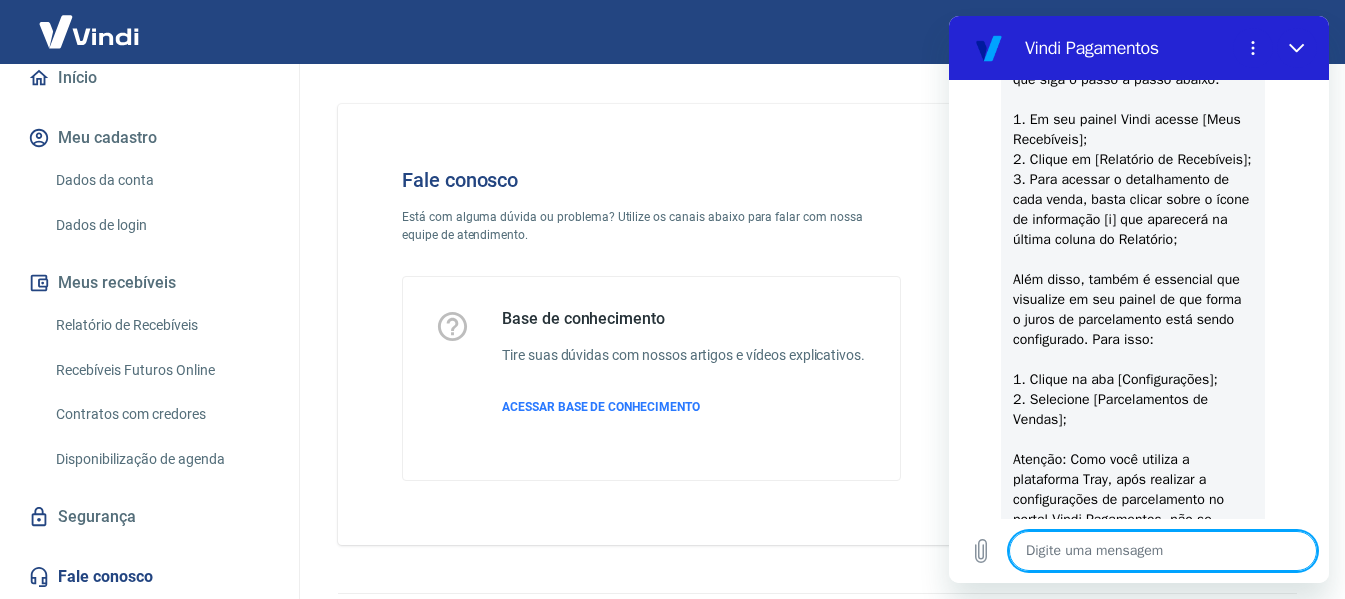 click at bounding box center (1163, 551) 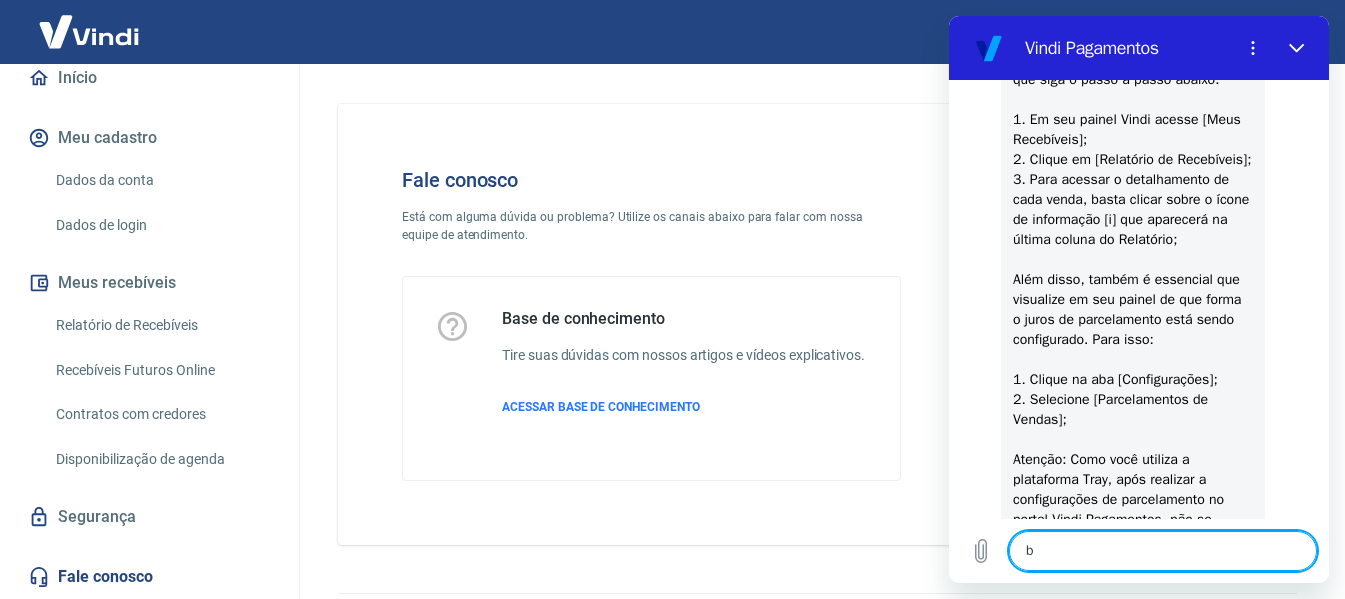 type on "bo" 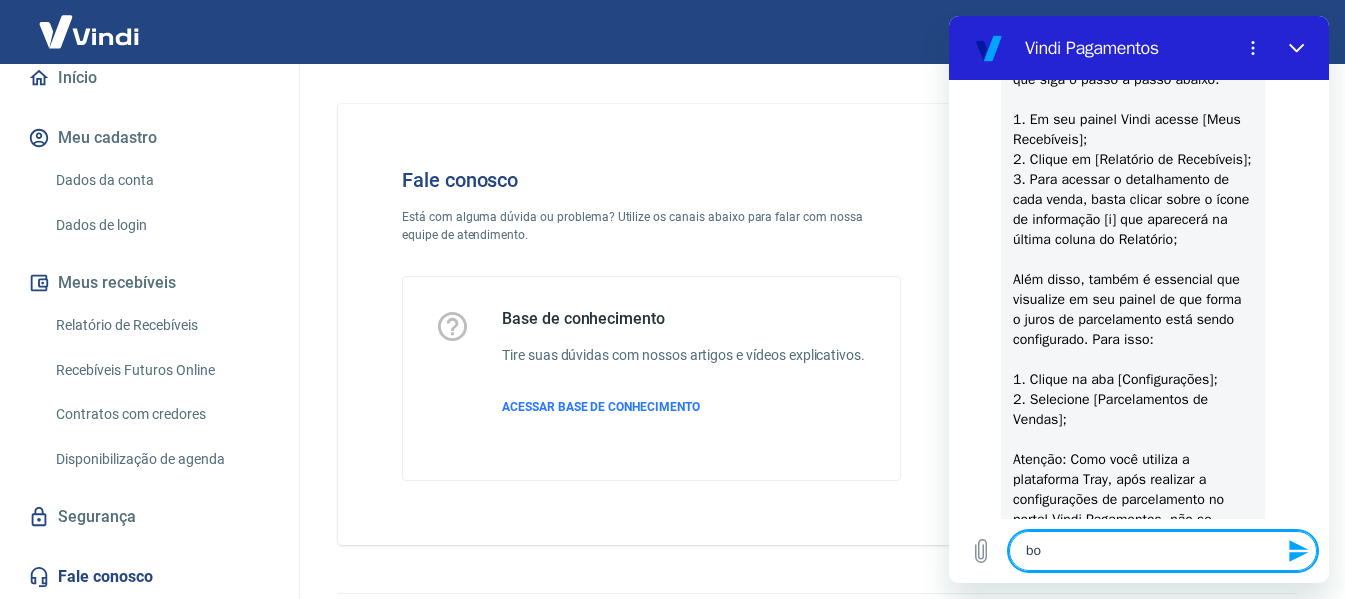 type on "boa" 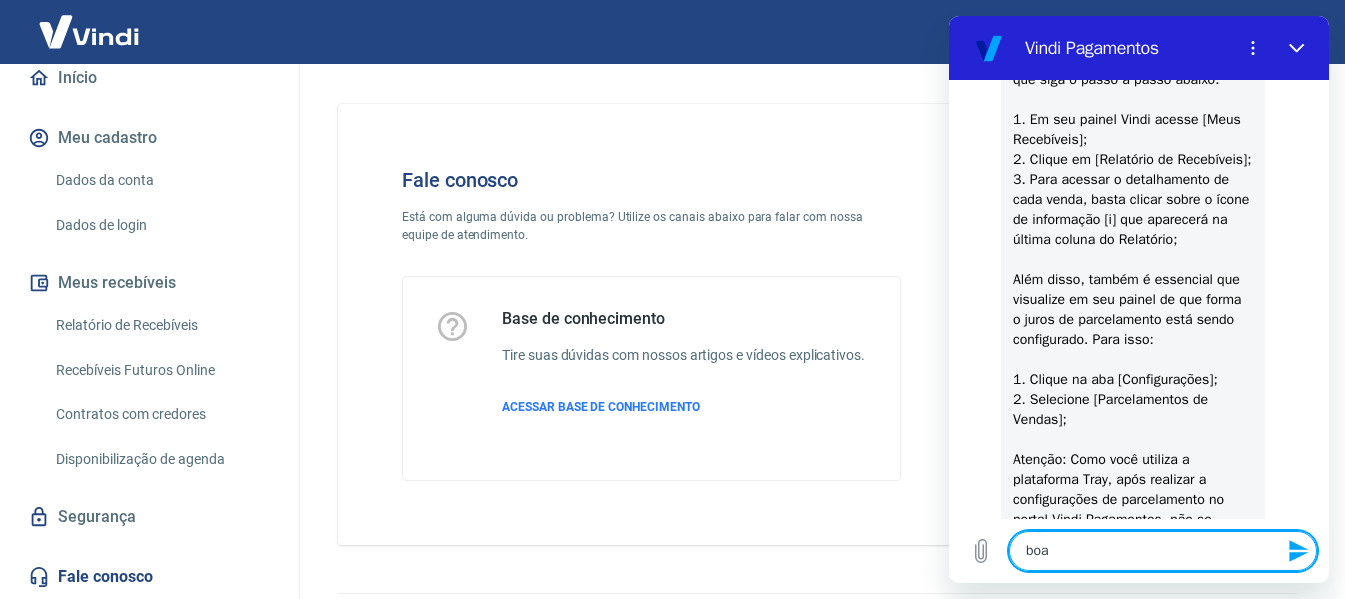 type on "boa" 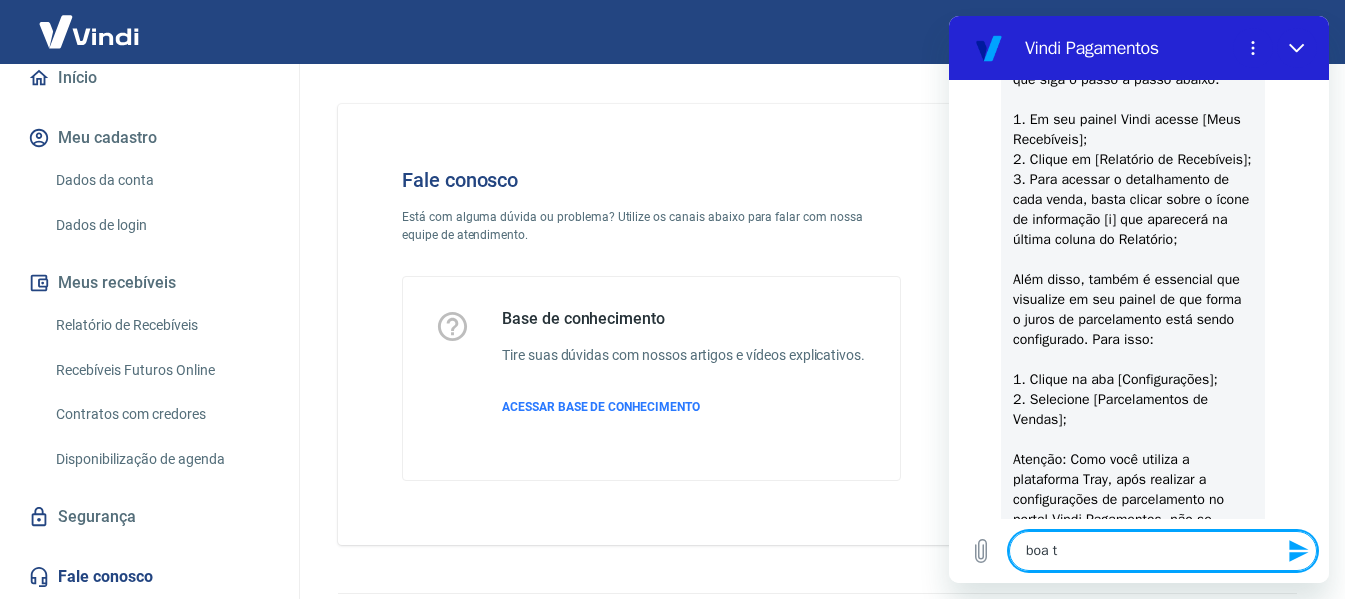 type on "boa ta" 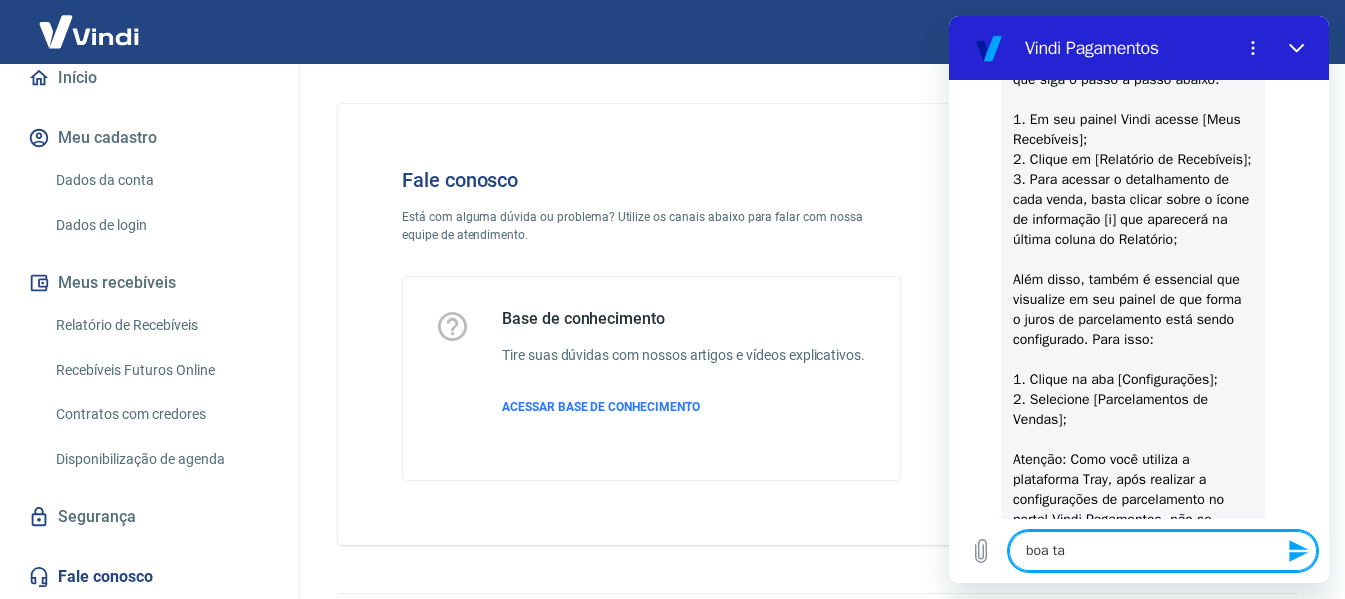 type on "boa tar" 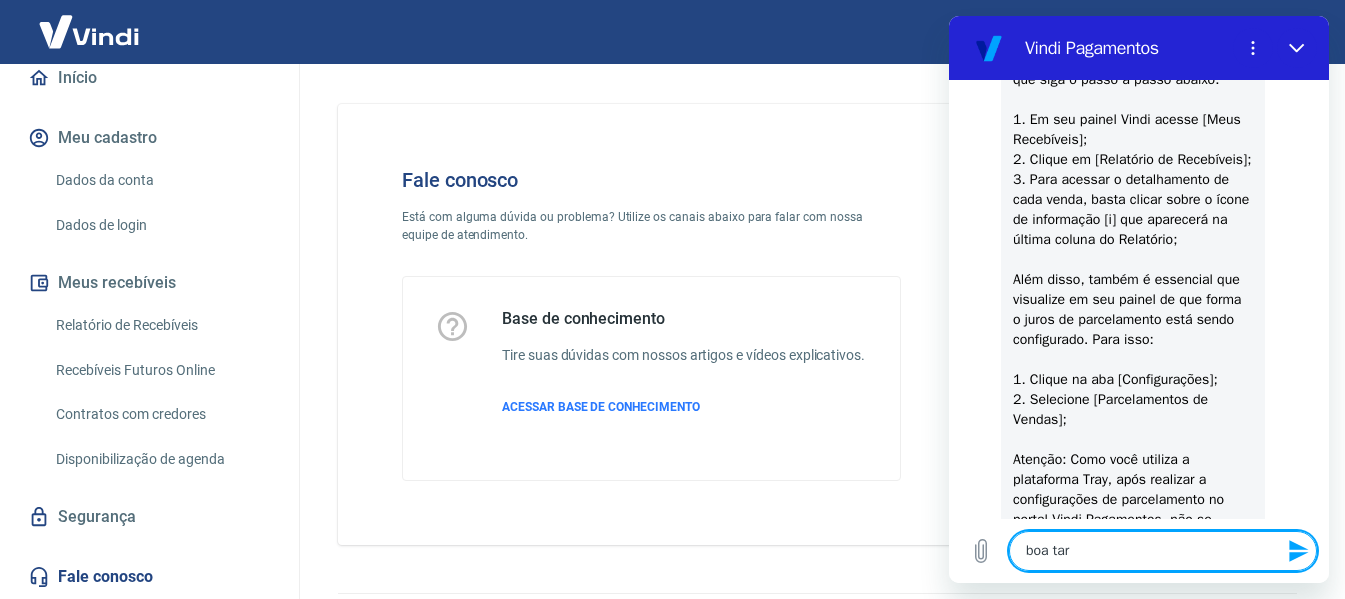 type on "boa tard" 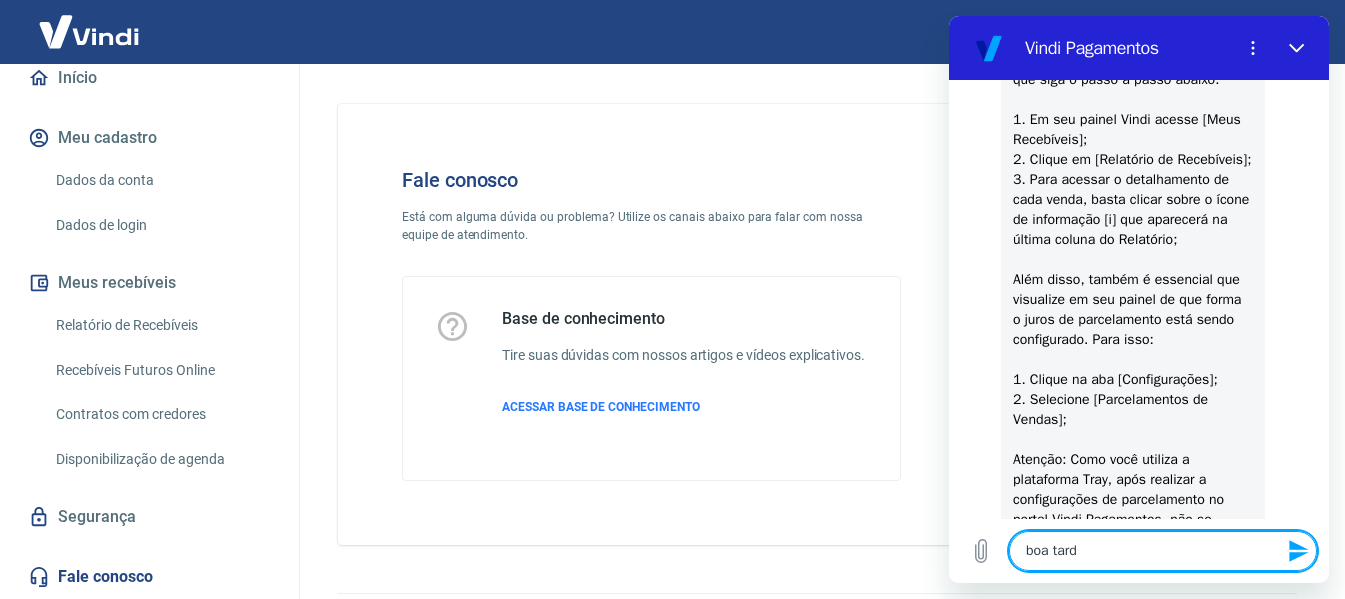 type on "boa tarde" 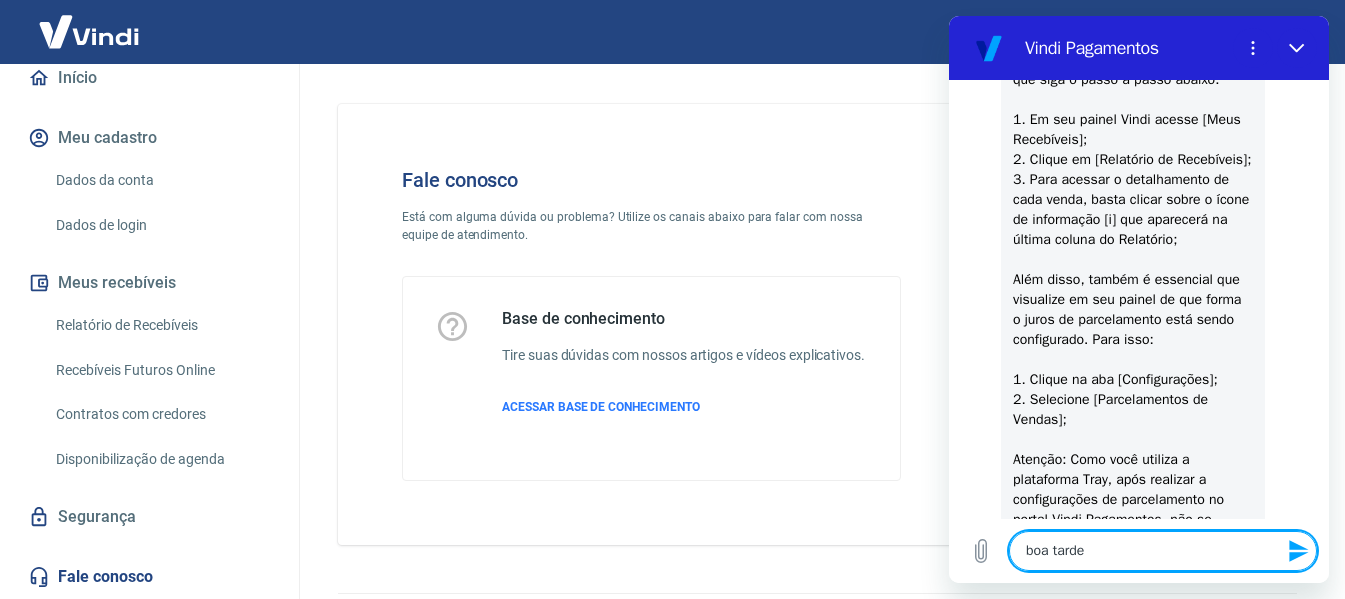 type 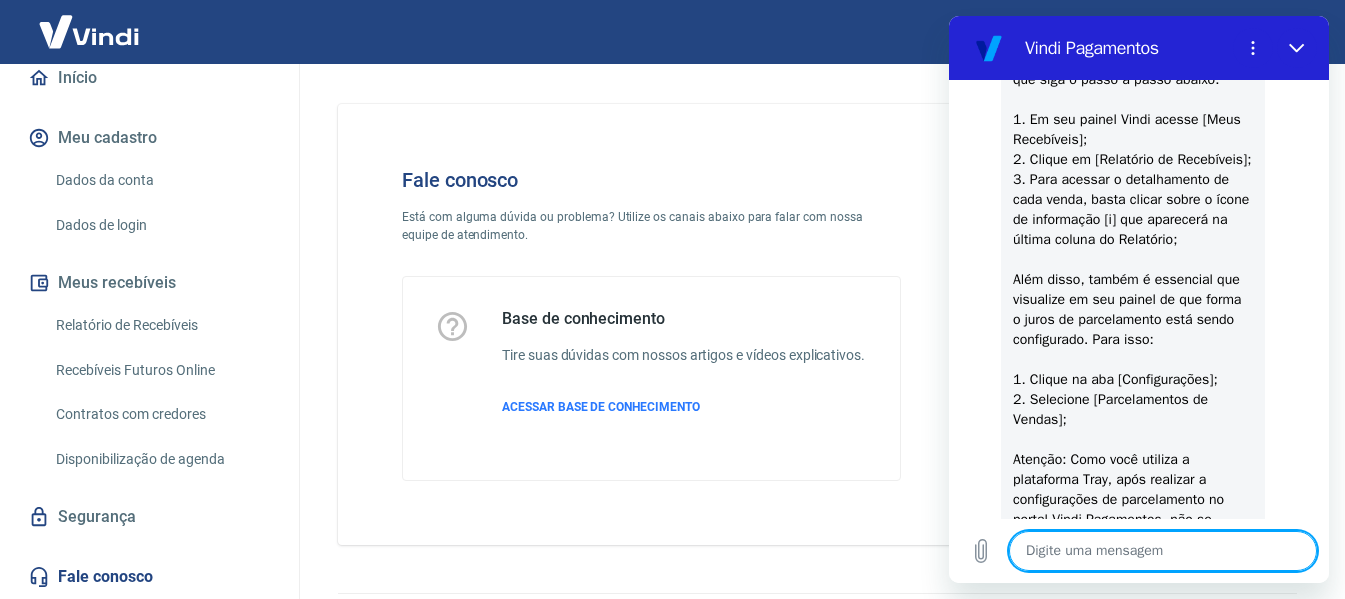 type on "x" 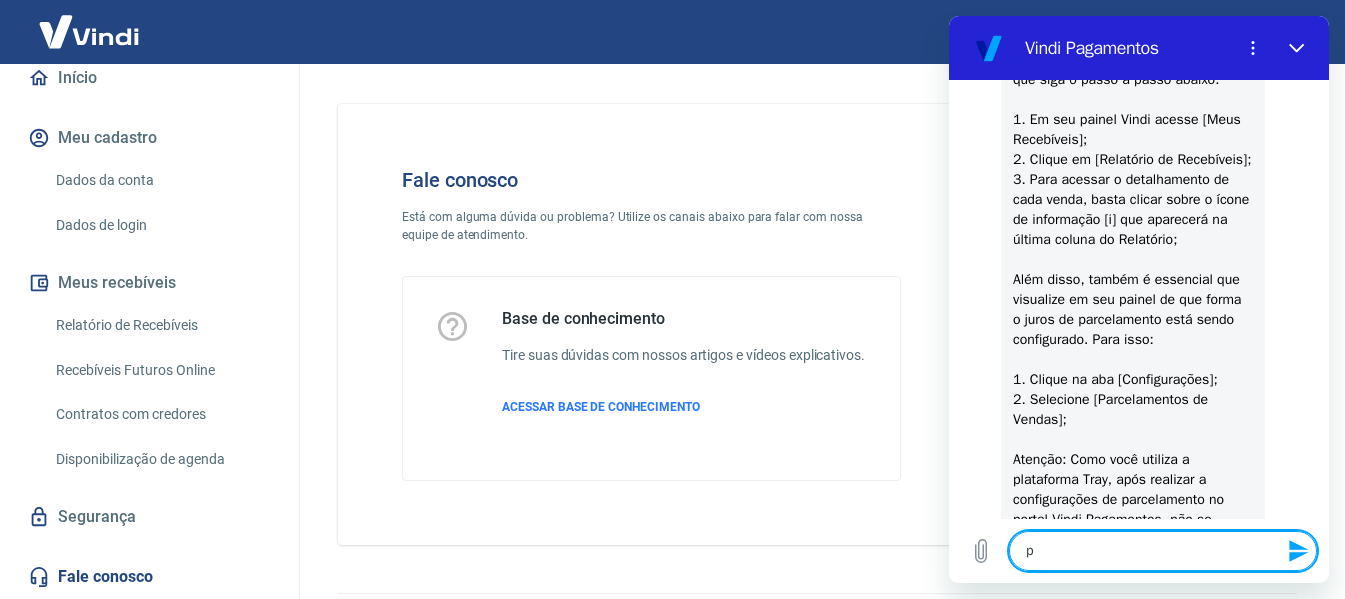 type on "x" 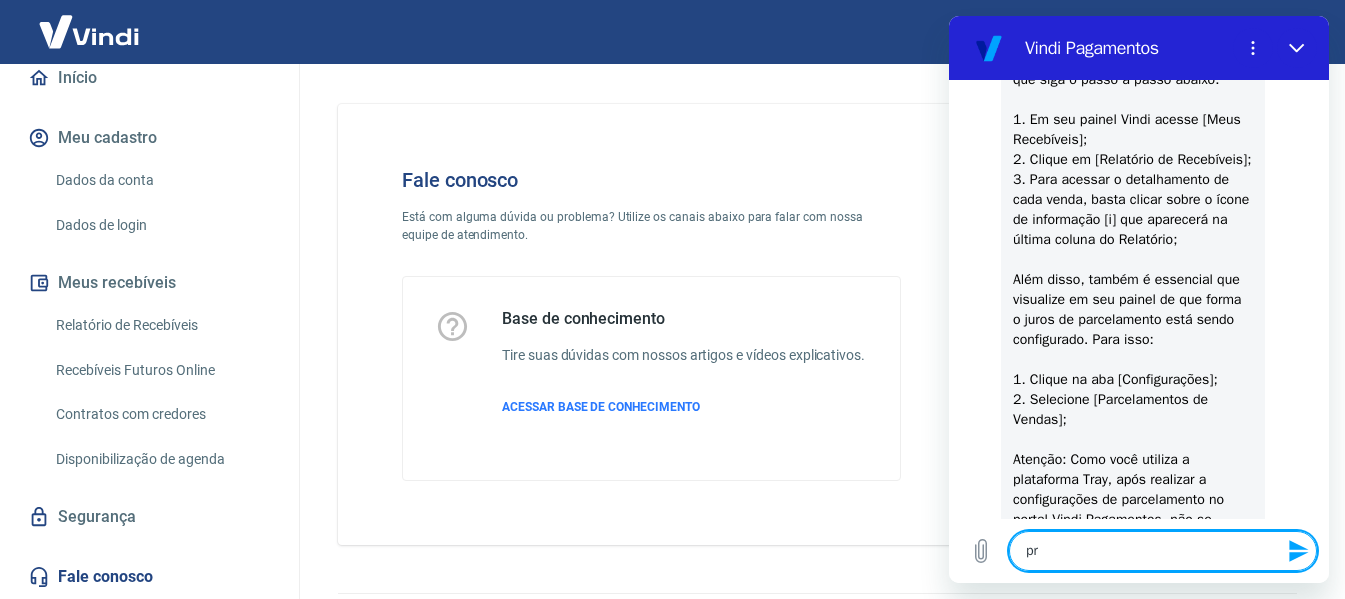 type on "pre" 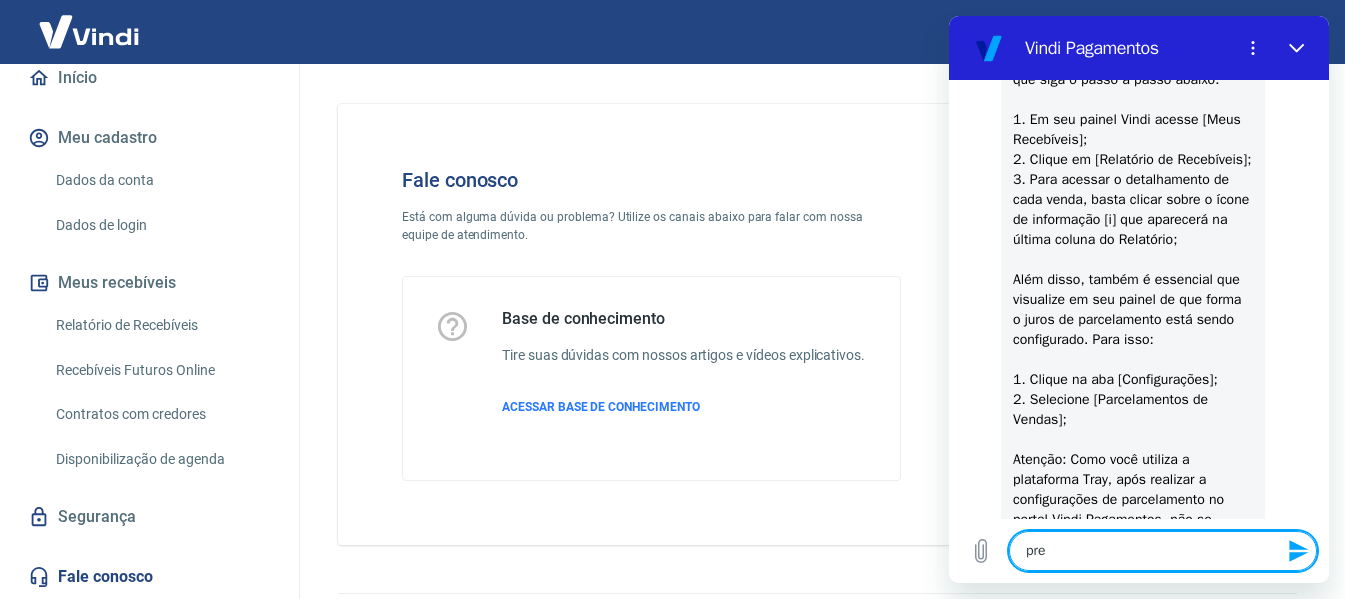 type on "prec" 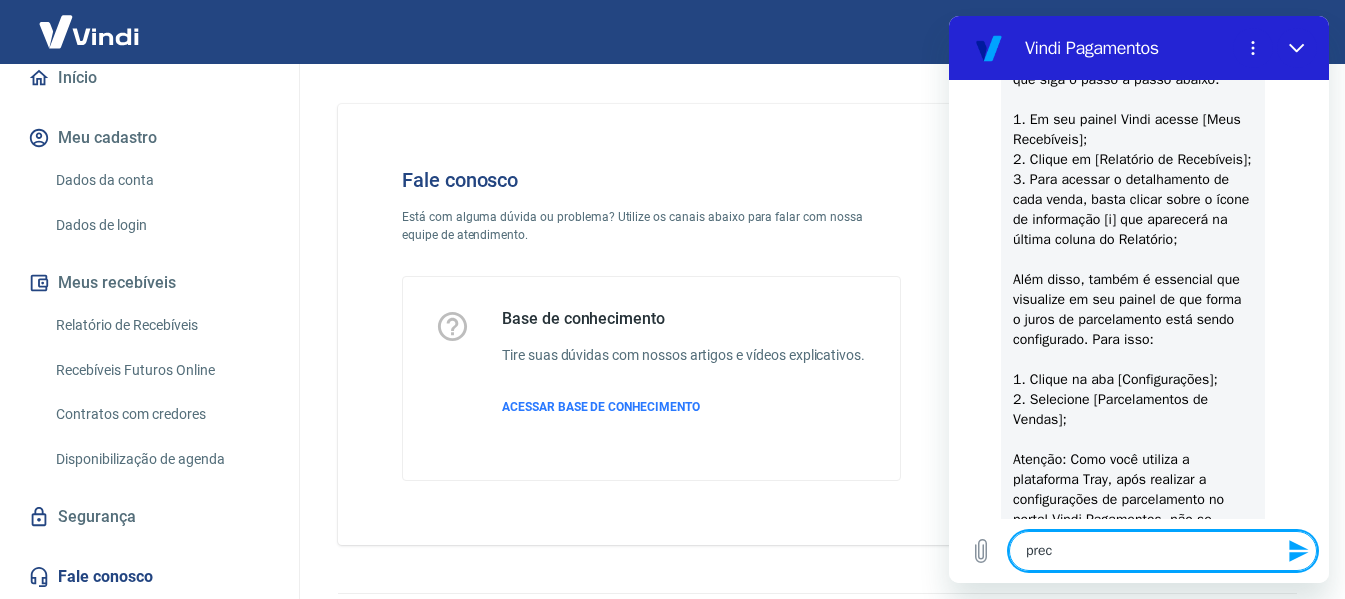 type on "preci" 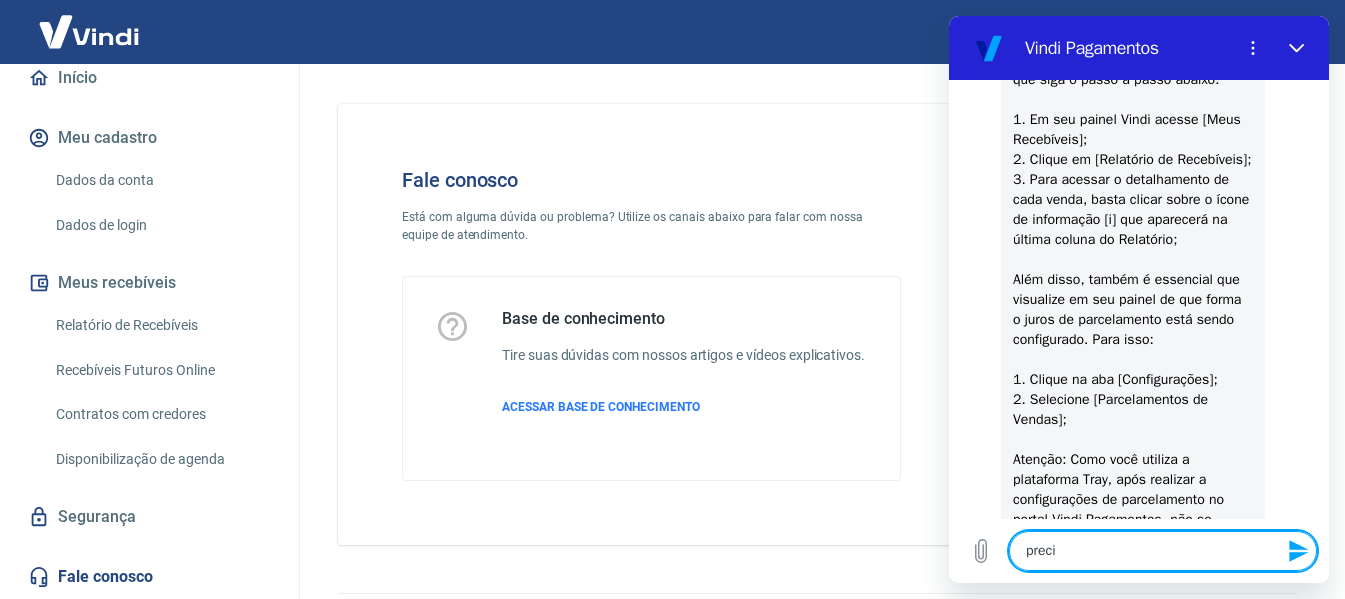 type on "precid" 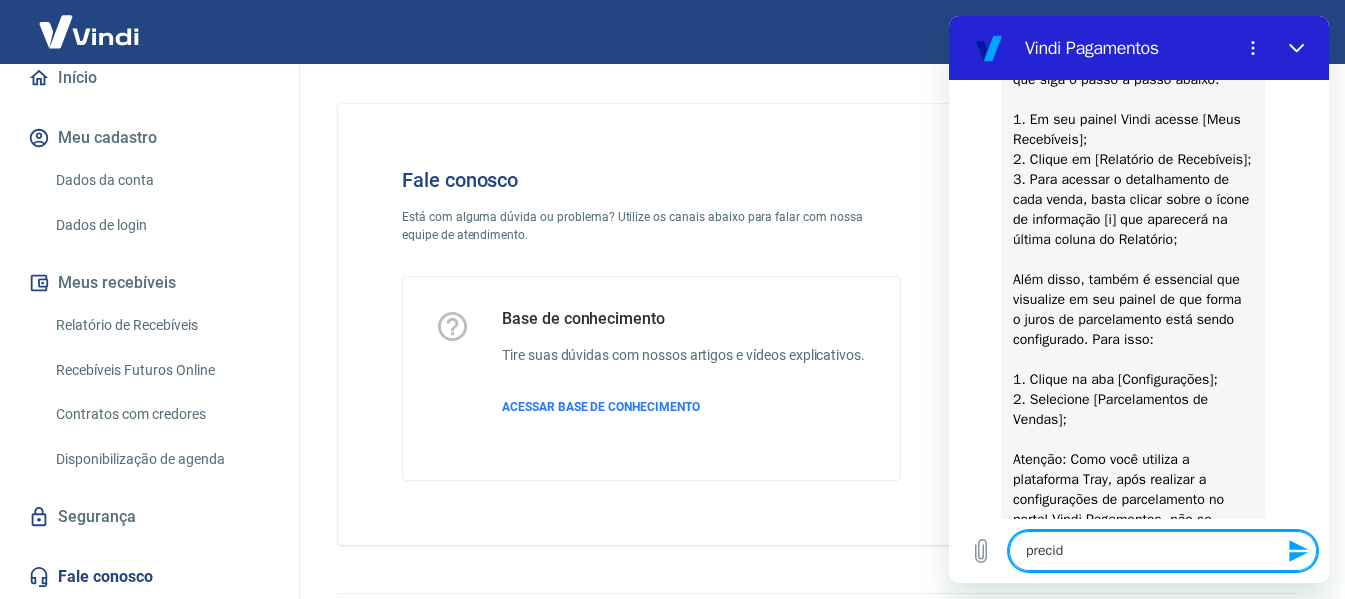 type on "preci" 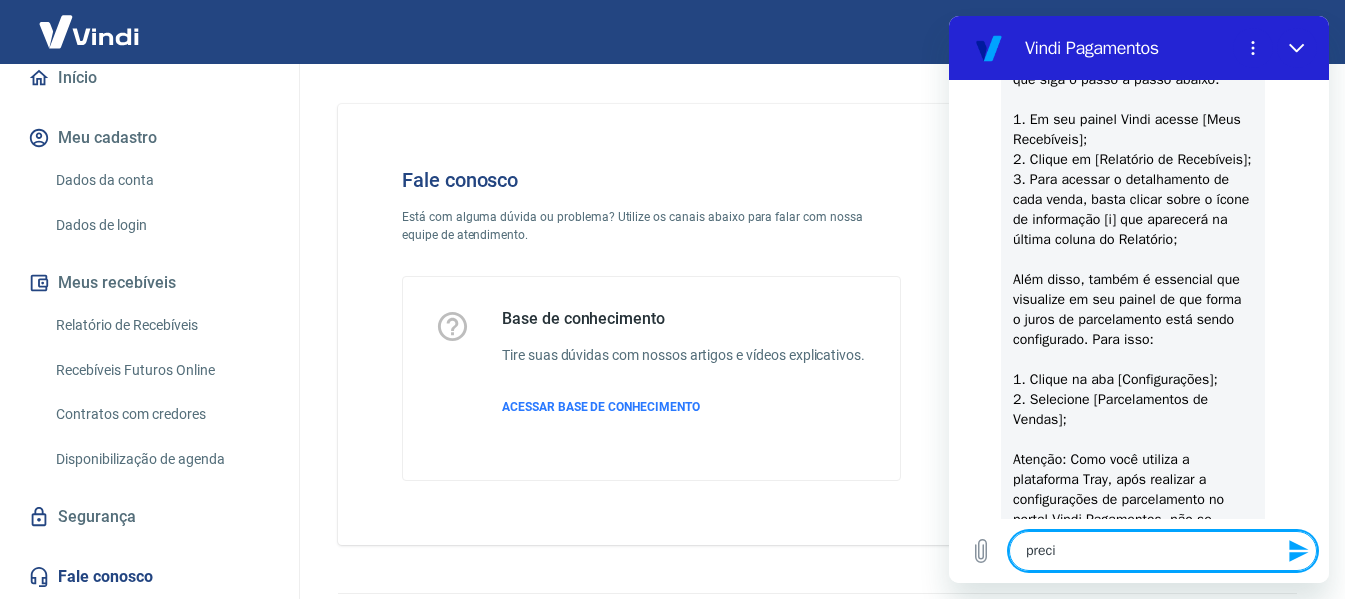 type on "precis" 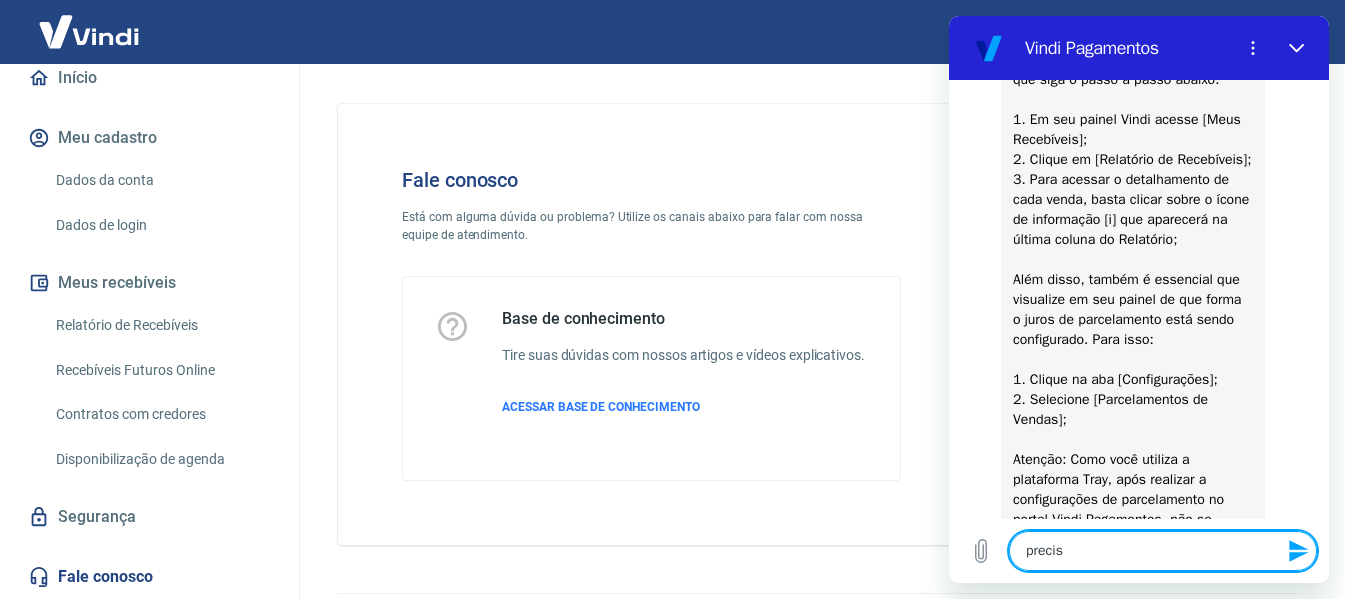 type on "preciso" 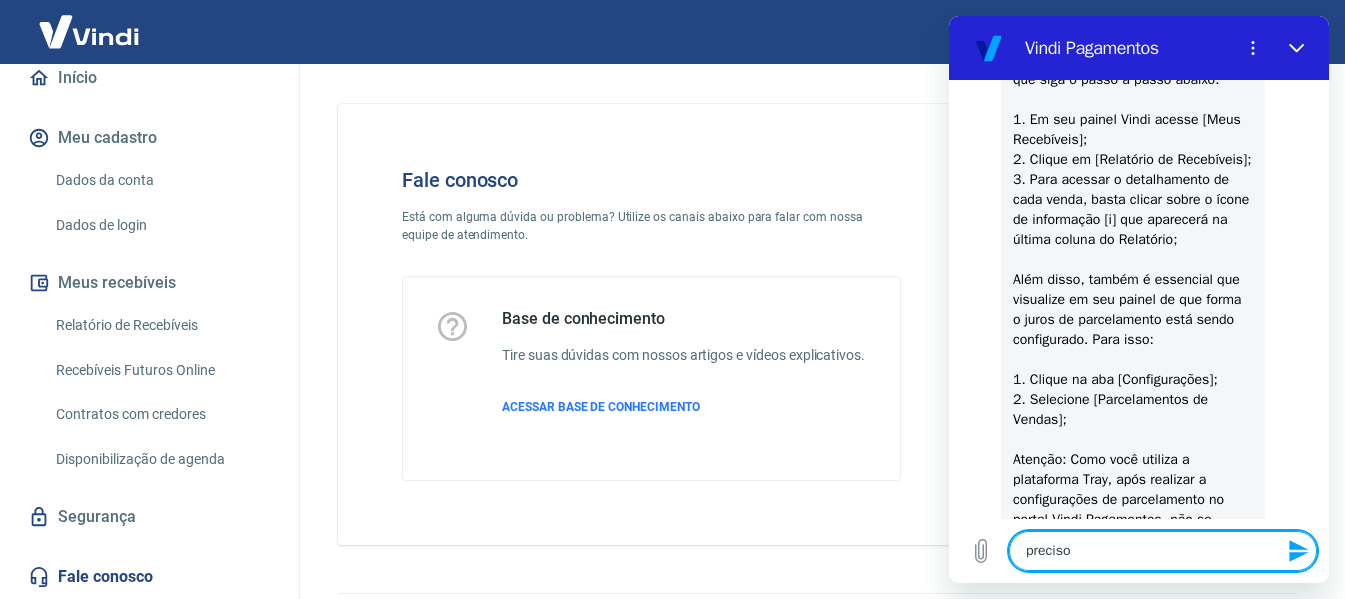 type on "preciso" 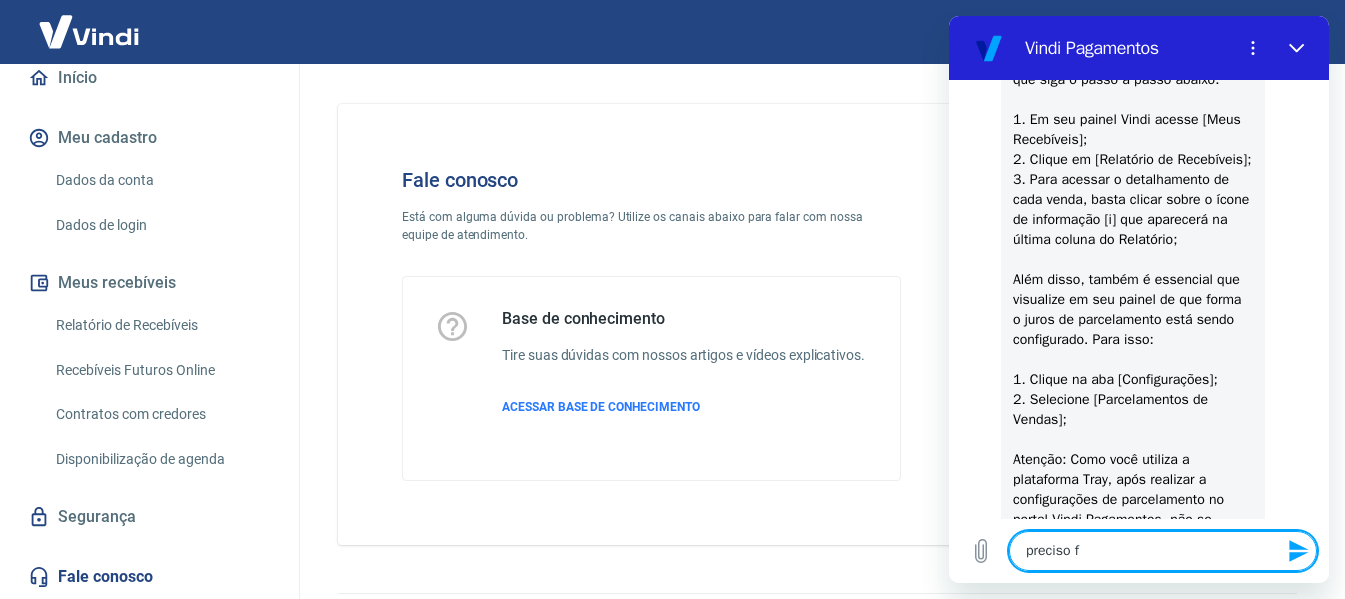 type on "preciso fa" 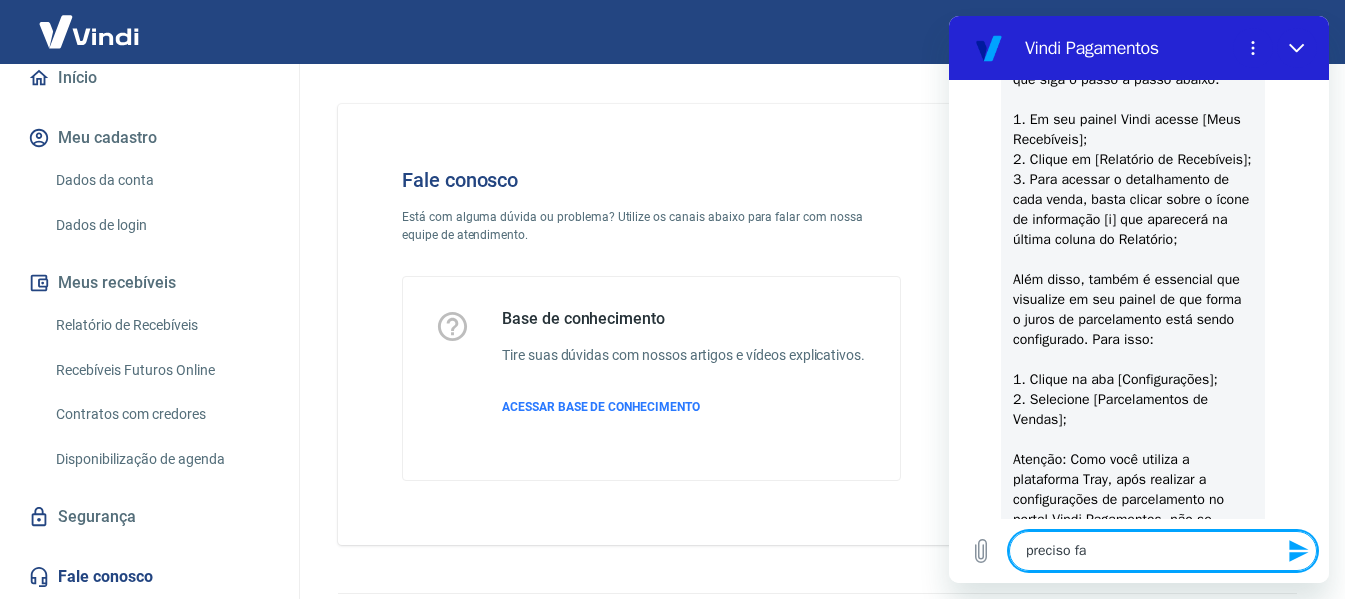 type on "preciso fal" 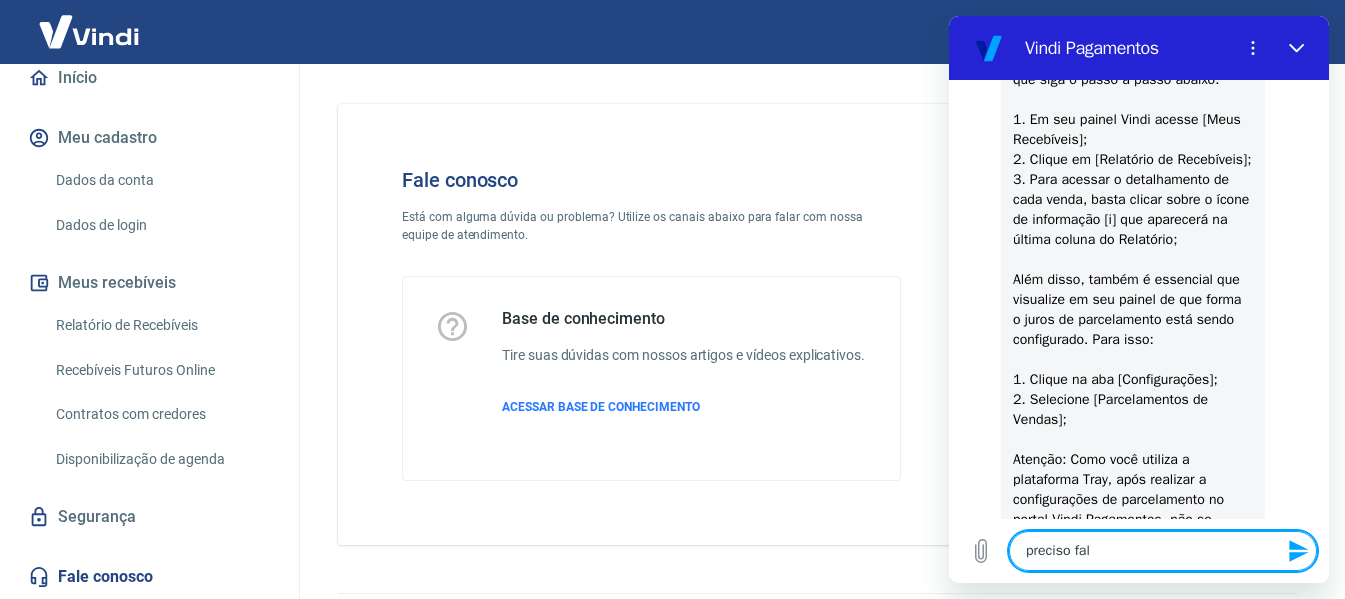type on "preciso fala" 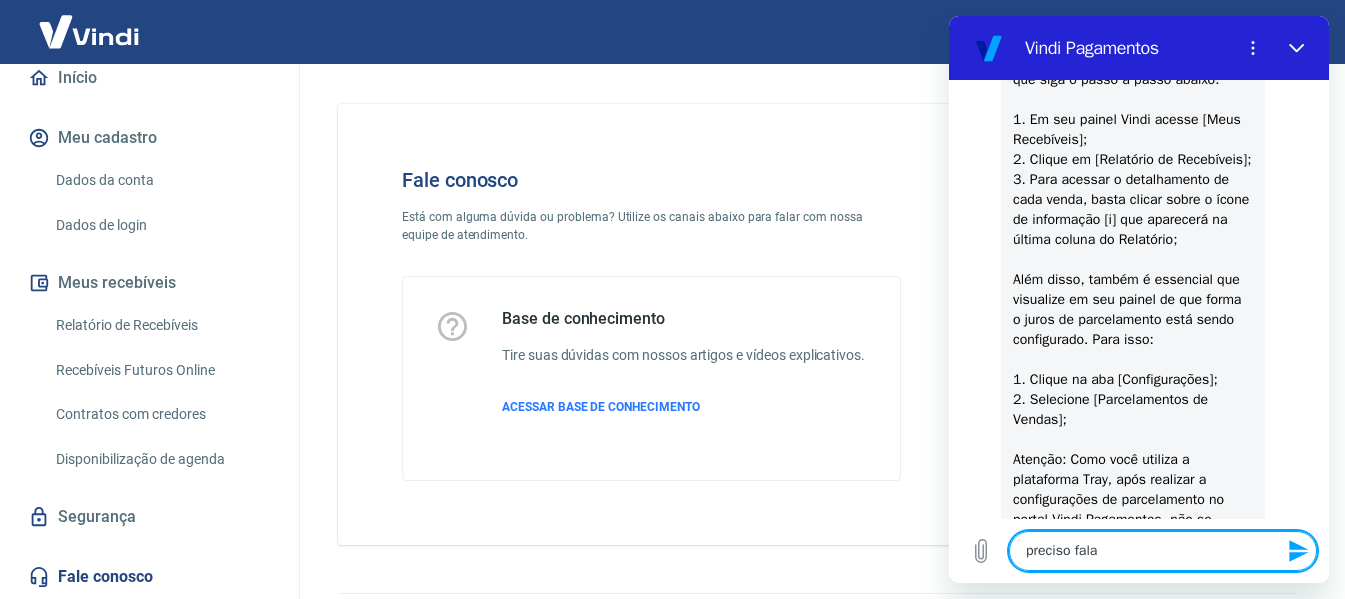 type on "preciso falar" 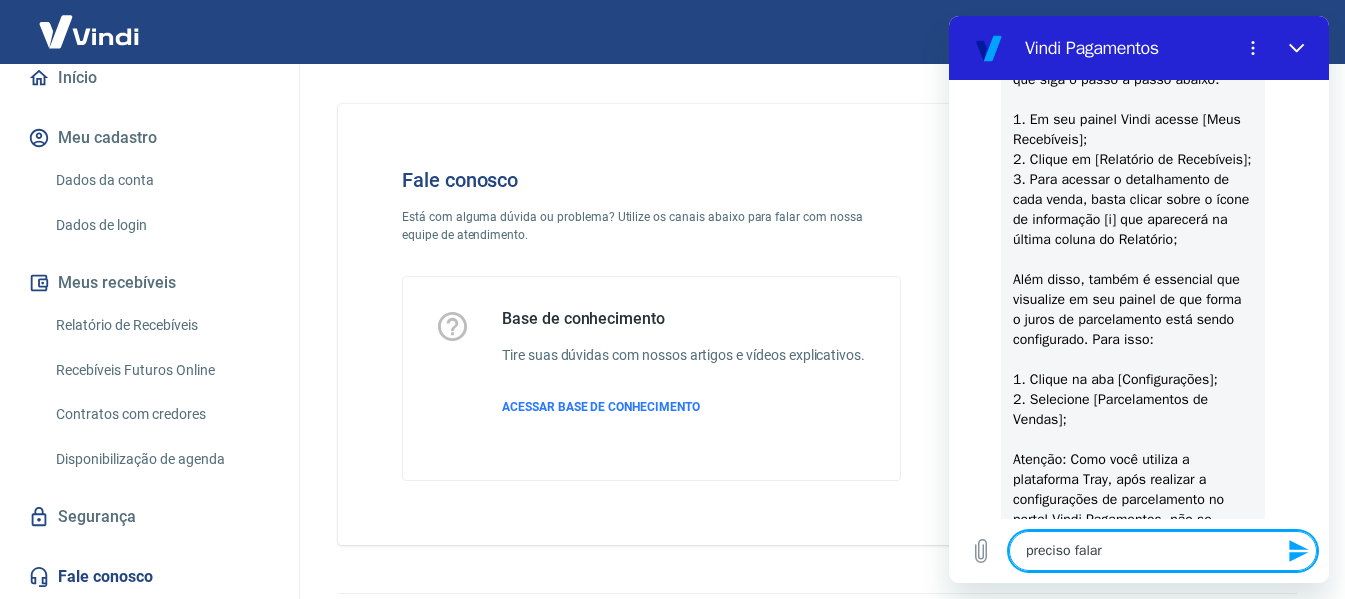 type on "preciso falar" 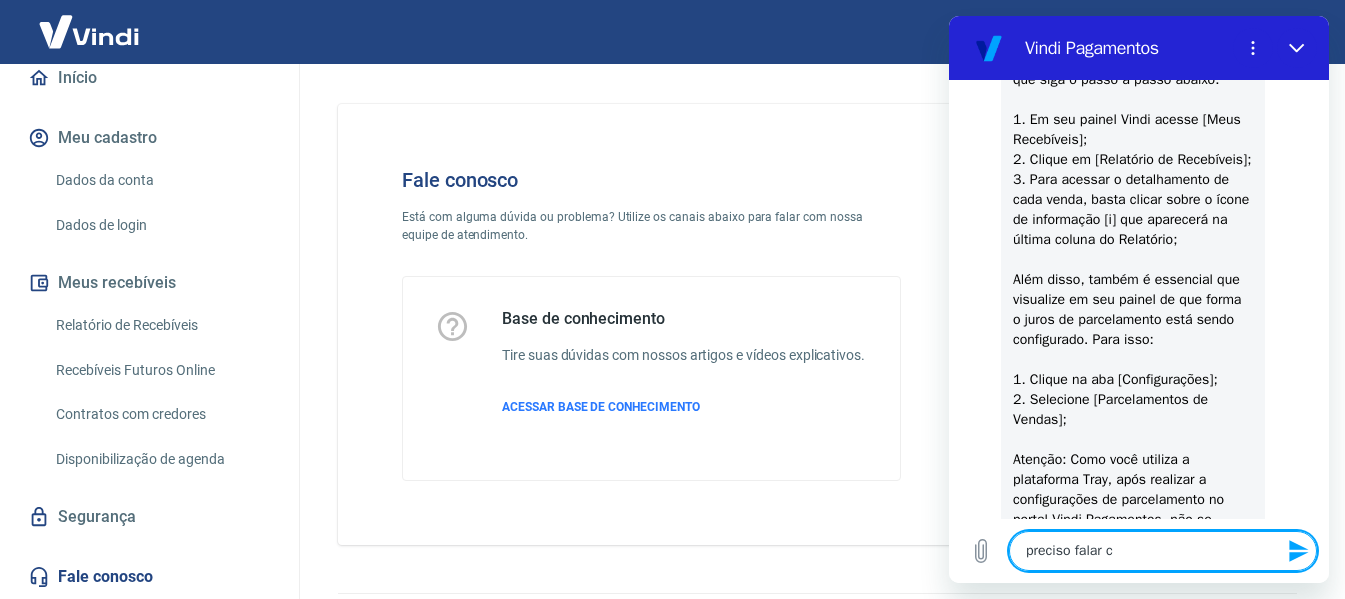 type on "preciso falar co" 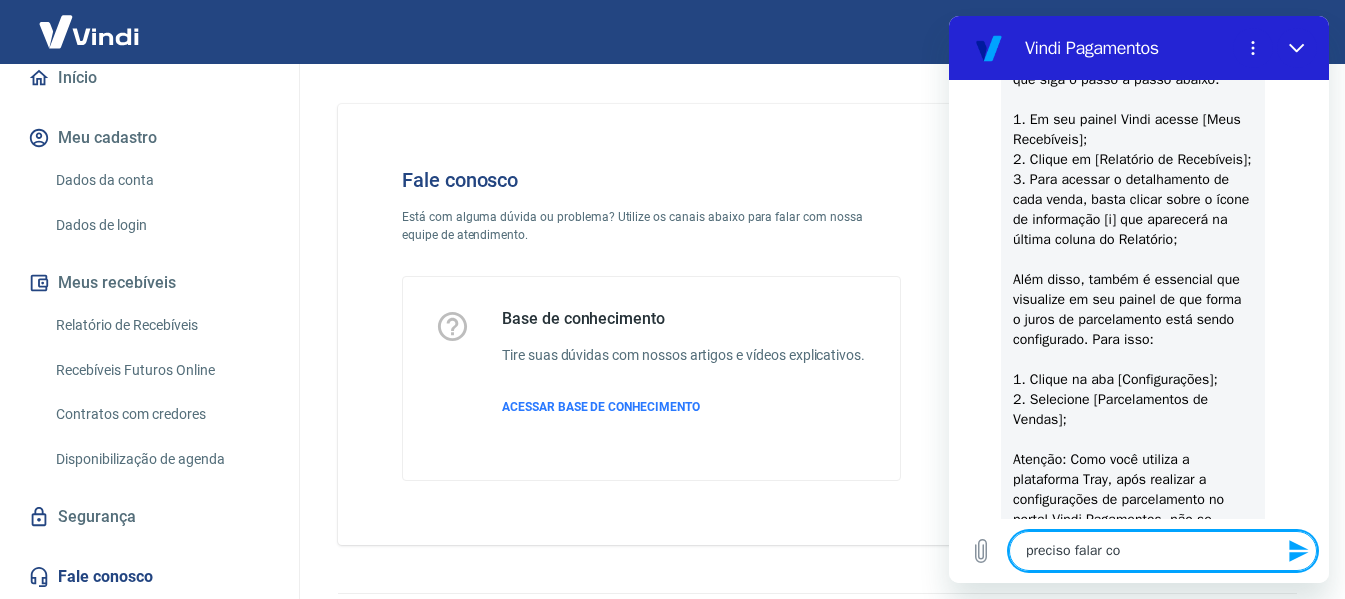 type on "preciso falar com" 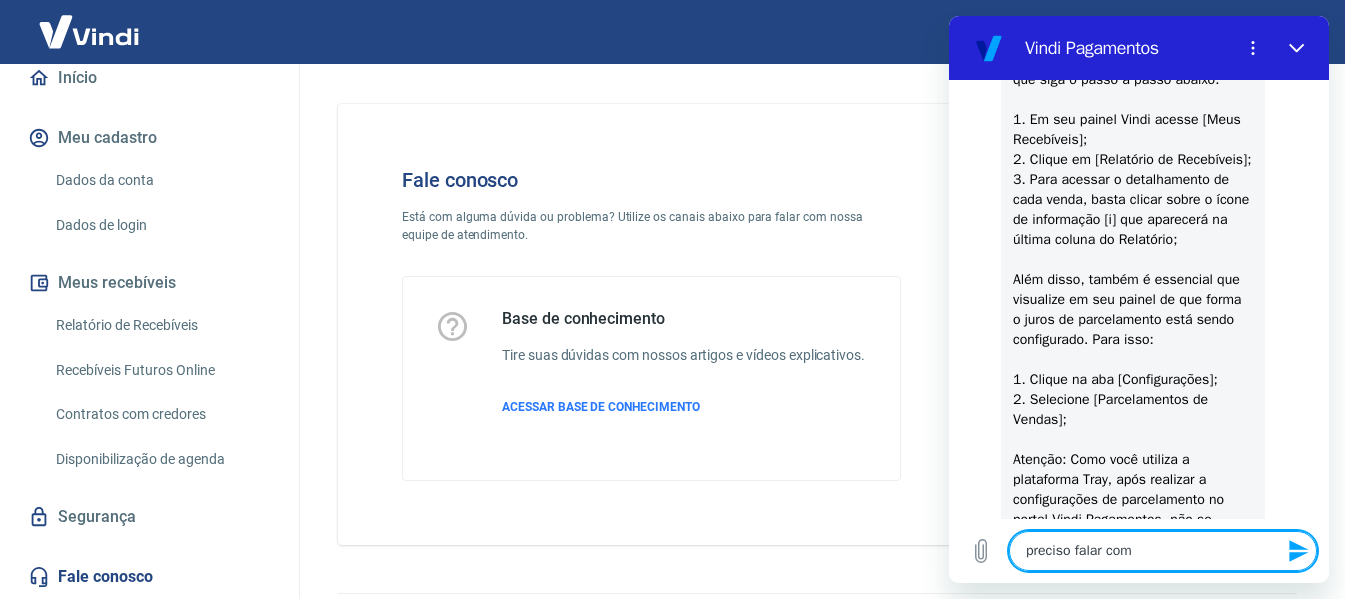 type on "preciso falar com" 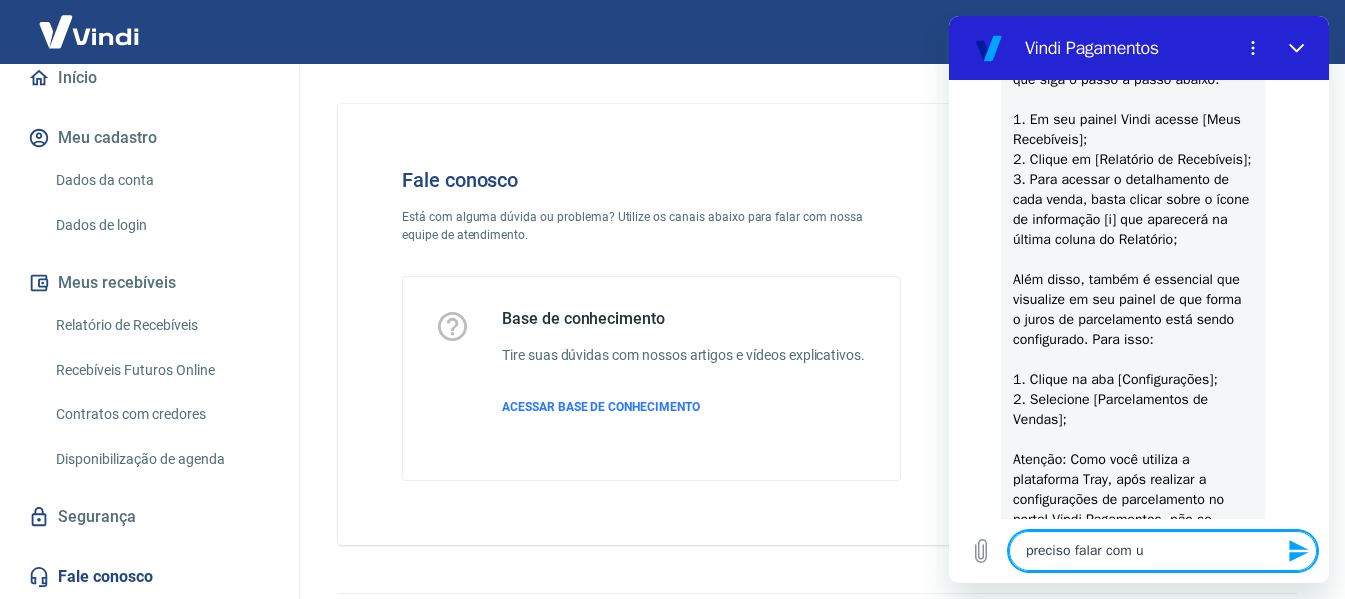 type on "preciso falar com um" 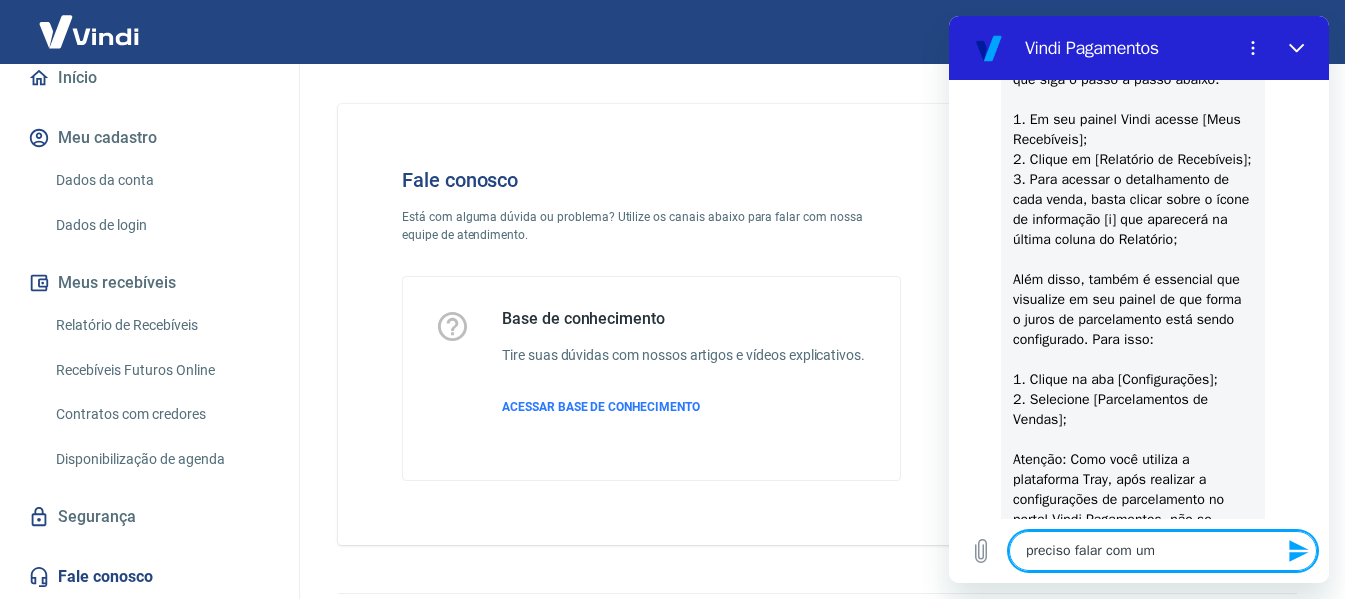 type on "preciso falar com um" 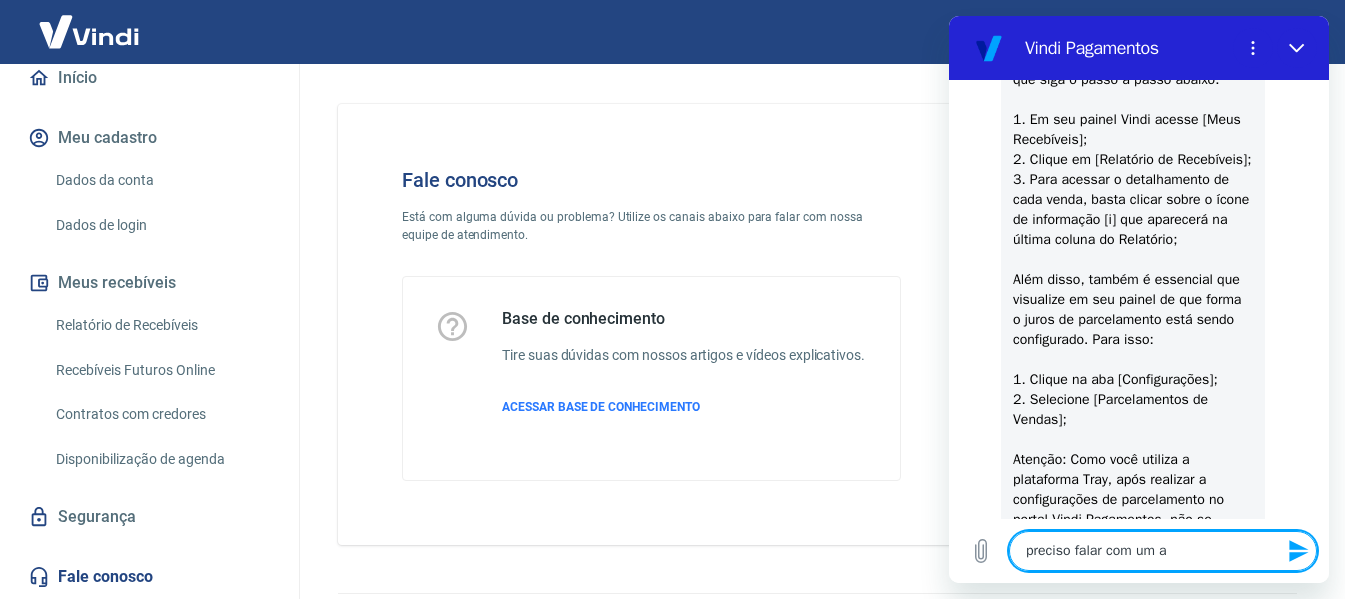 type on "preciso falar com um at" 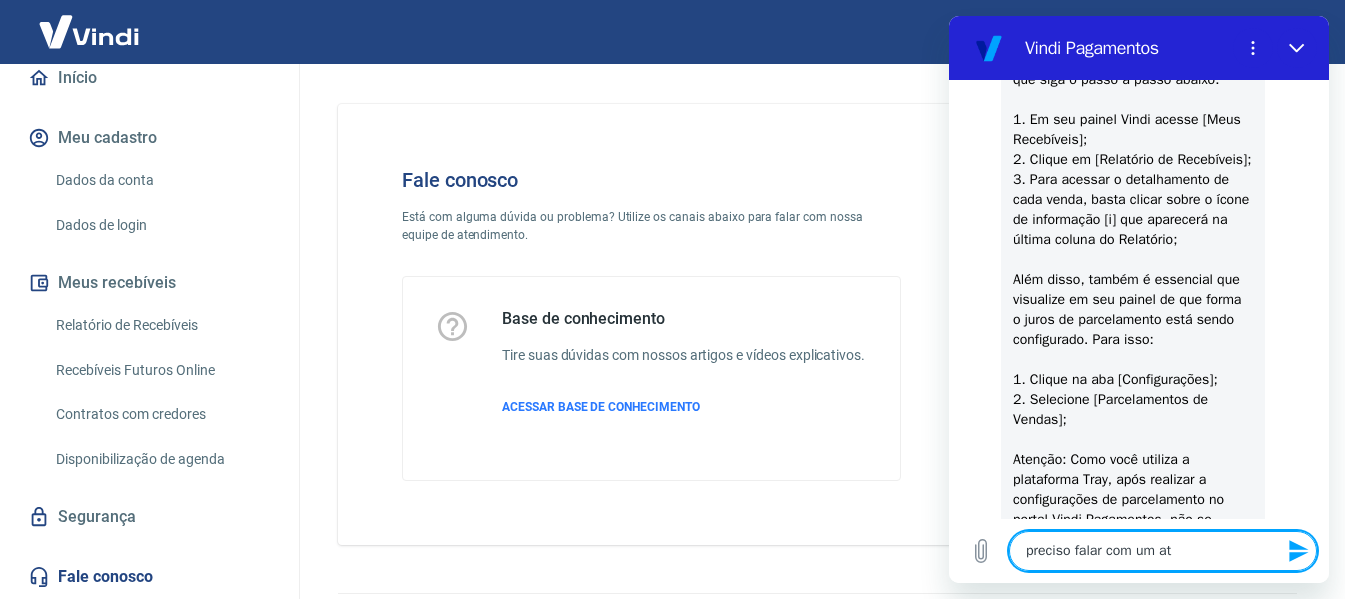 type on "preciso falar com um ate" 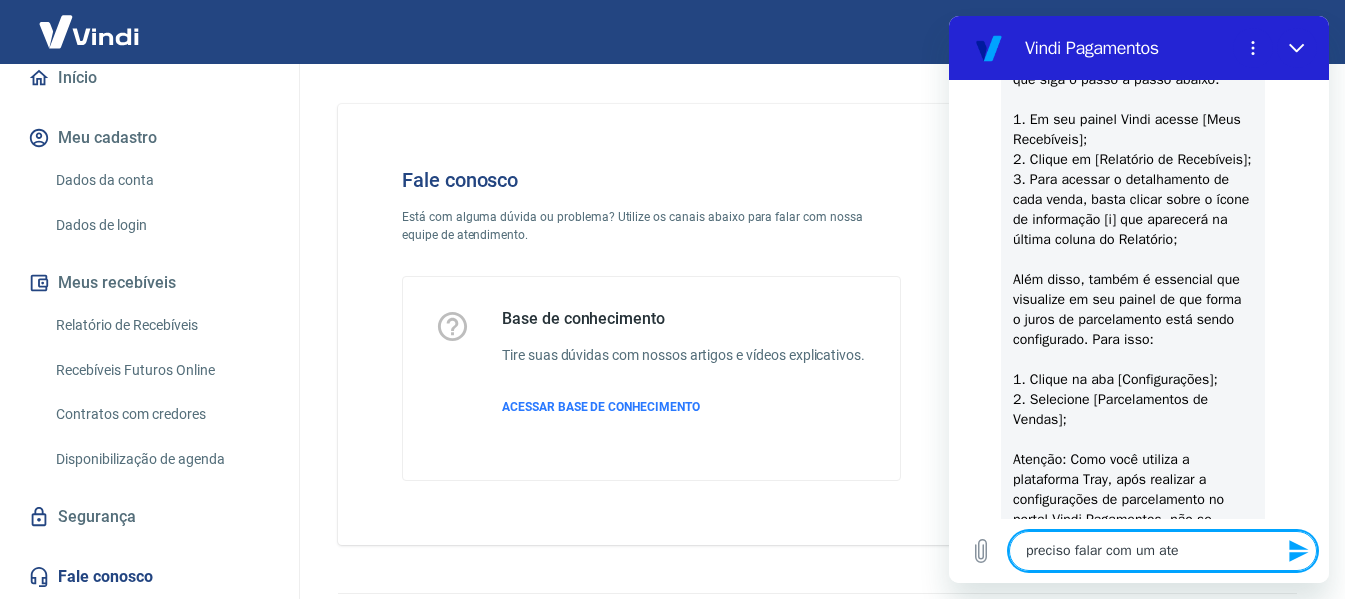 type on "preciso falar com um aten" 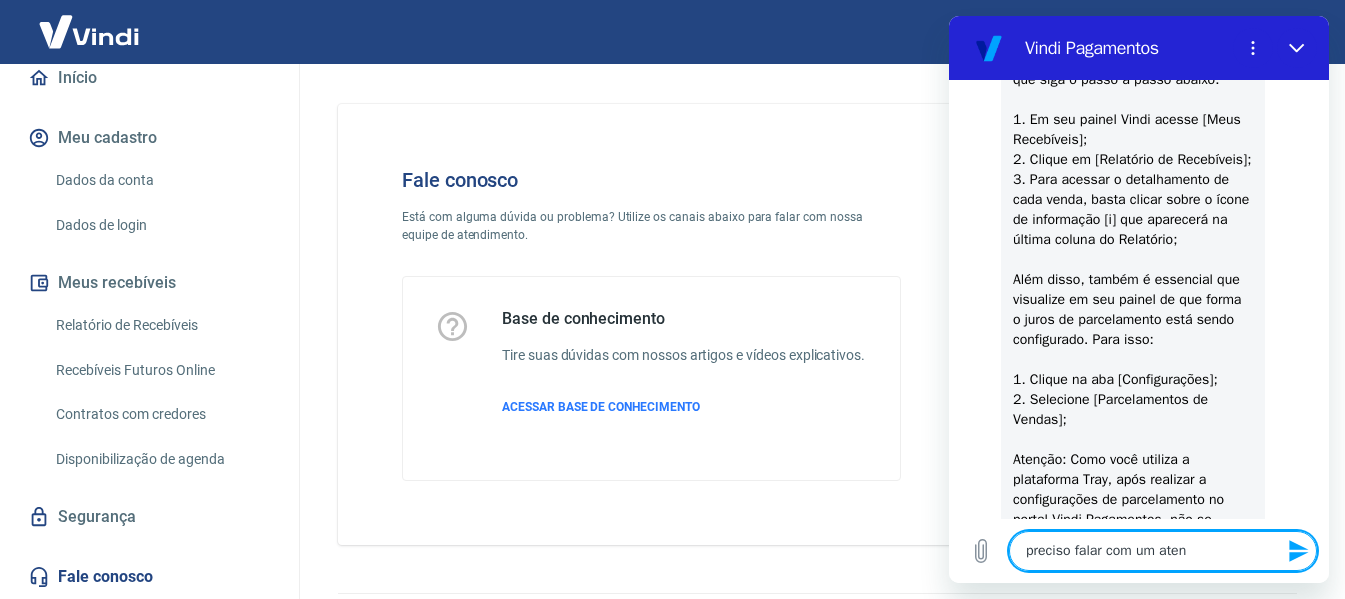 type on "preciso falar com um atend" 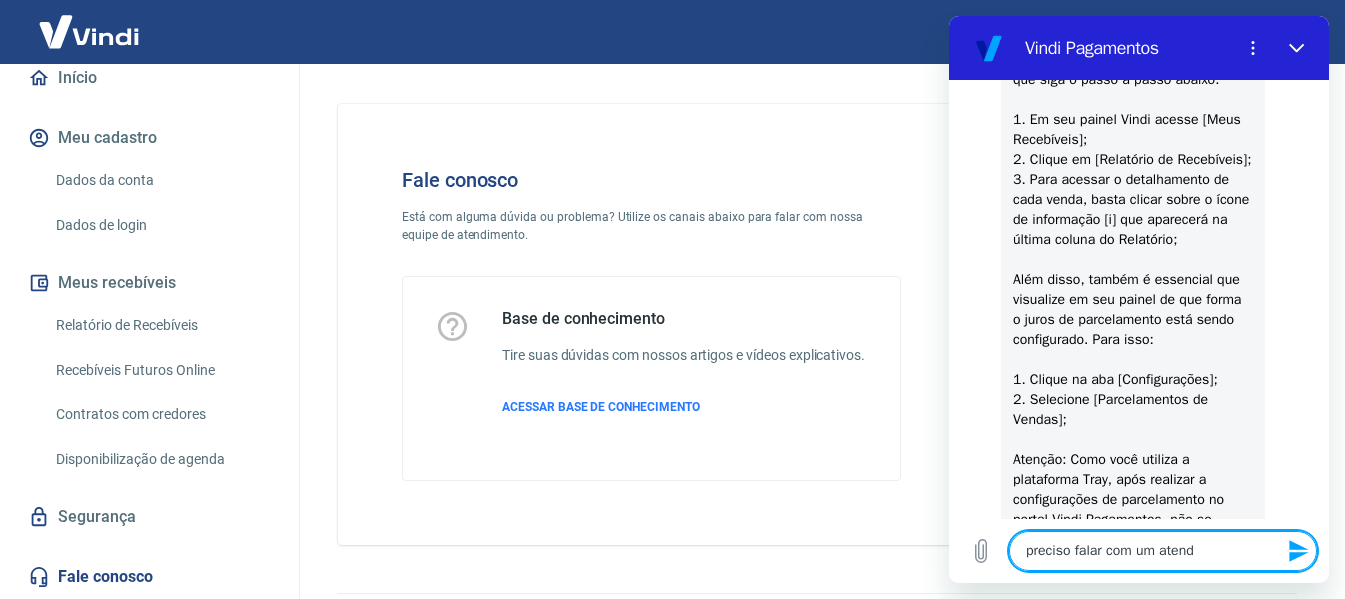 type on "preciso falar com um atende" 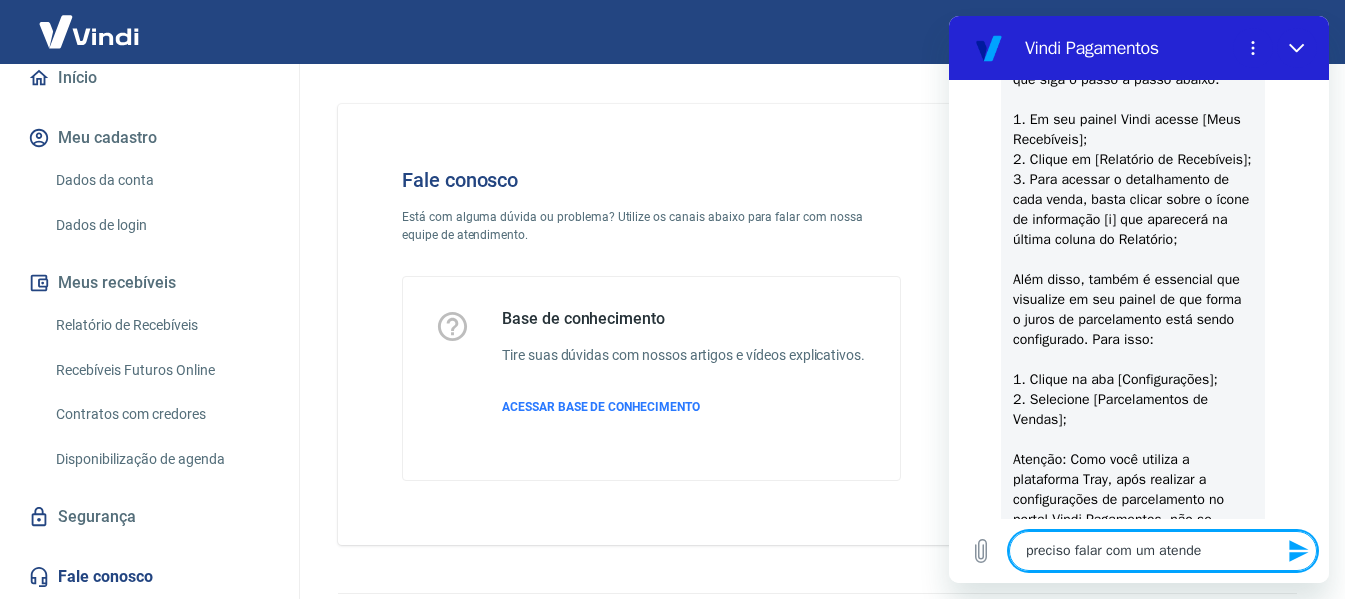 type on "preciso falar com um atenden" 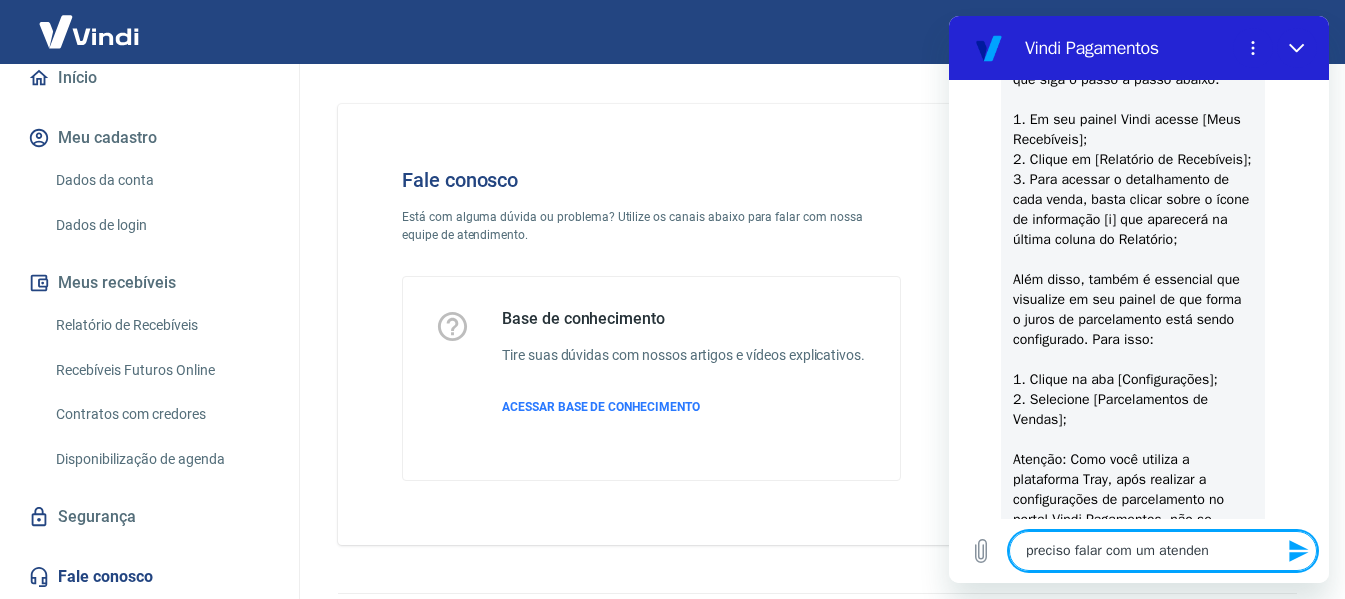 type on "preciso falar com um atendent" 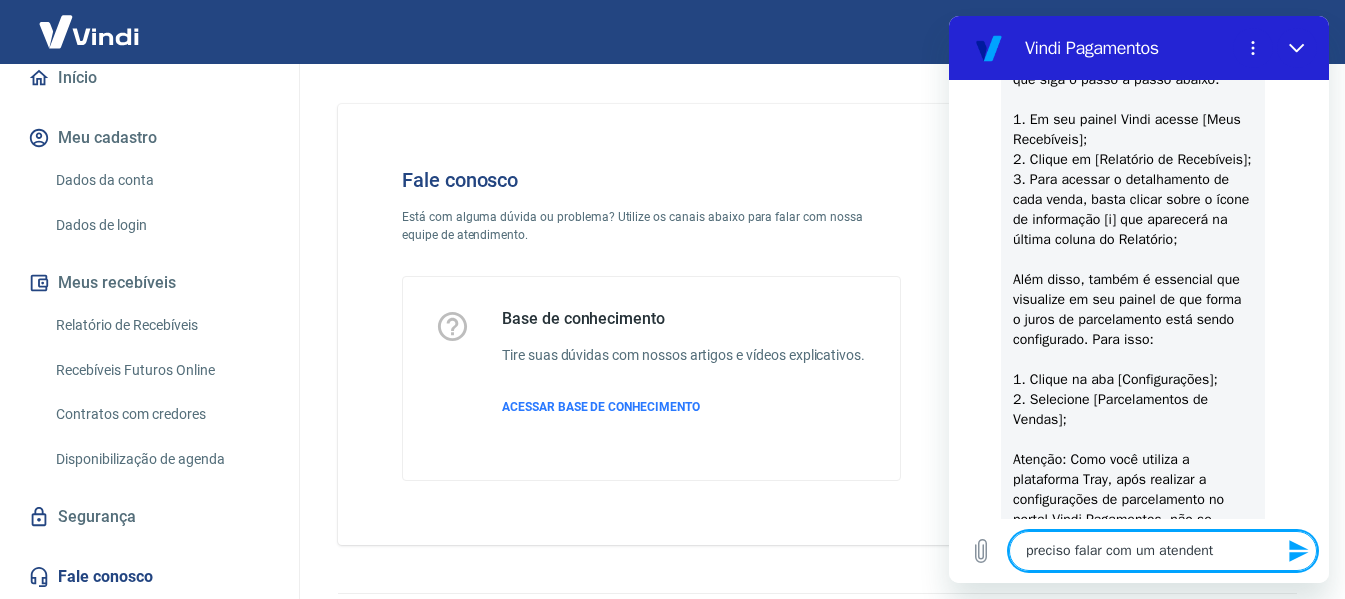 type on "preciso falar com um atendente" 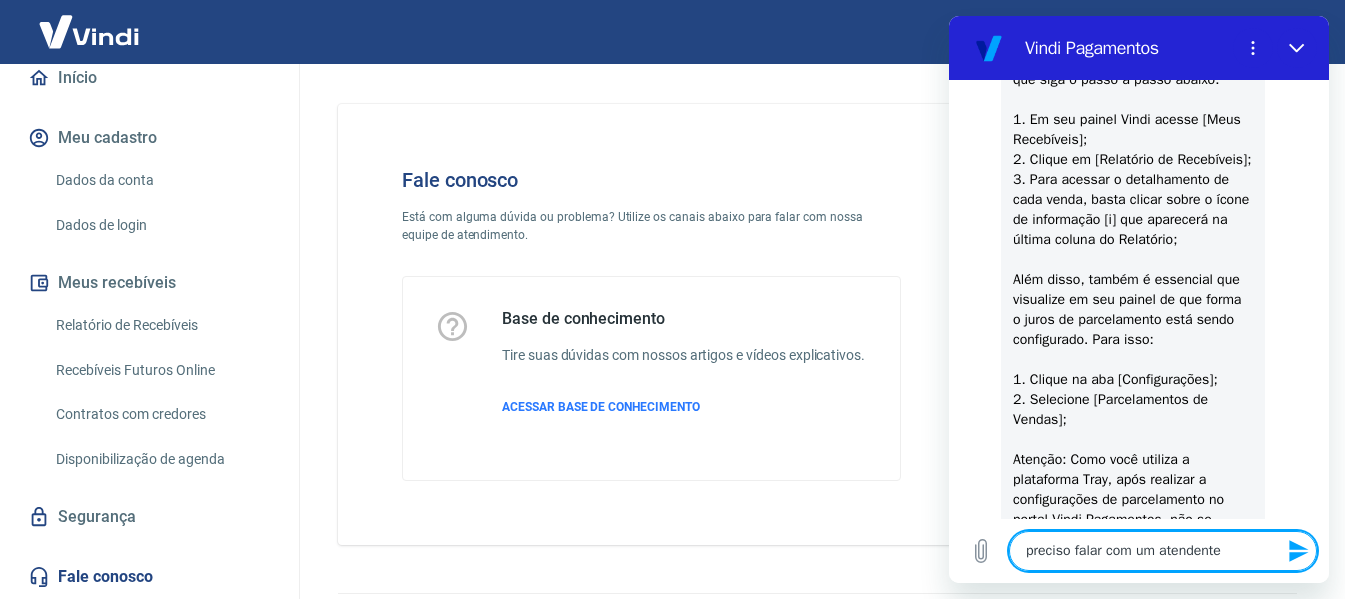 type 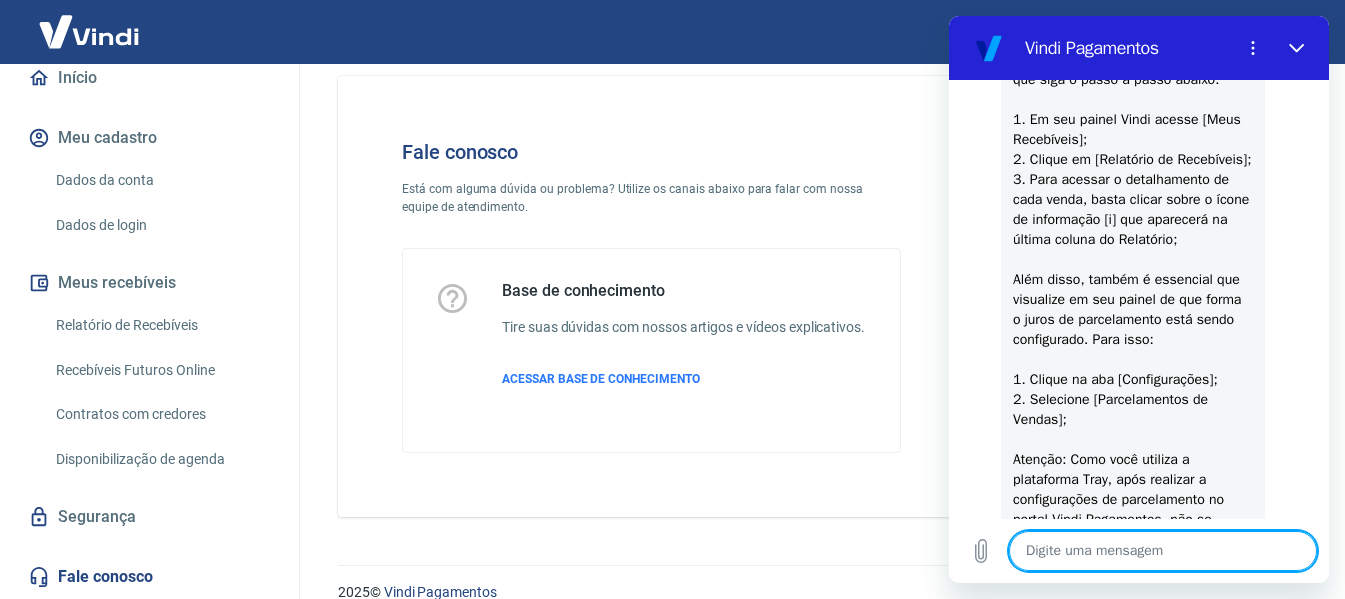 scroll, scrollTop: 77, scrollLeft: 0, axis: vertical 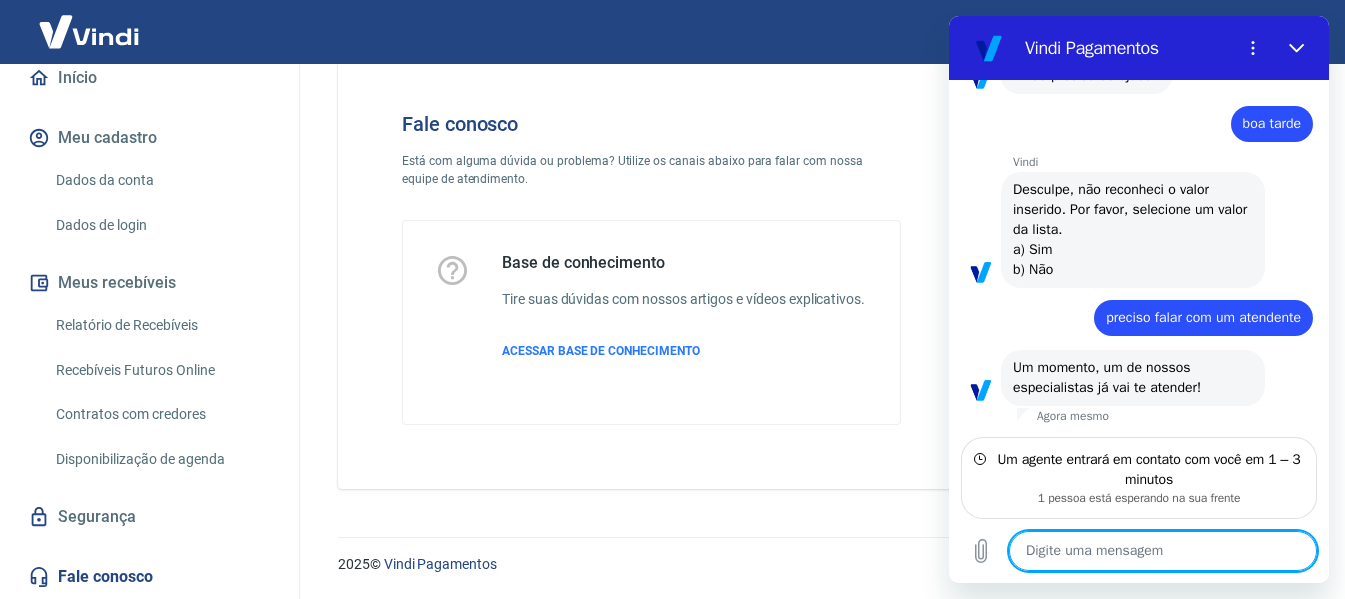 type on "x" 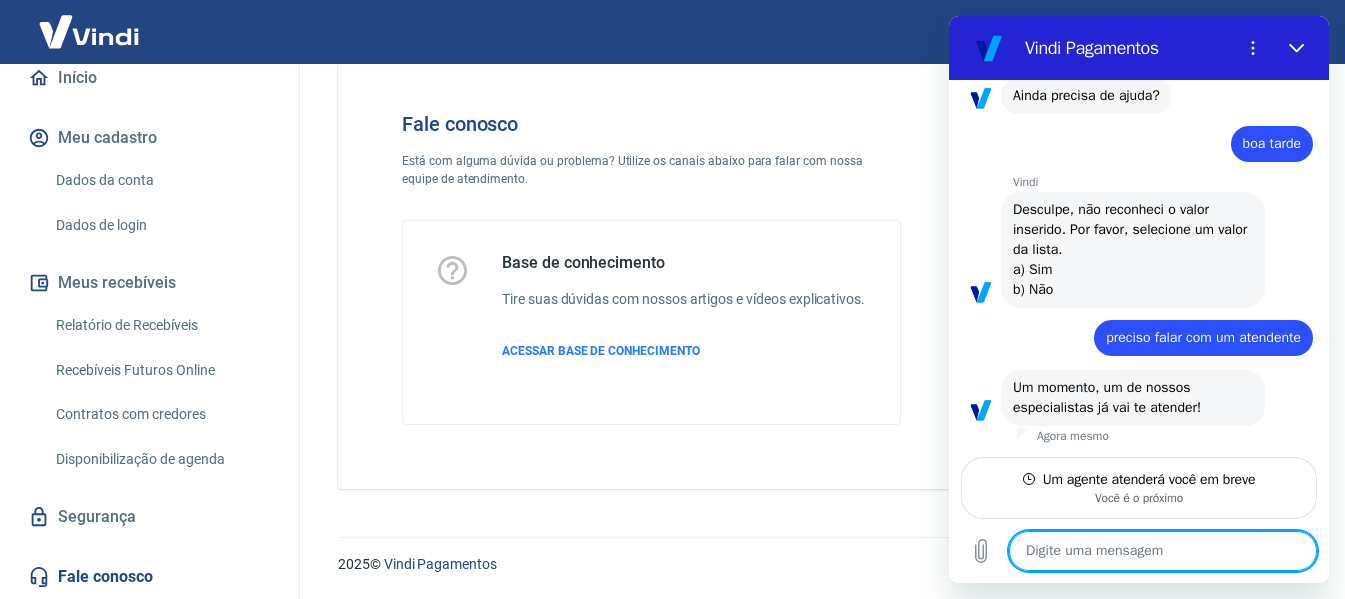 type on "b" 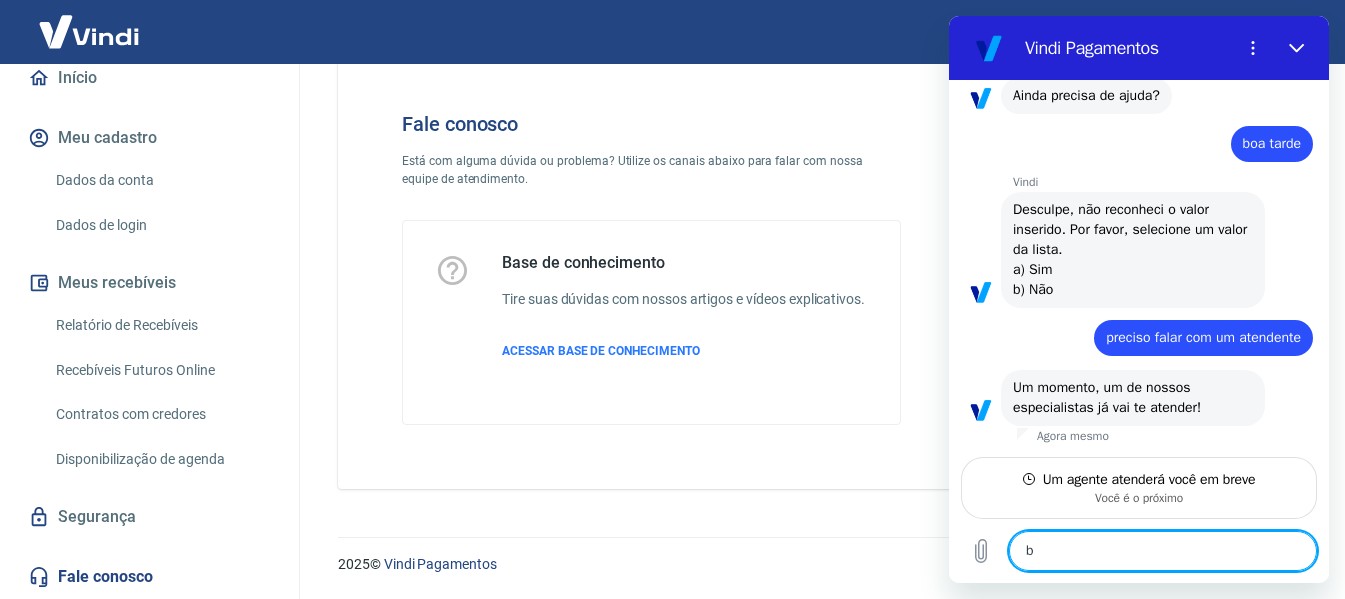 type on "bo" 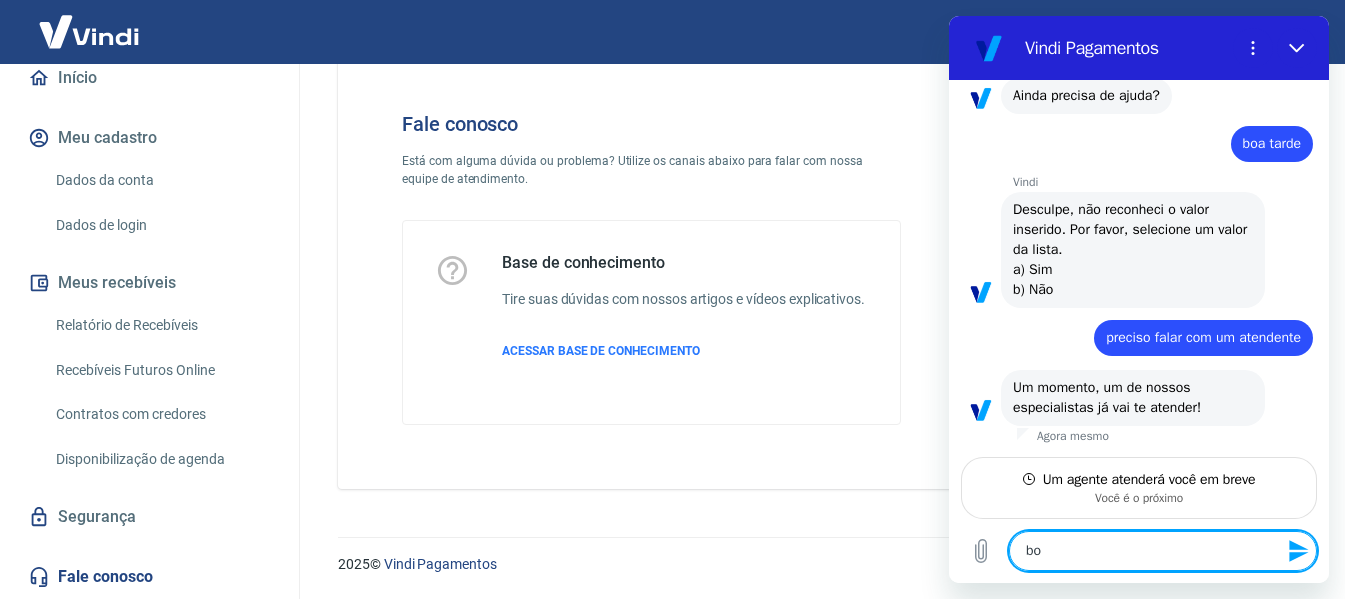 type on "boa" 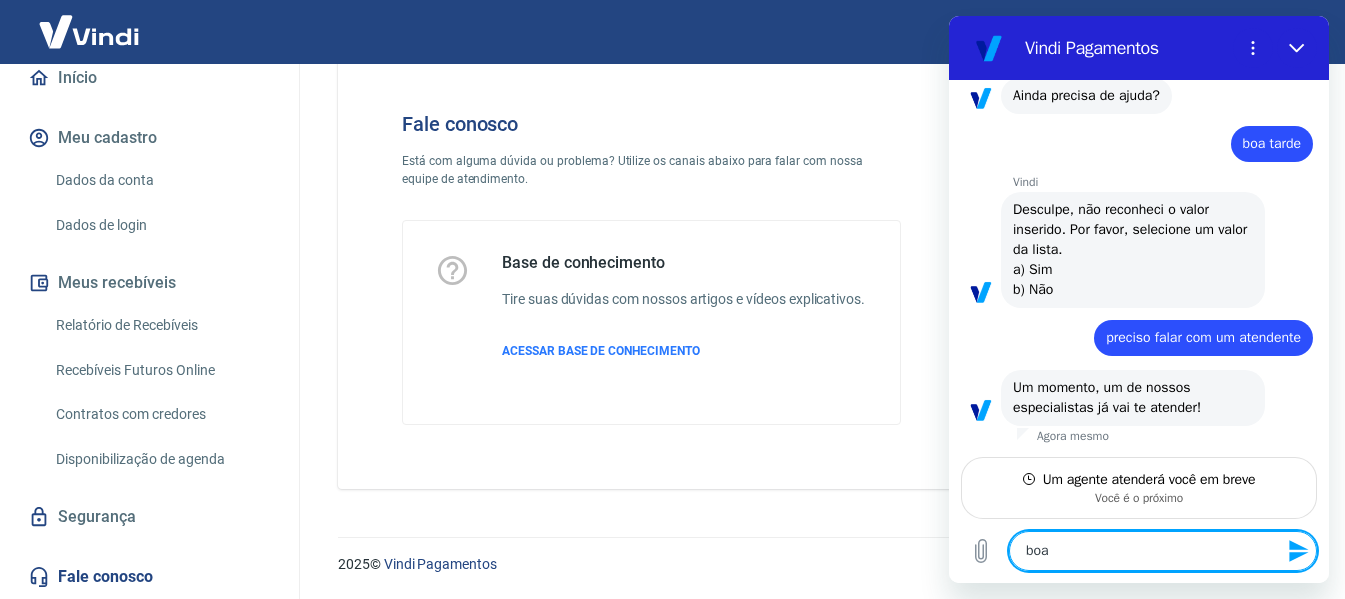 type on "boa" 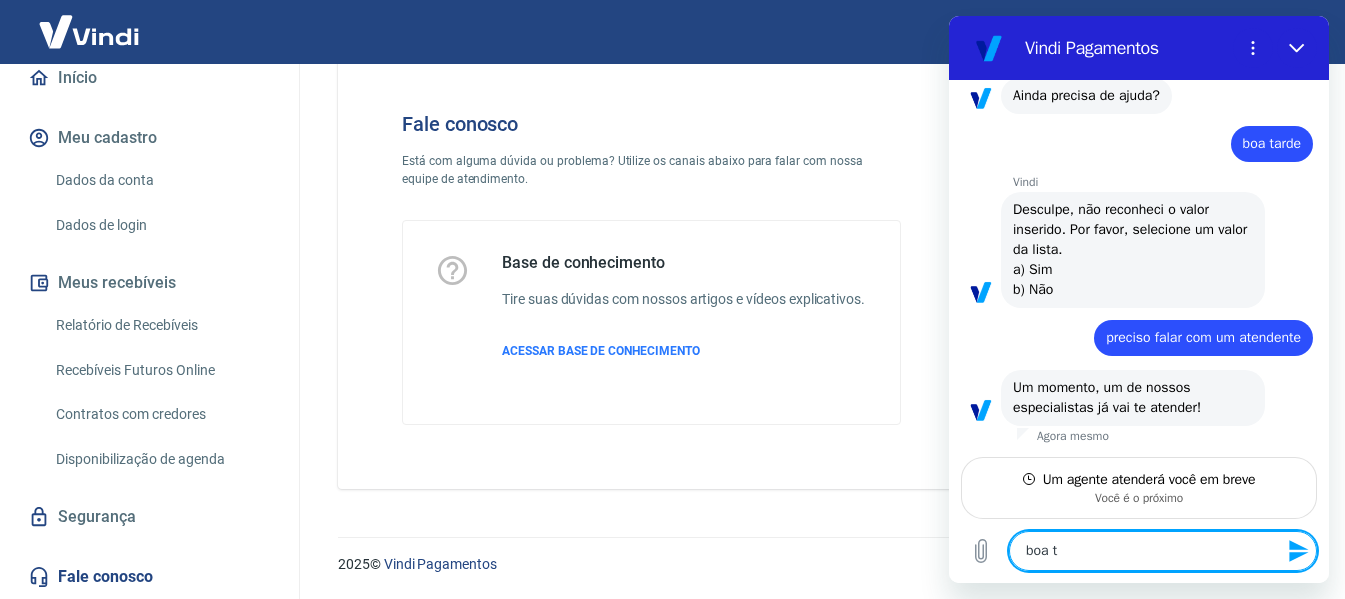 type on "boa ta" 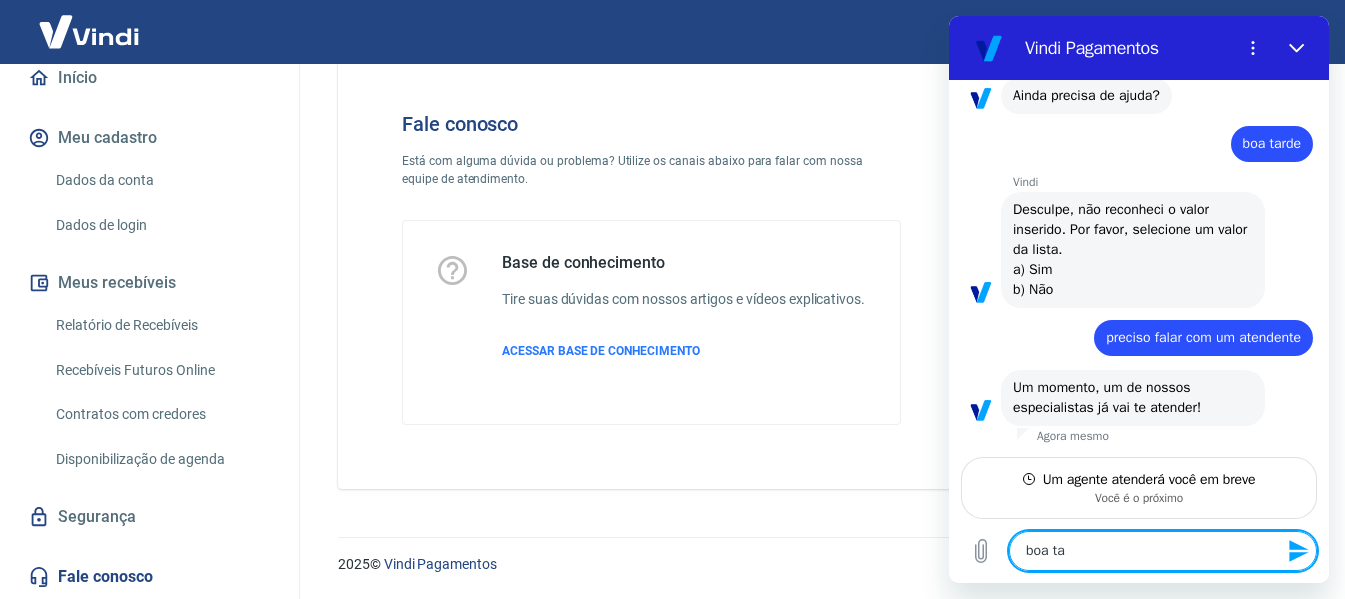 type on "boa tad" 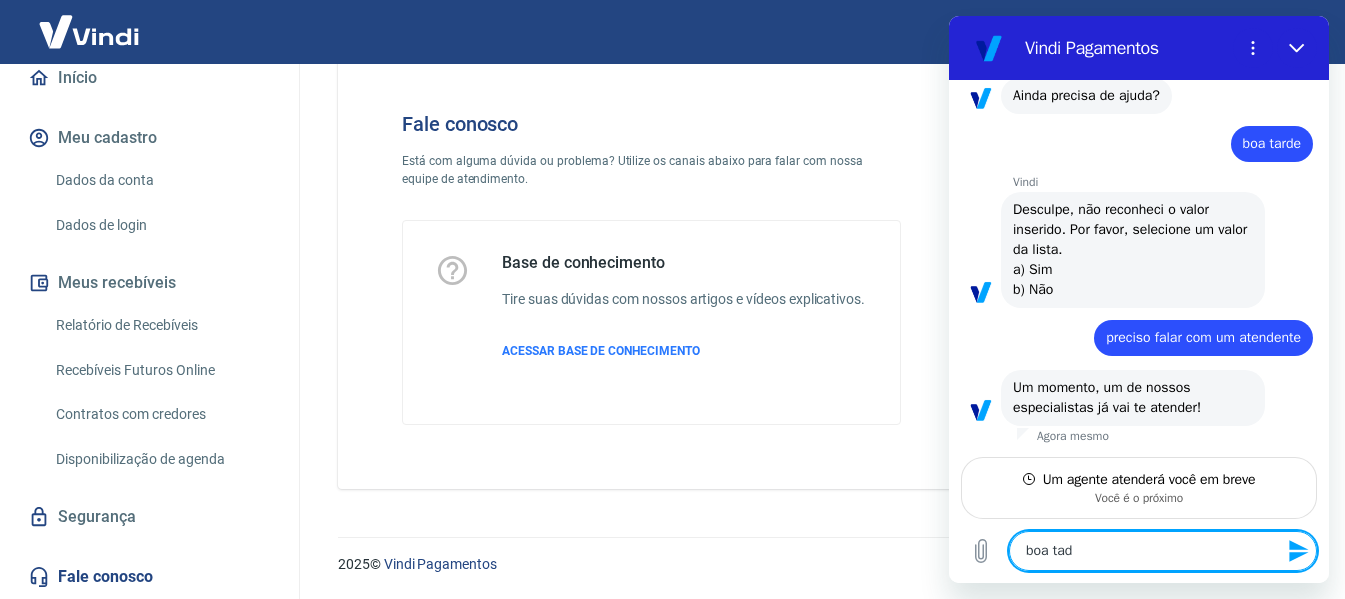 type on "boa tade" 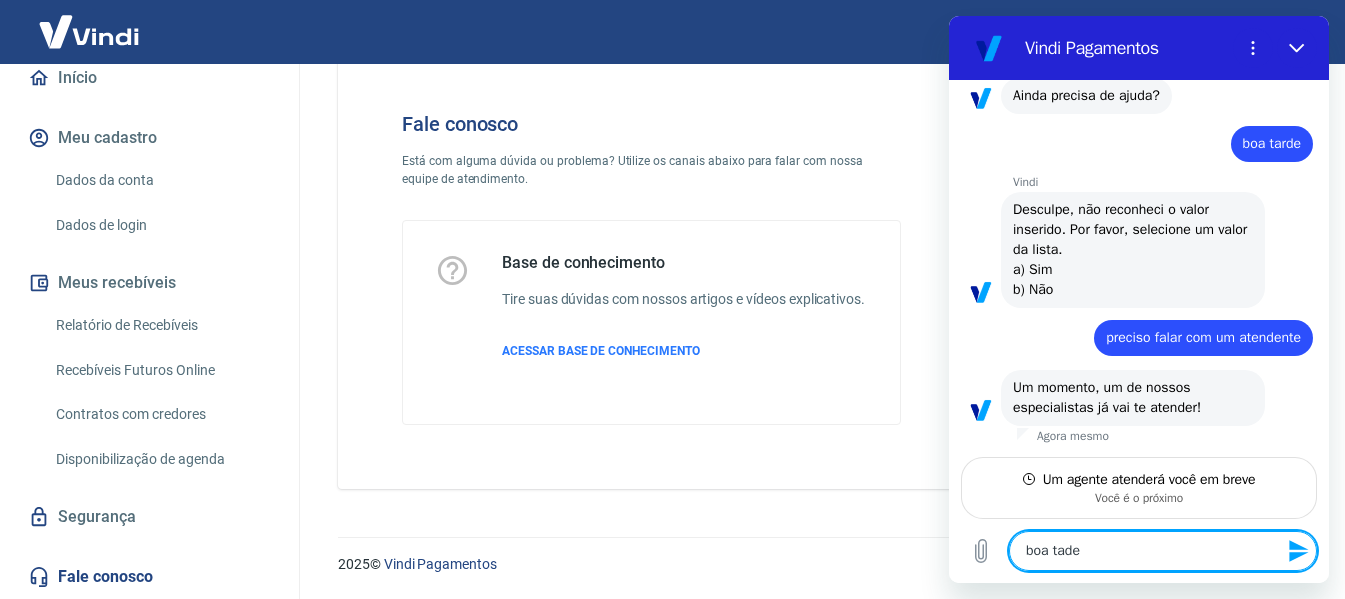 type on "boa tad" 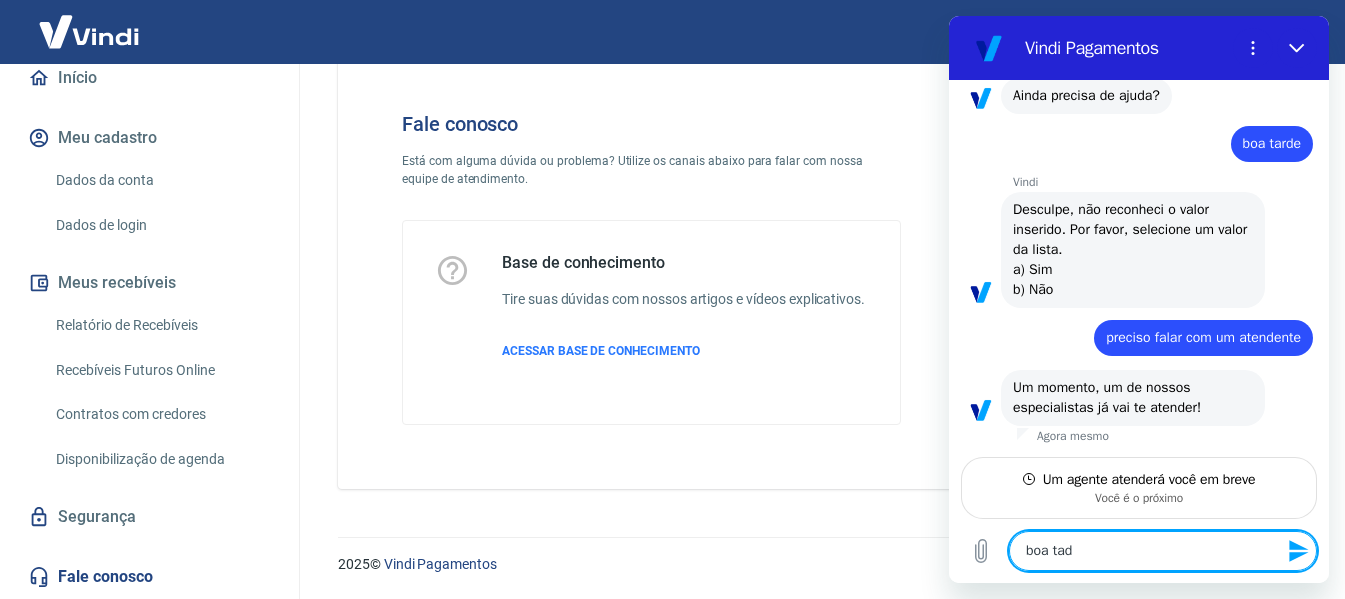 type on "x" 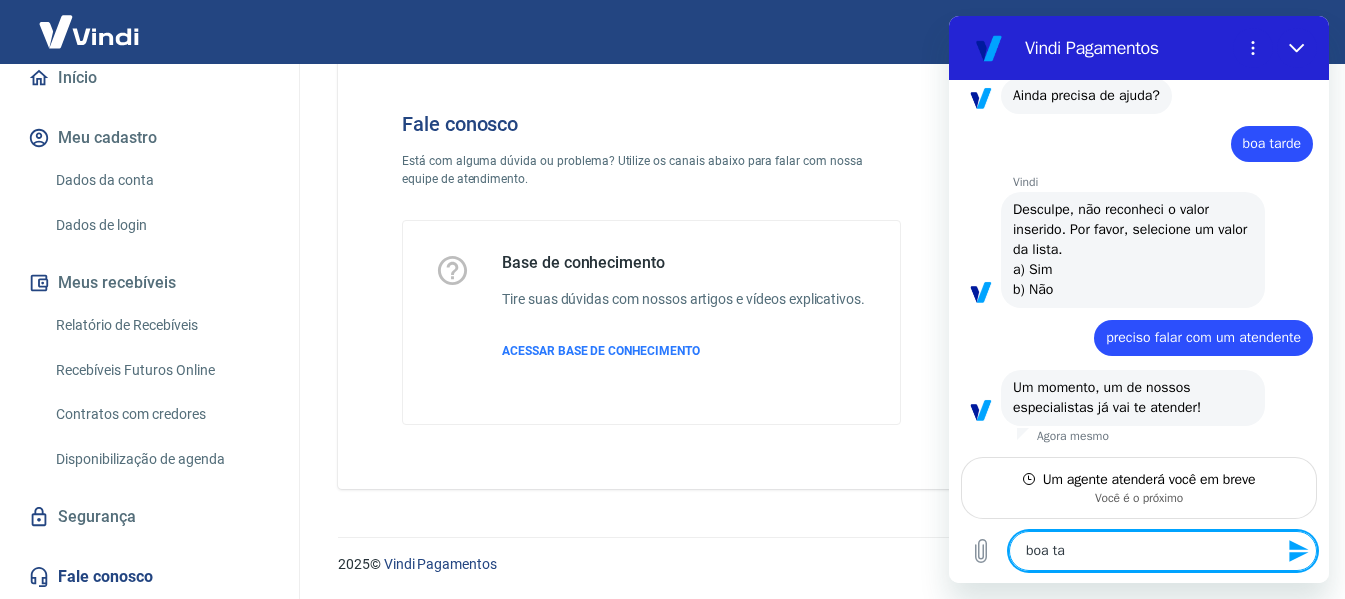 type on "boa t" 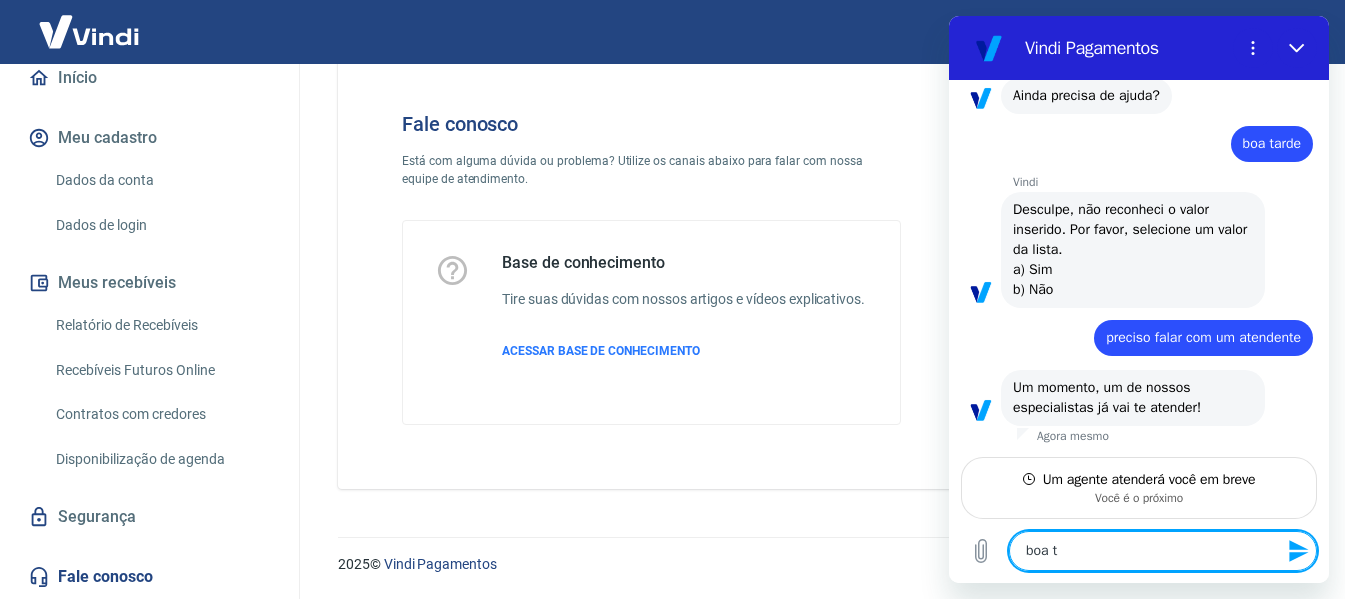 type on "boa" 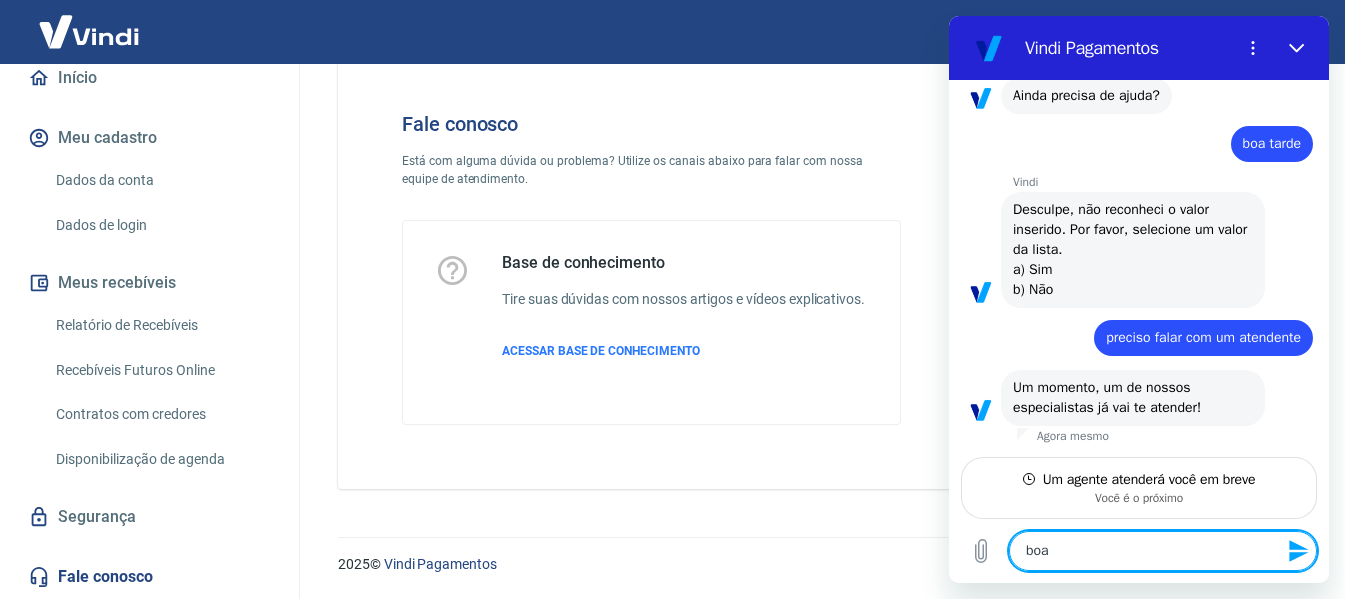 type on "x" 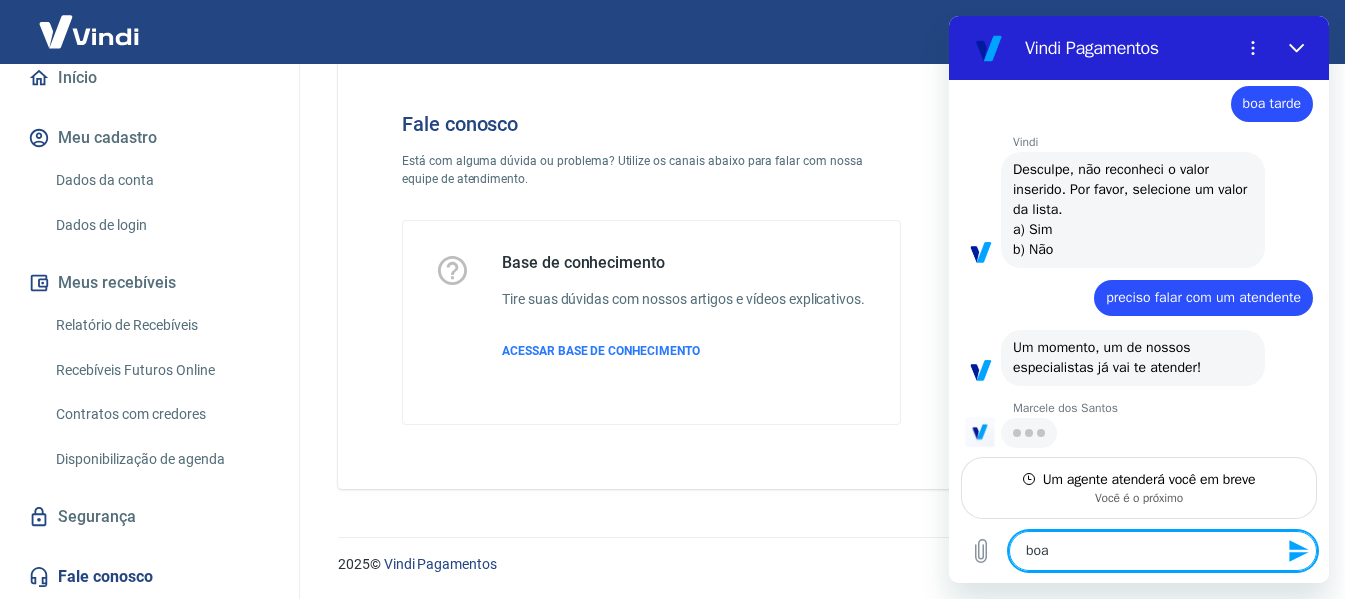 type on "boa" 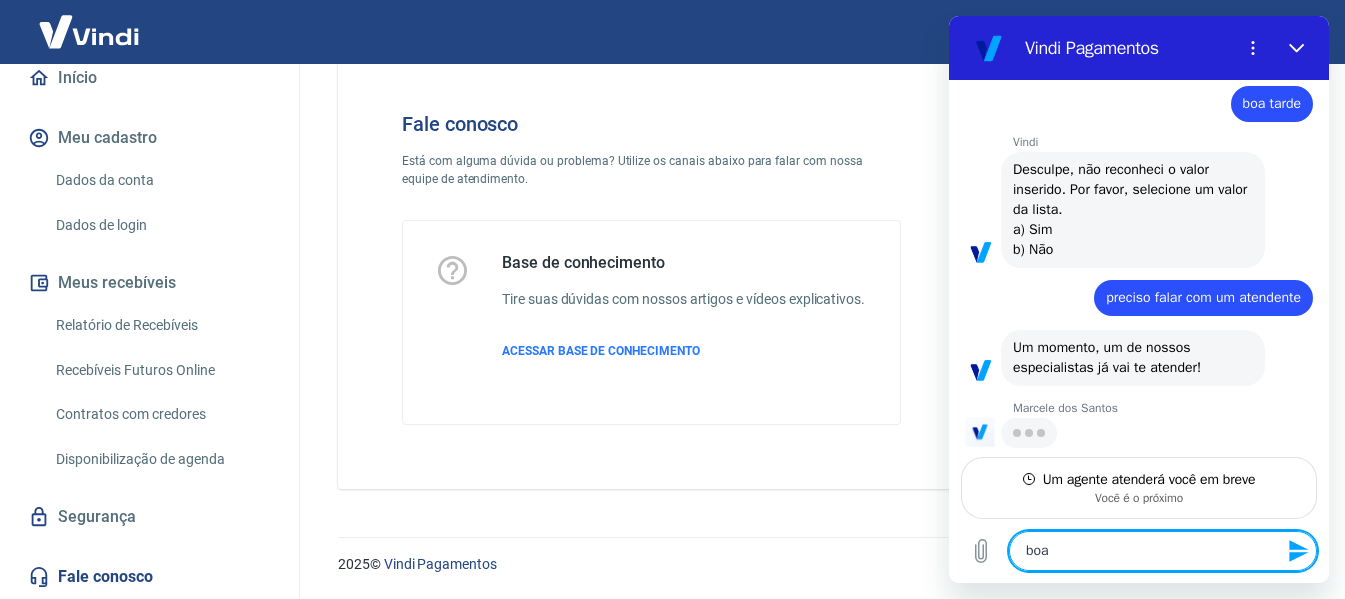 type on "x" 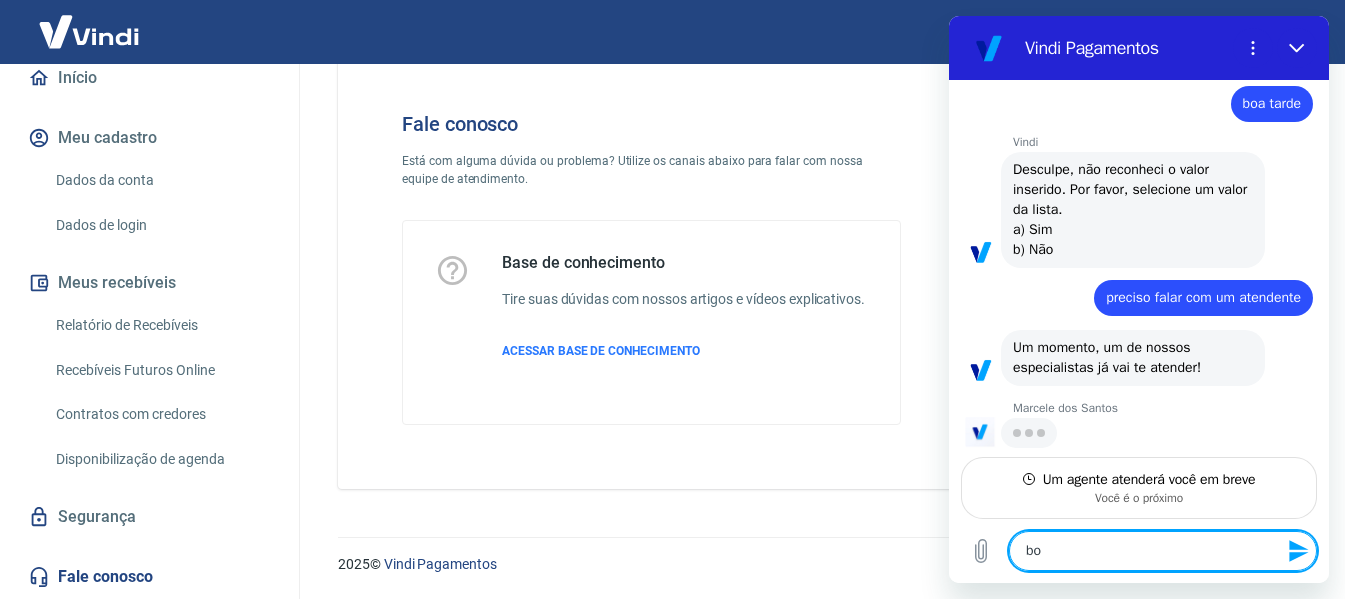 type on "x" 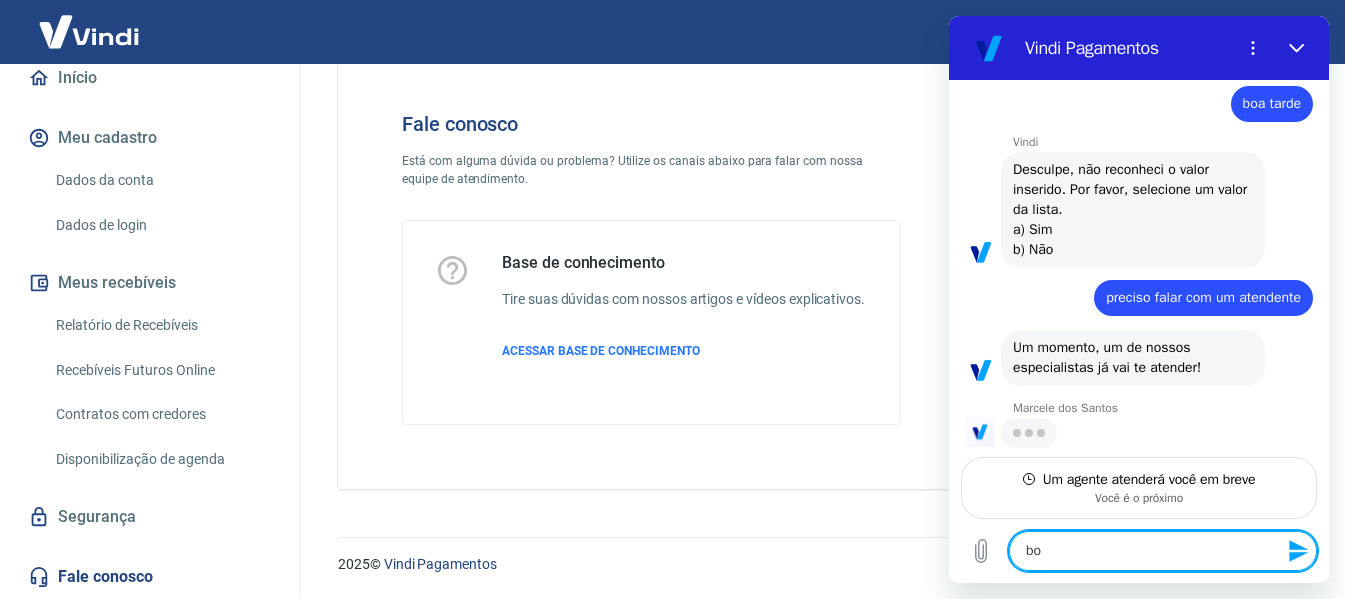 type on "b" 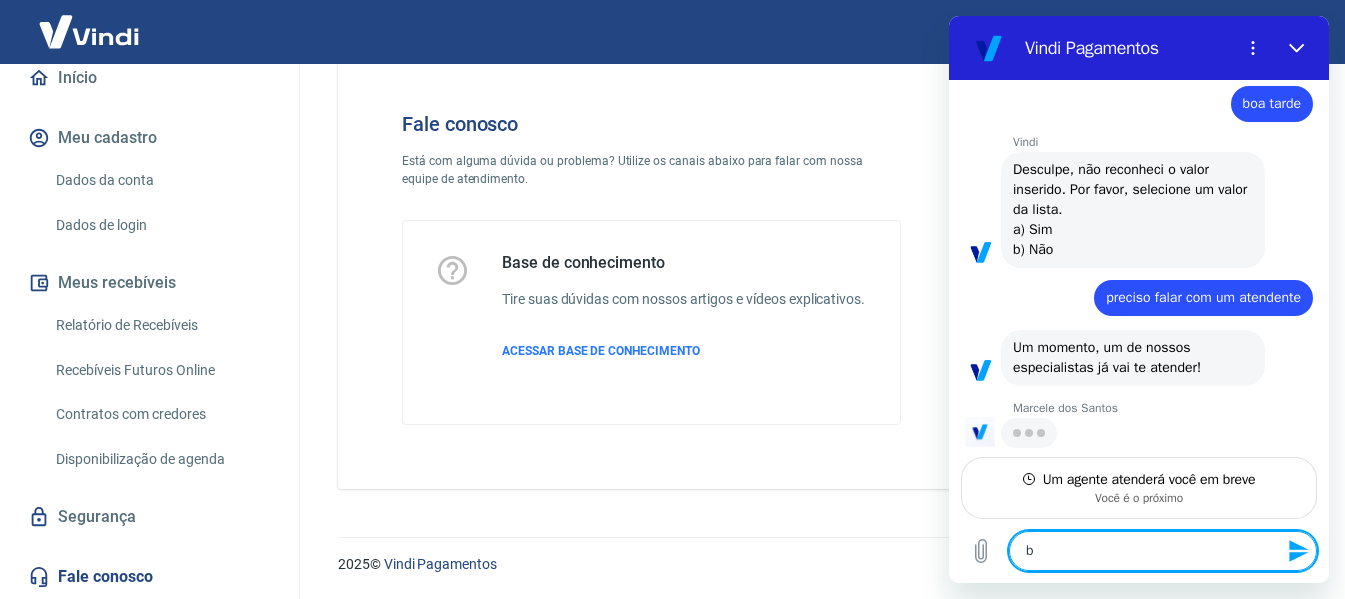 type on "x" 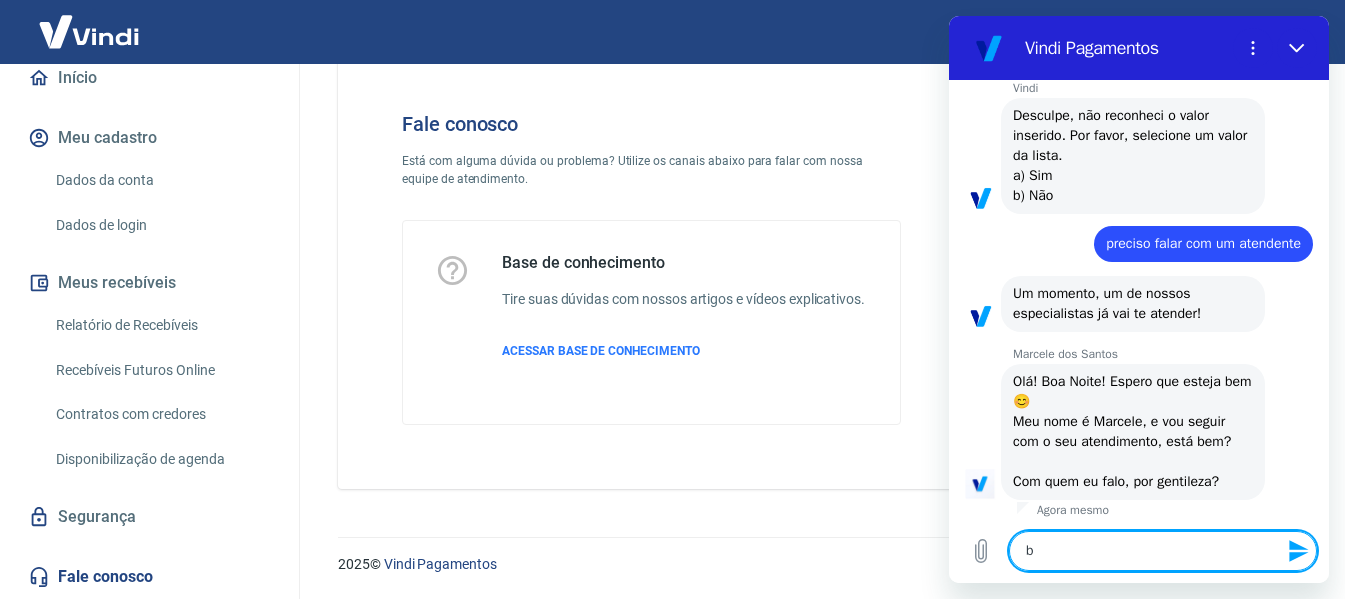 type 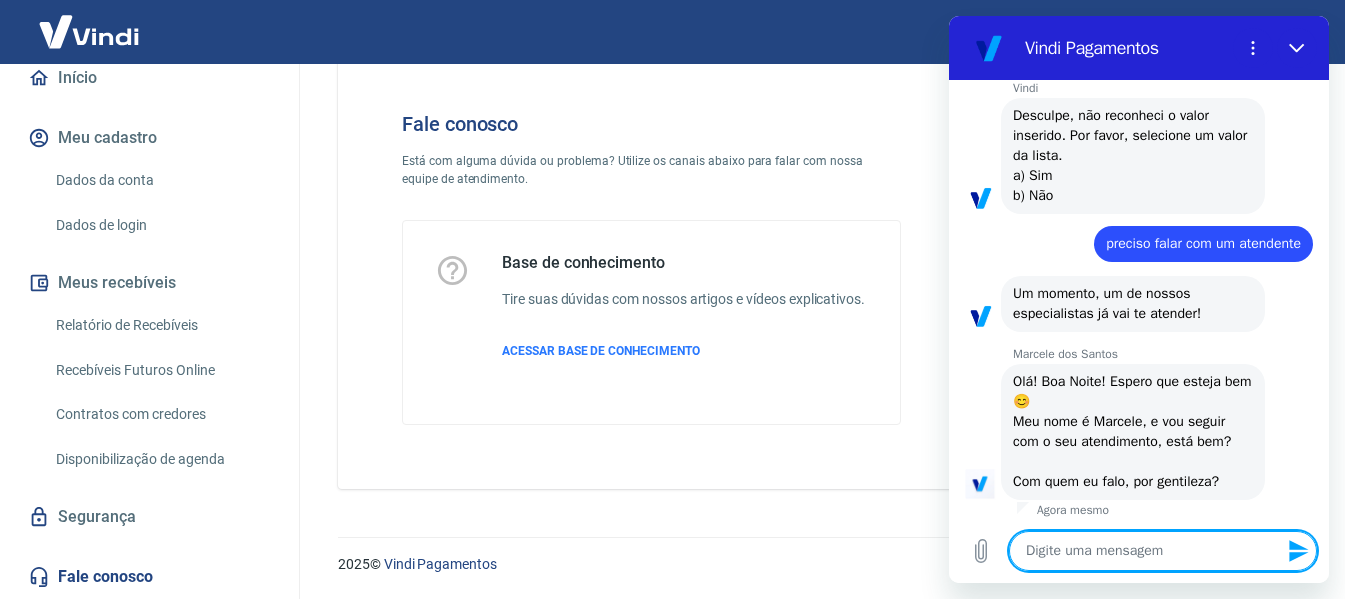 type on "x" 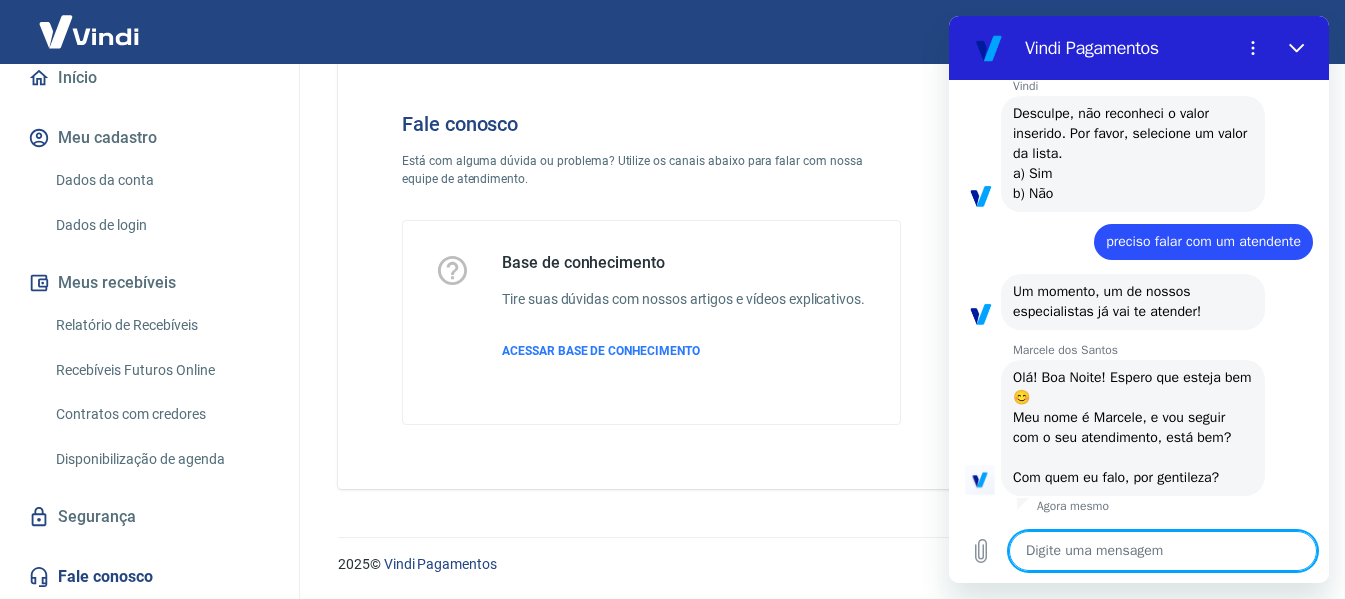 scroll, scrollTop: 1862, scrollLeft: 0, axis: vertical 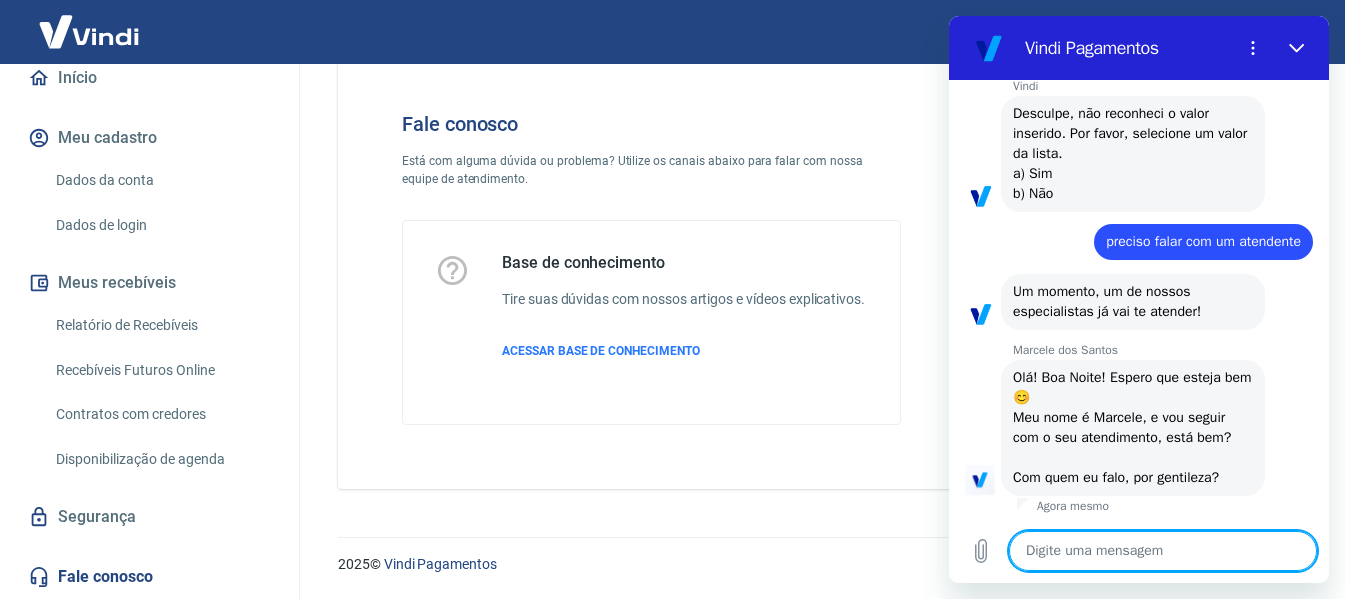 click at bounding box center [1163, 551] 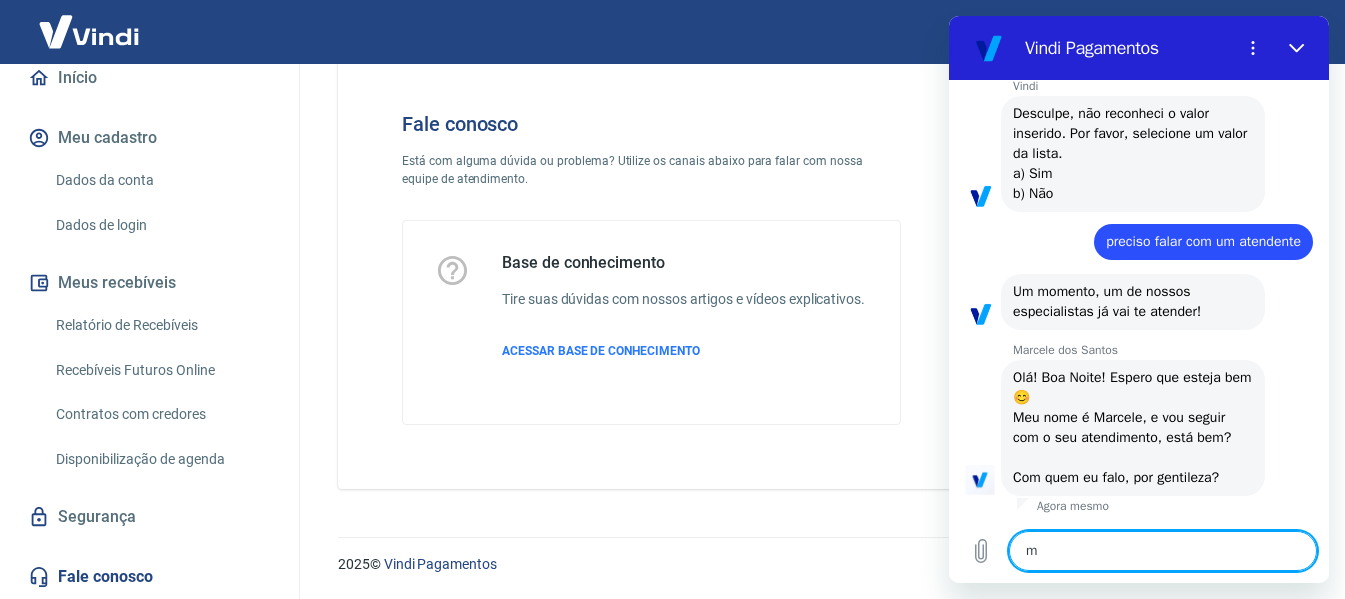 type on "mi" 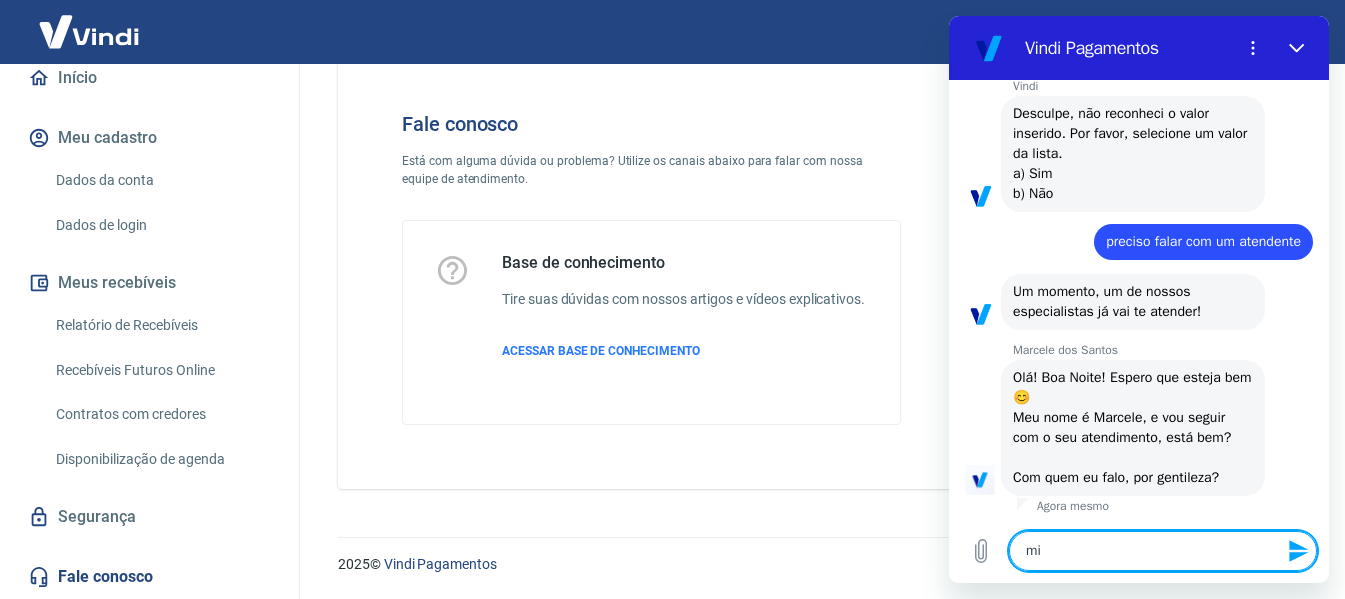 type on "mic" 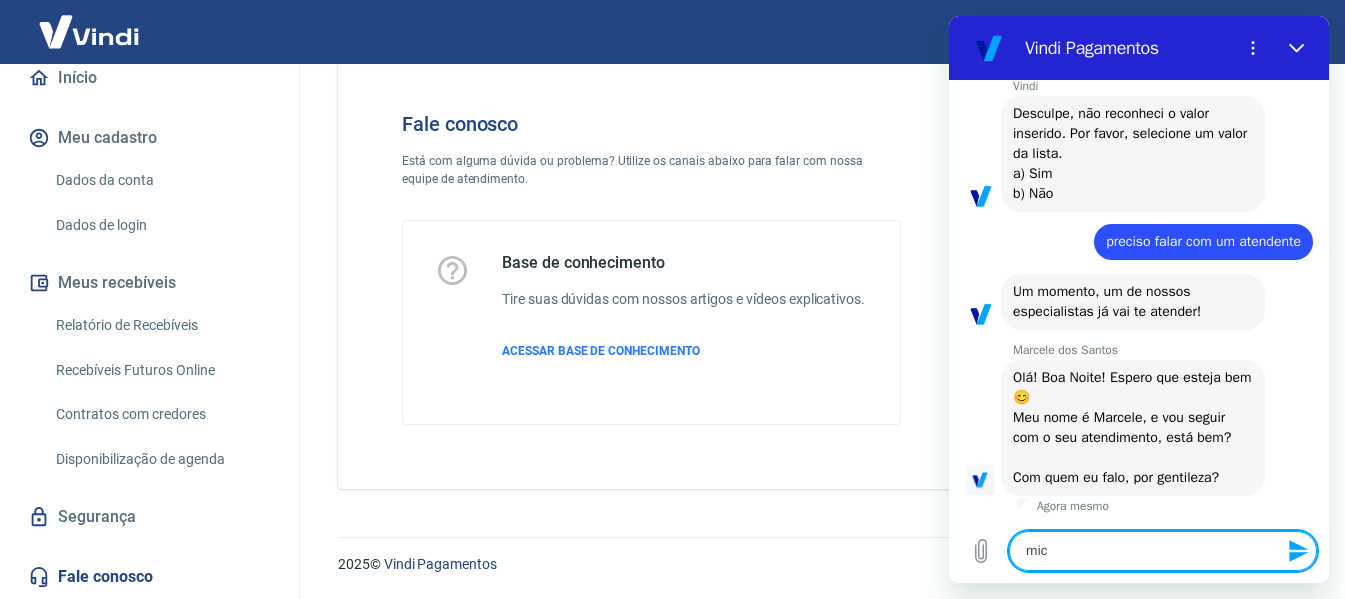 type on "[NAME]" 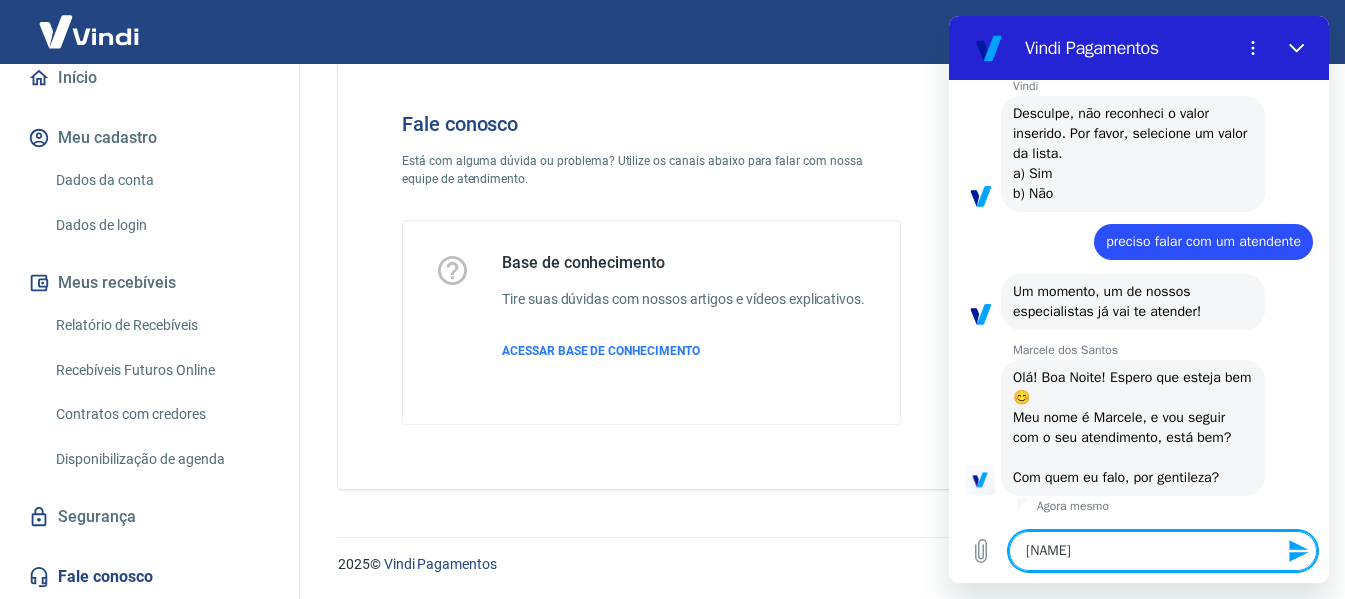 type on "[NAME]" 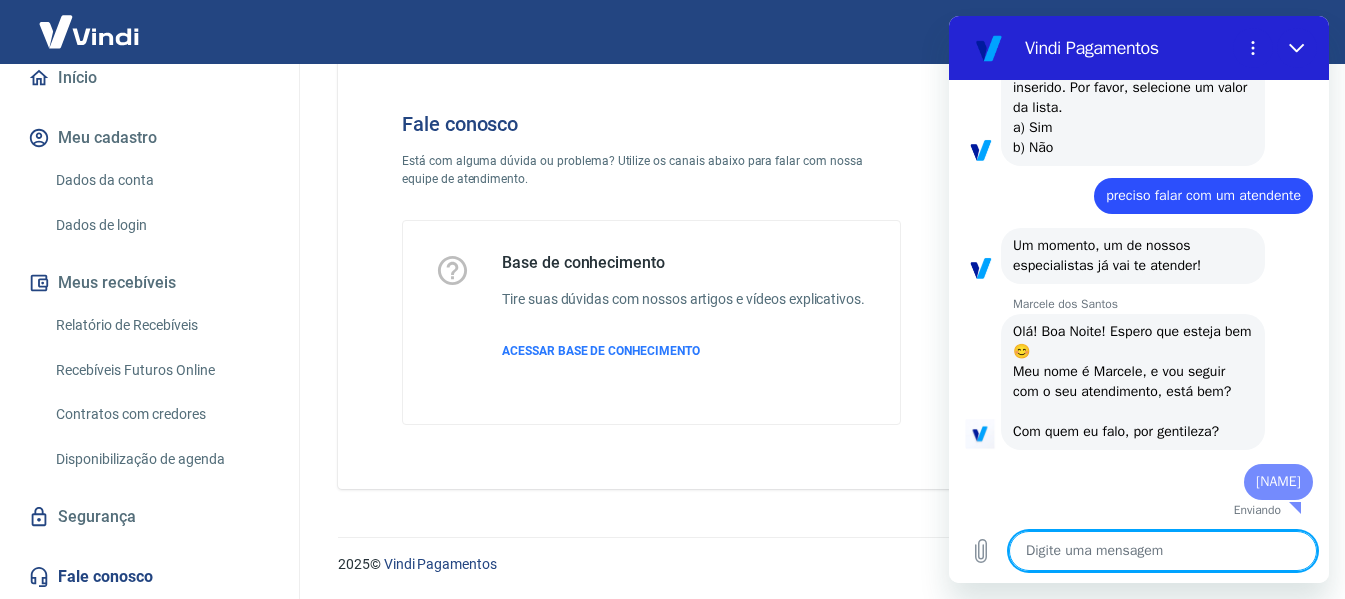 type on "x" 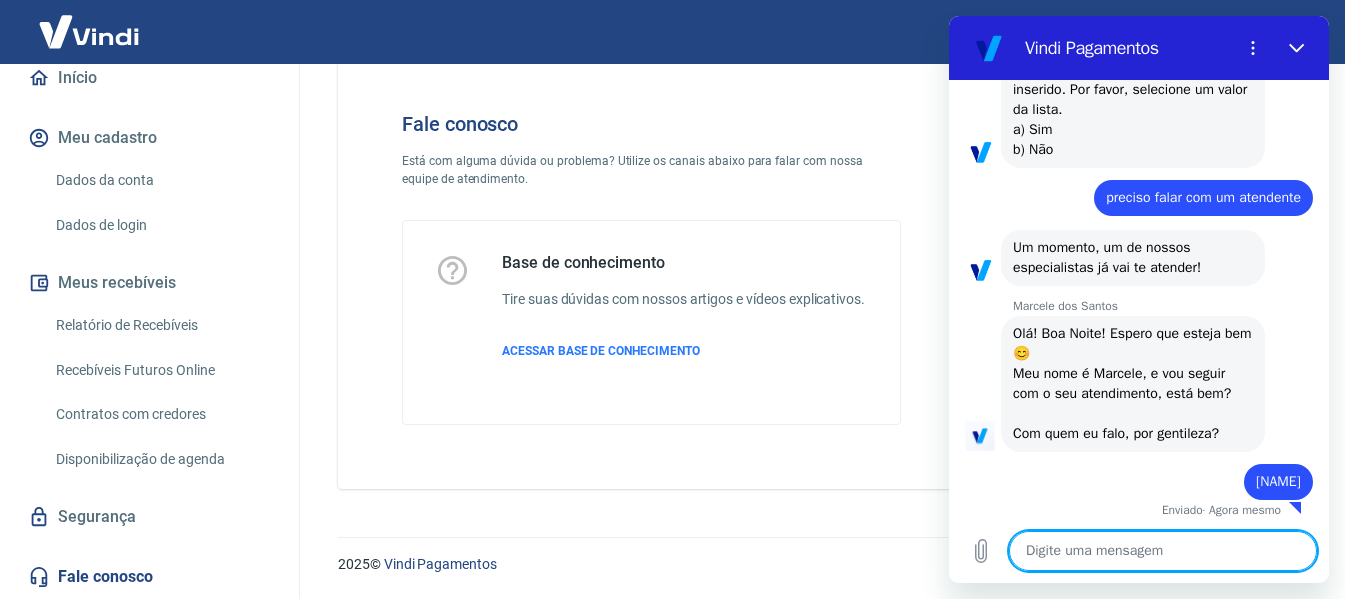 scroll, scrollTop: 1910, scrollLeft: 0, axis: vertical 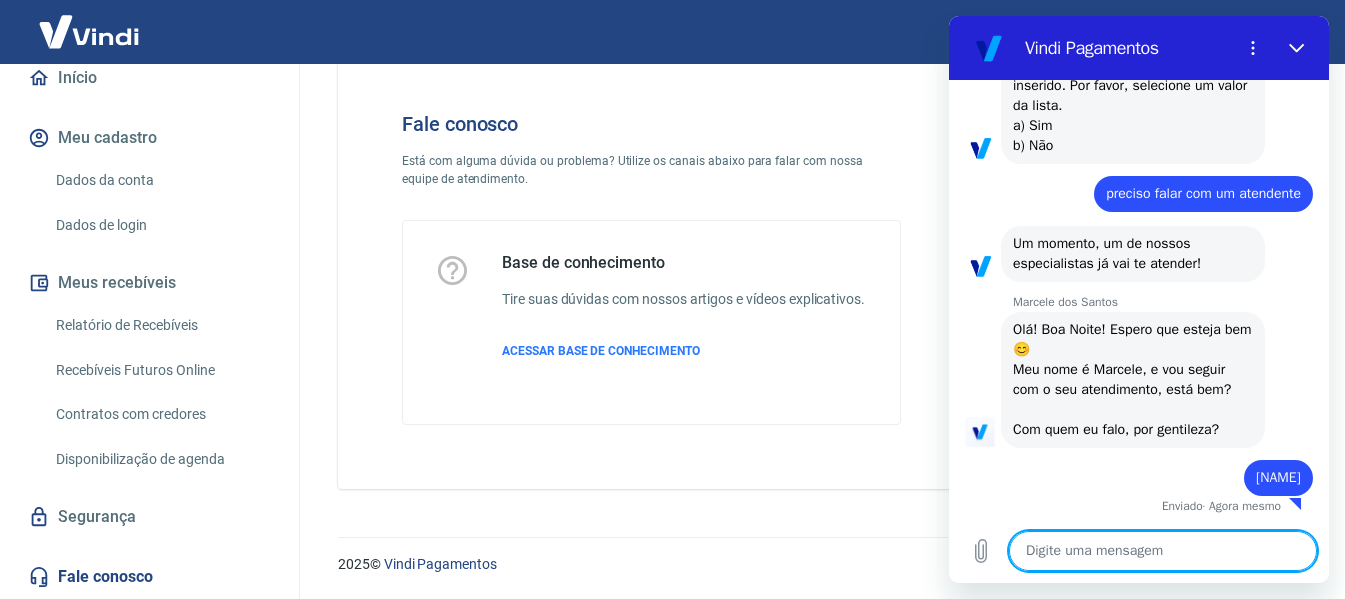 type on "t" 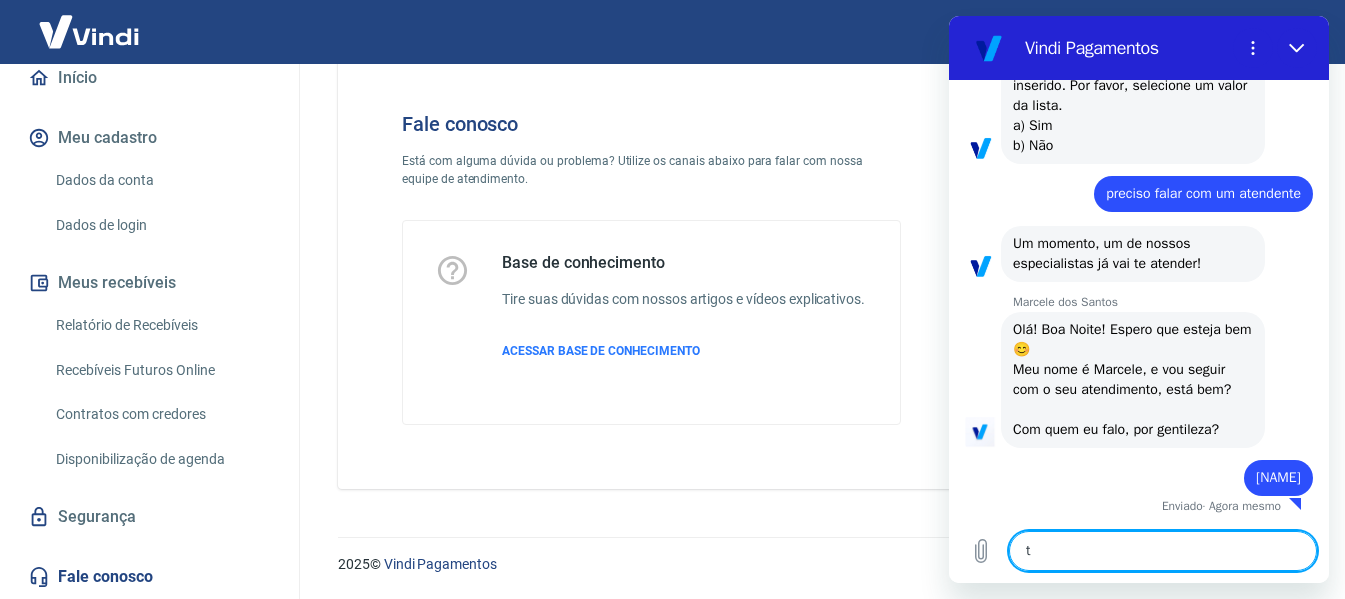 type on "tu" 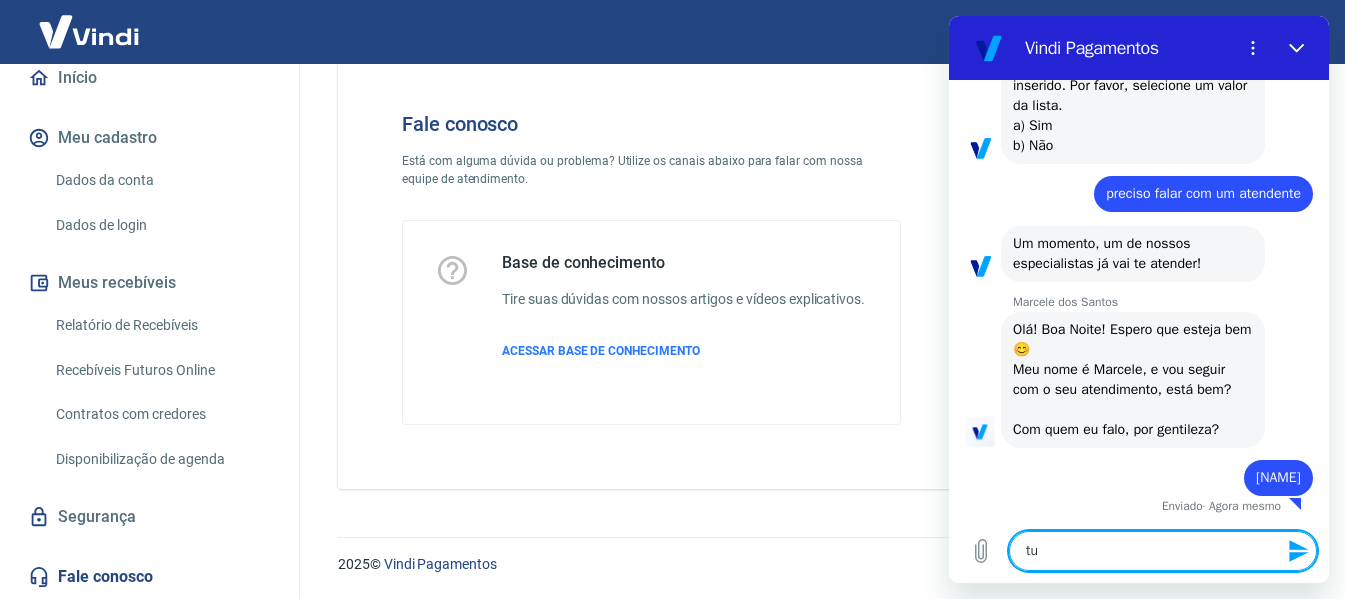 type on "tud" 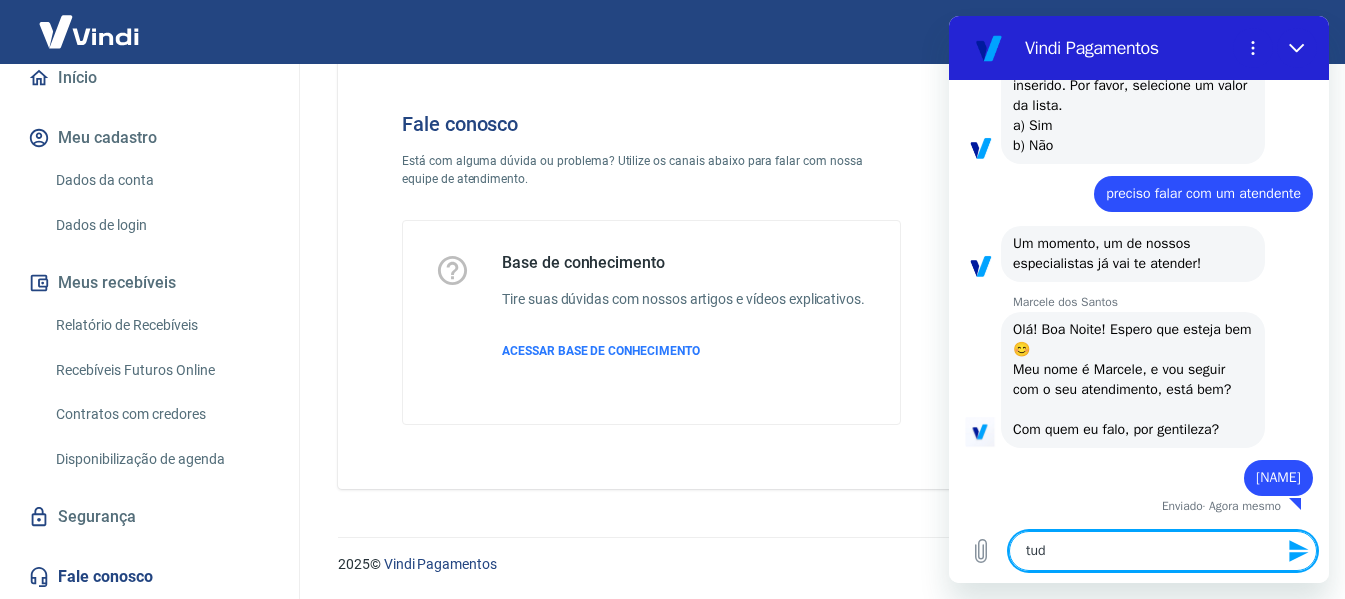 type on "tudo" 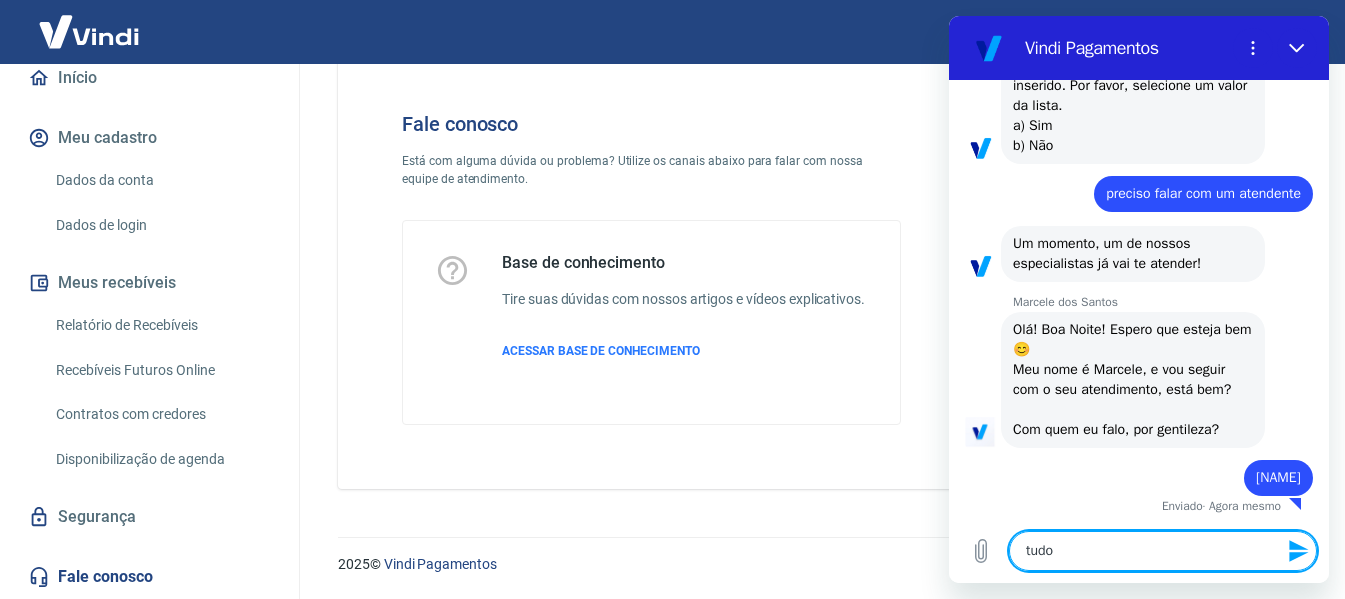 type on "tudo" 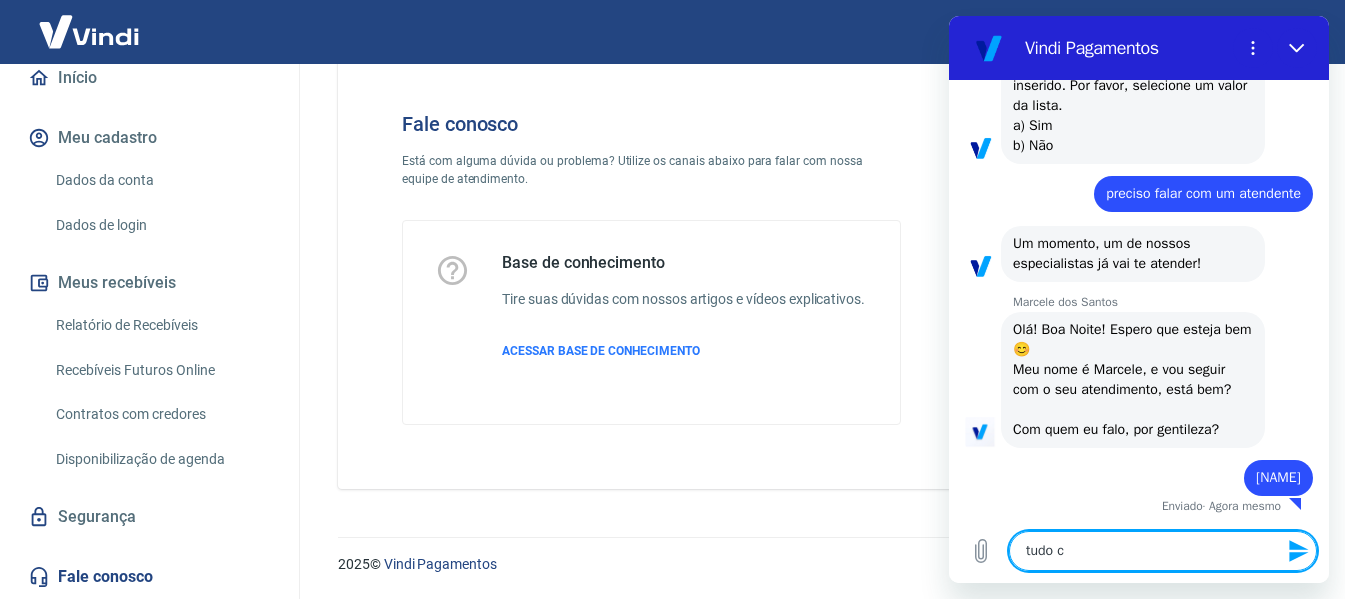 type on "tudo ce" 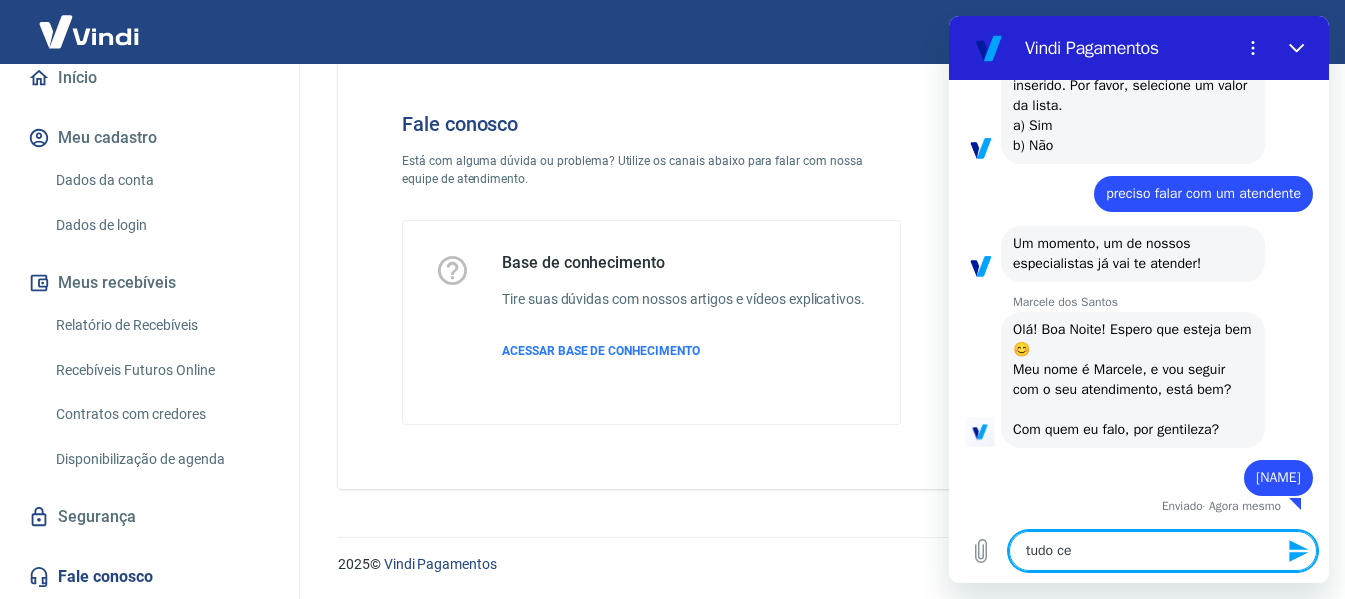 type on "tudo c" 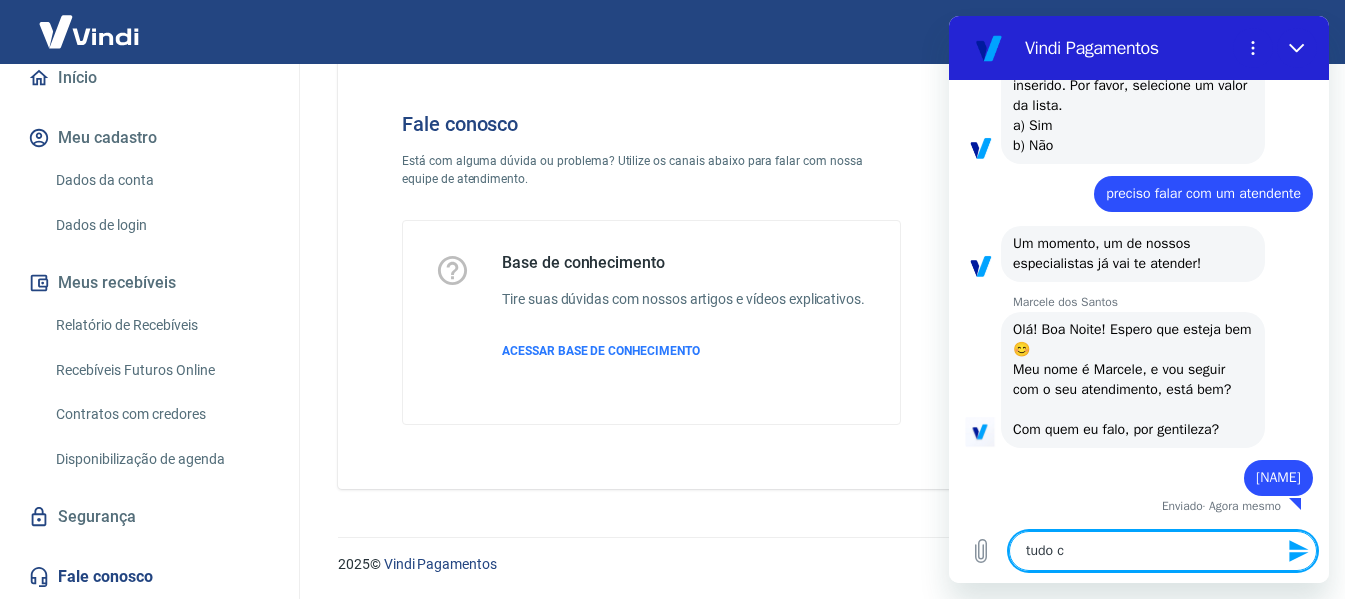 type on "tudo" 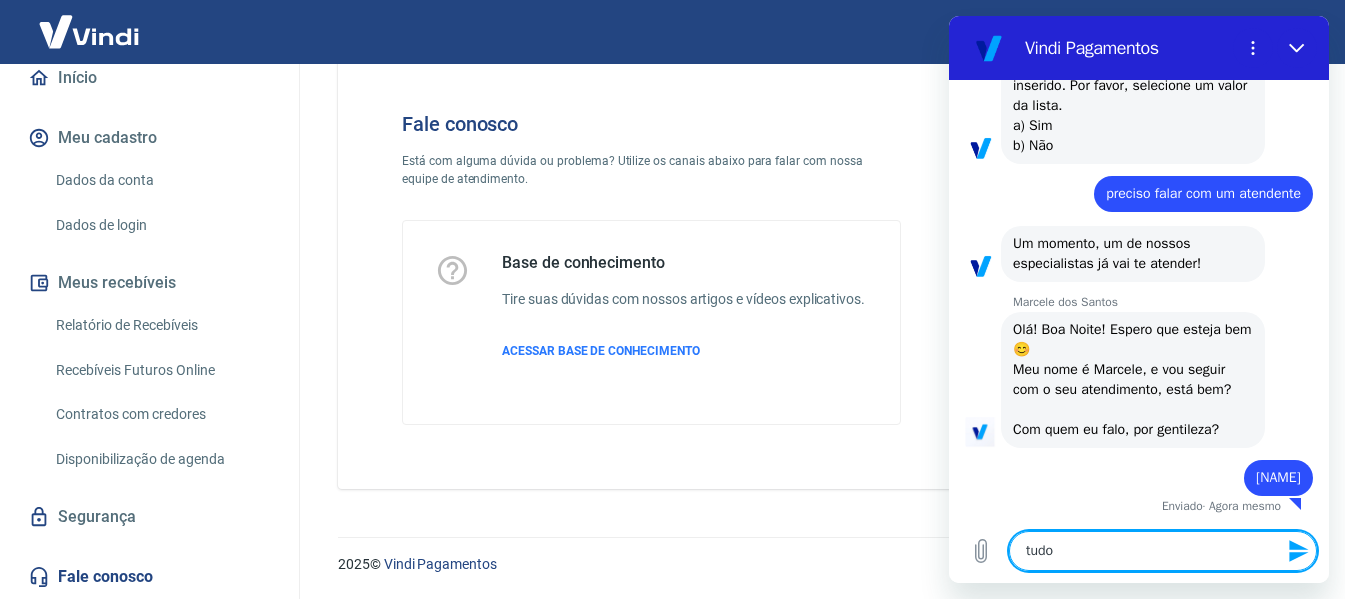 type on "tudo b" 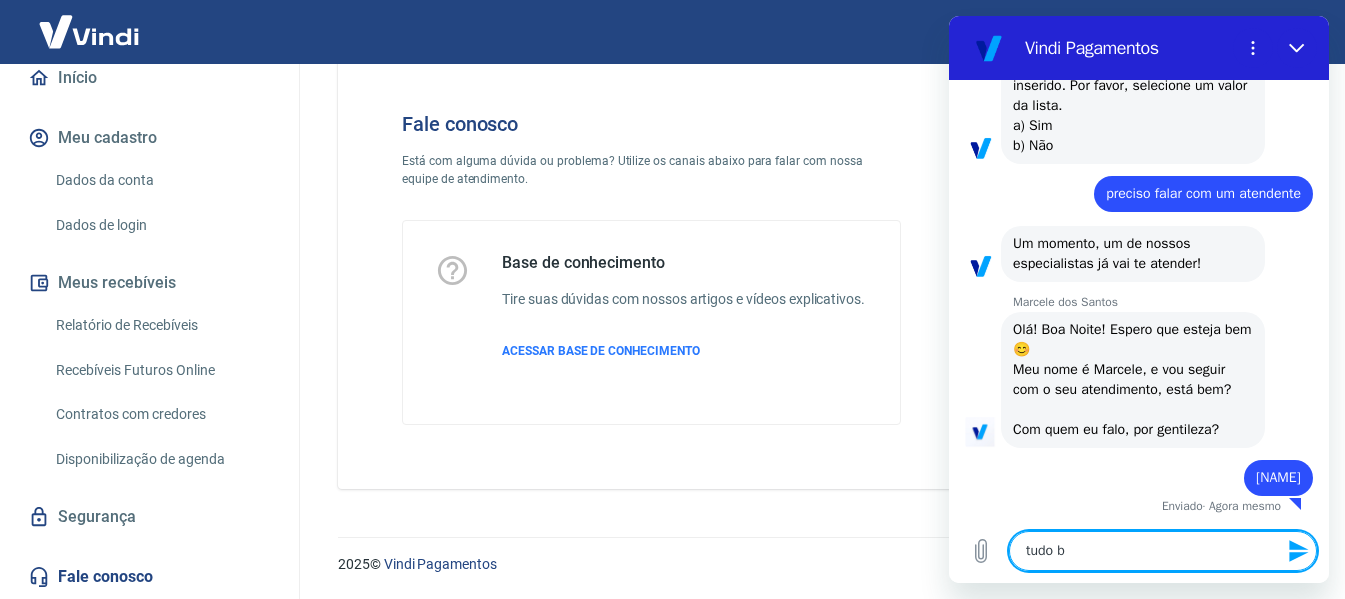 type on "tudo be" 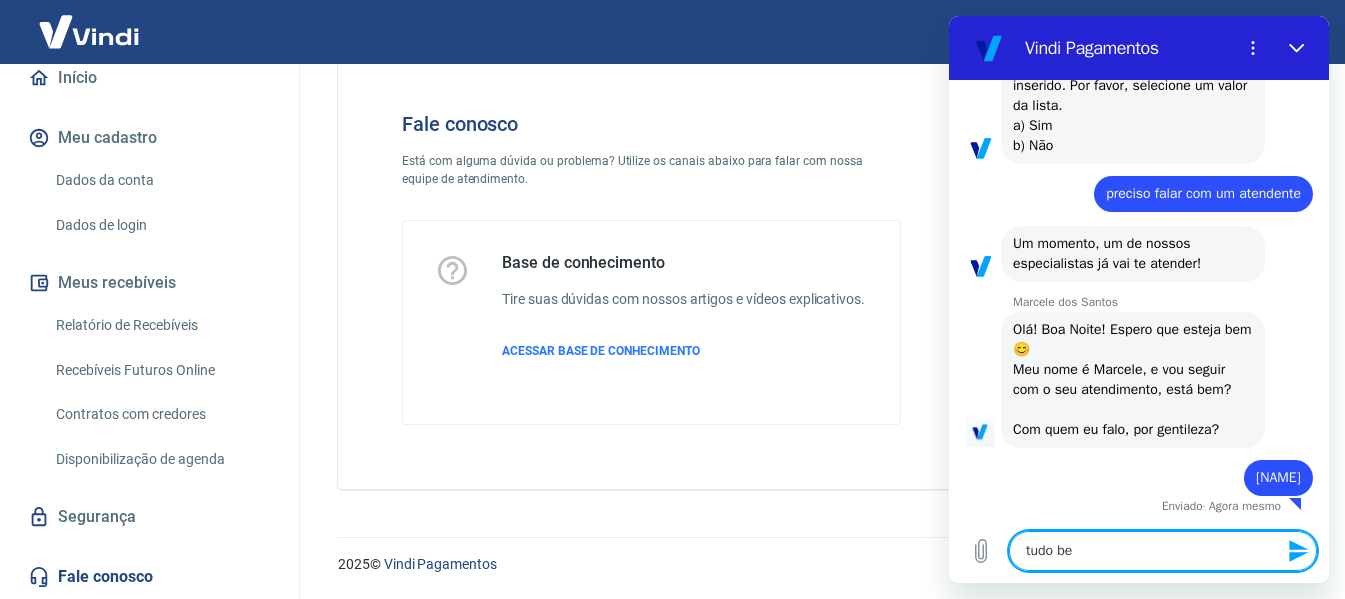 type on "tudo bem" 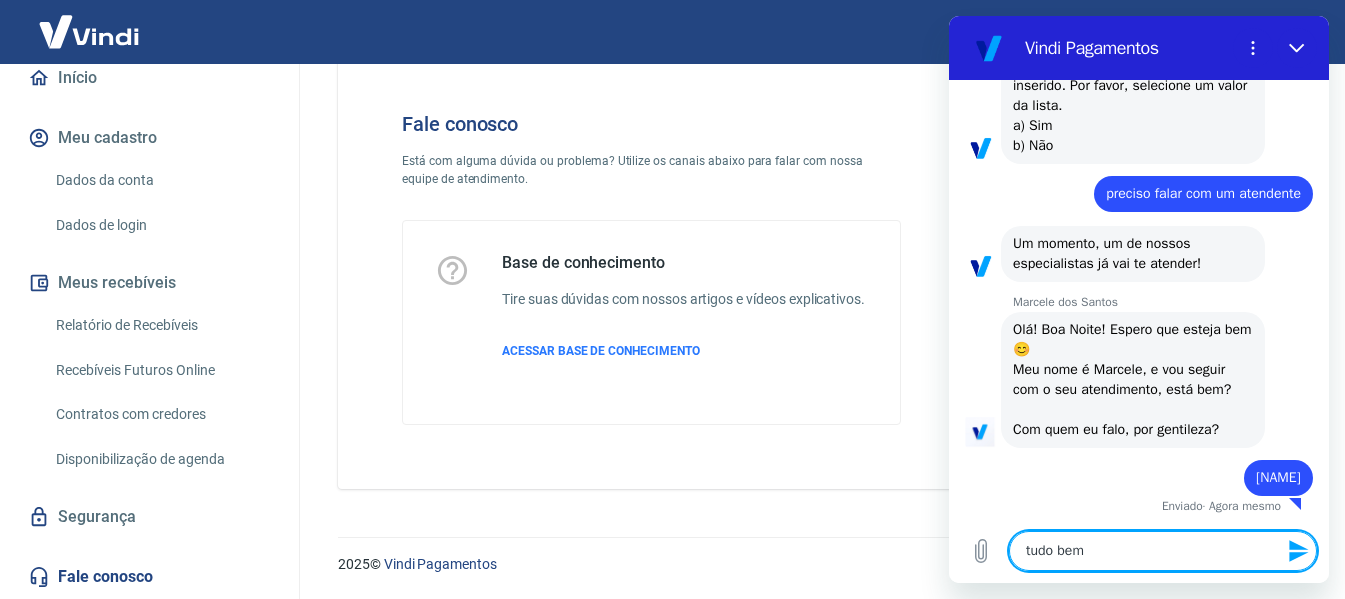 type on "tudo bem]" 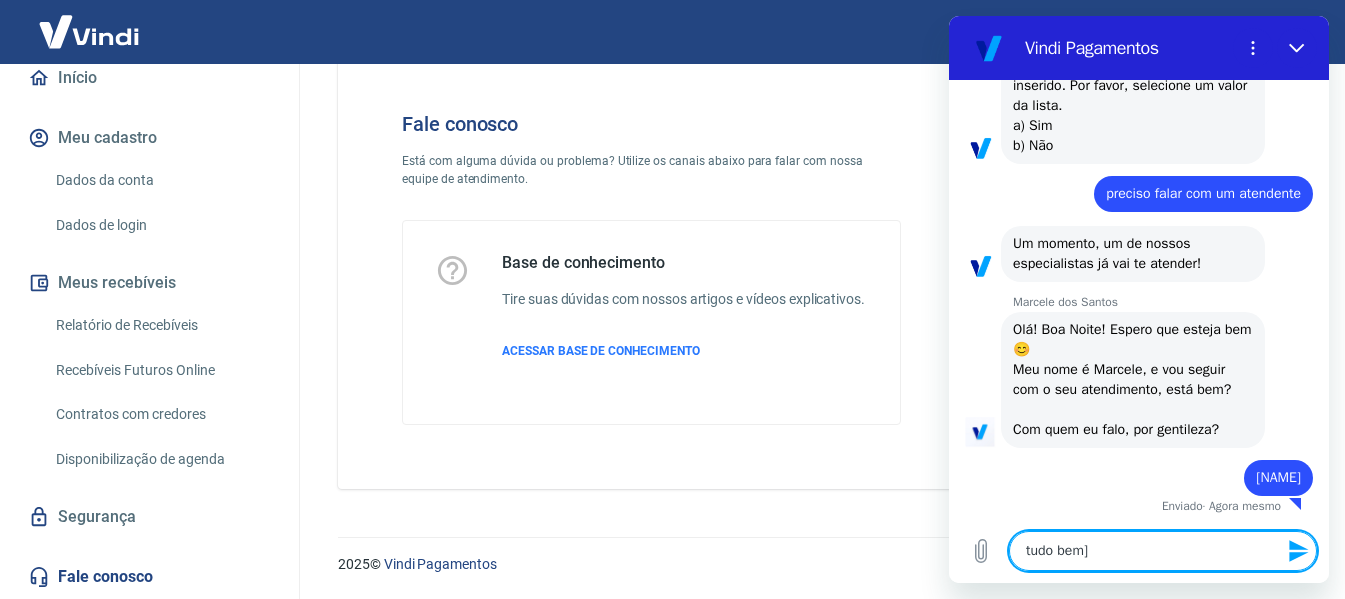 type 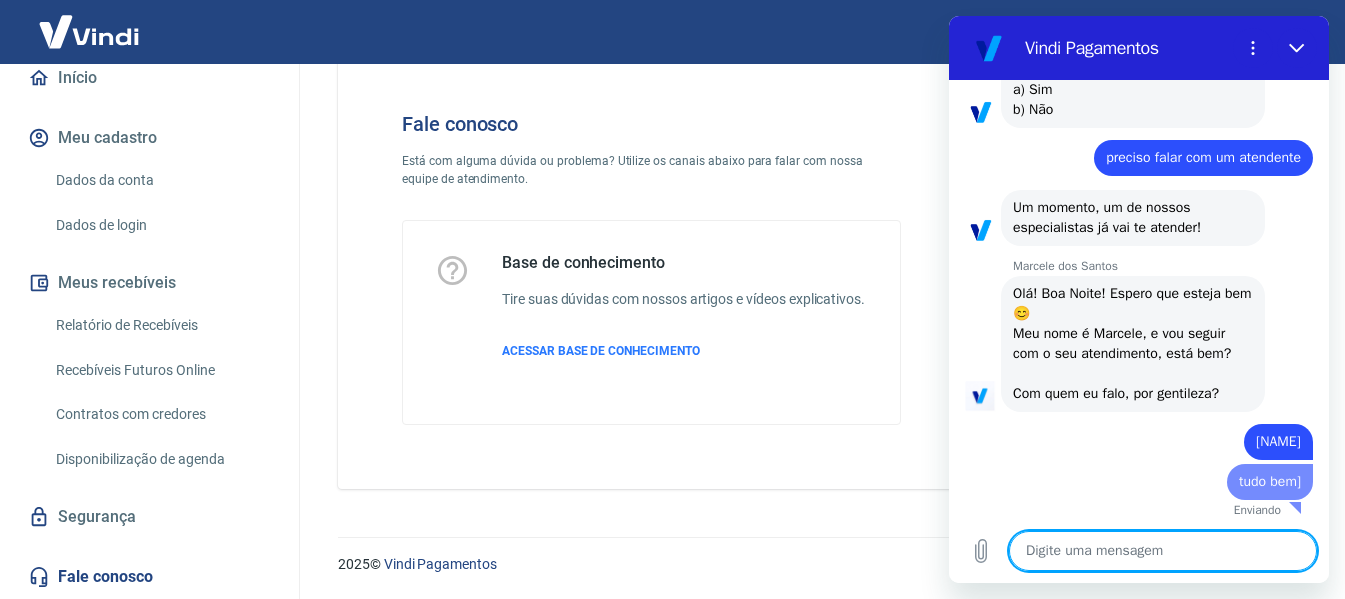 type on "x" 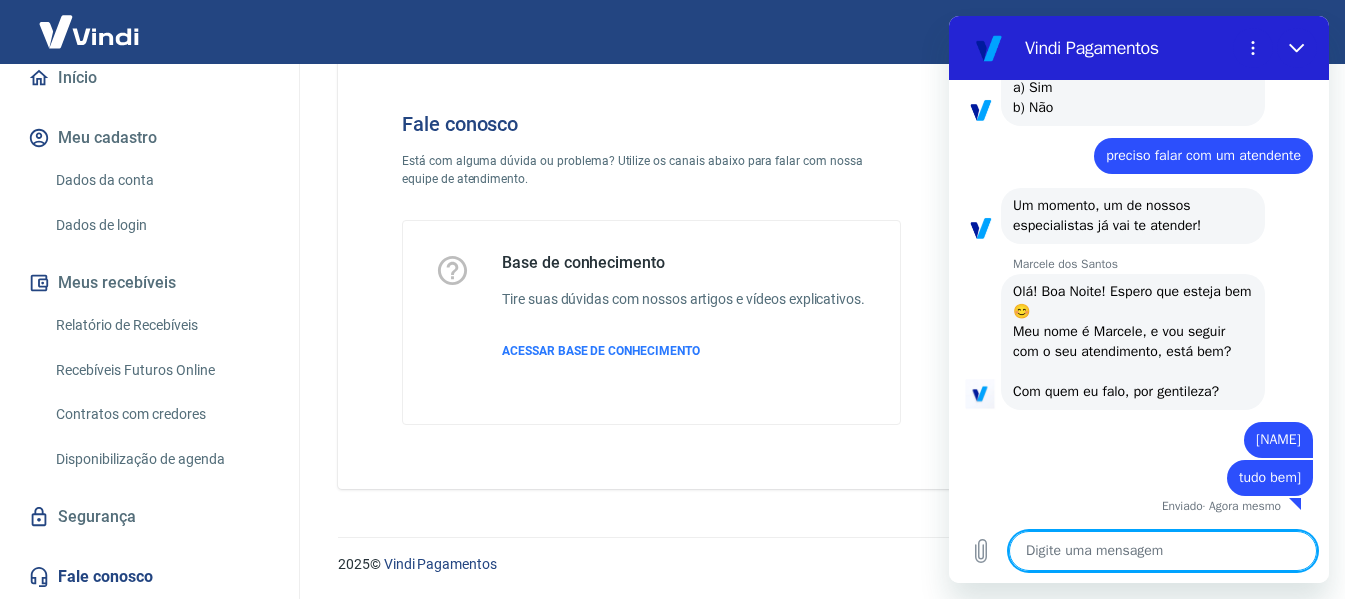 scroll, scrollTop: 1948, scrollLeft: 0, axis: vertical 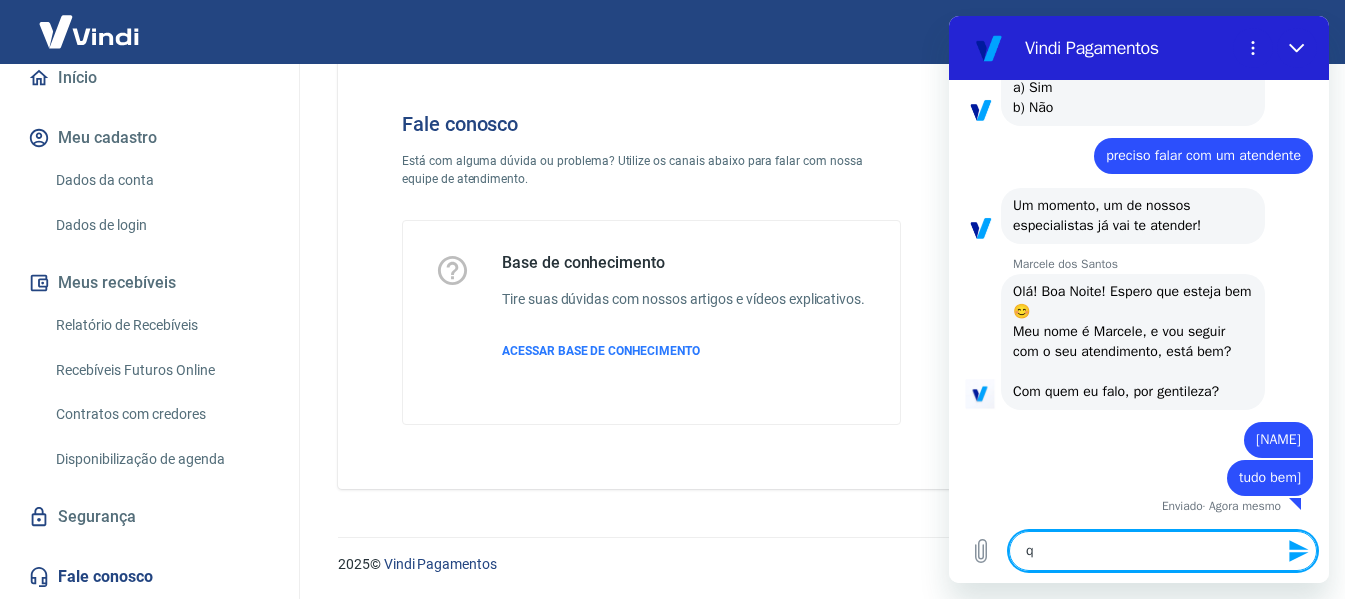 type on "qu" 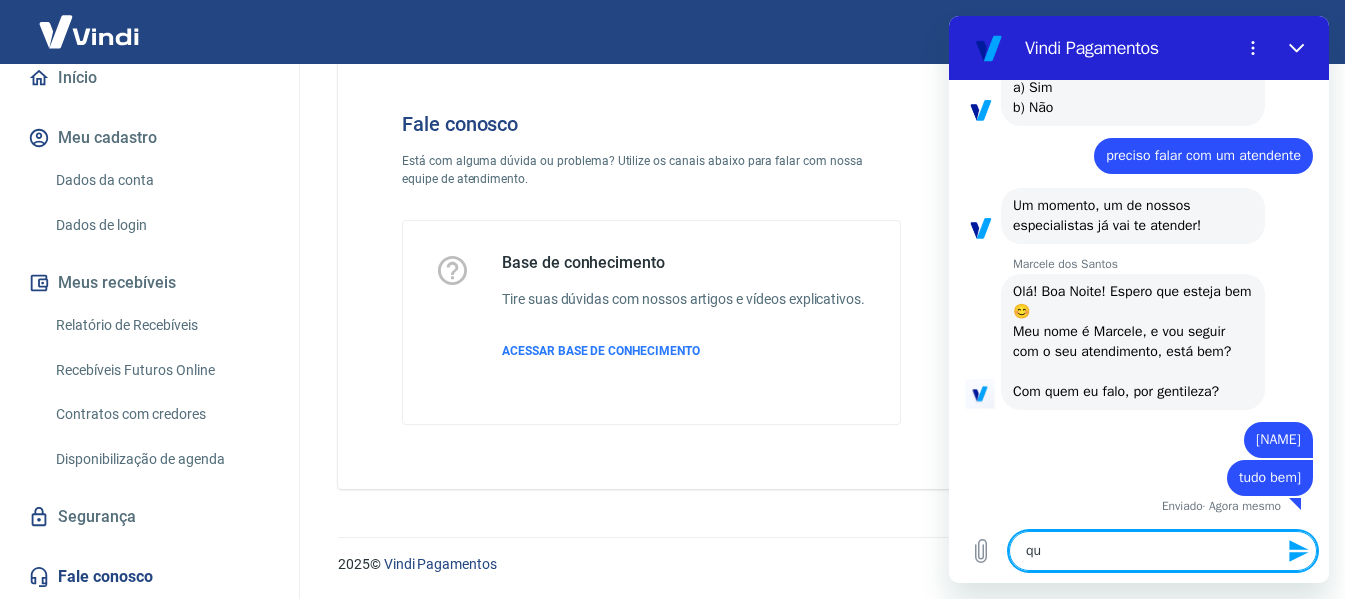 type on "que" 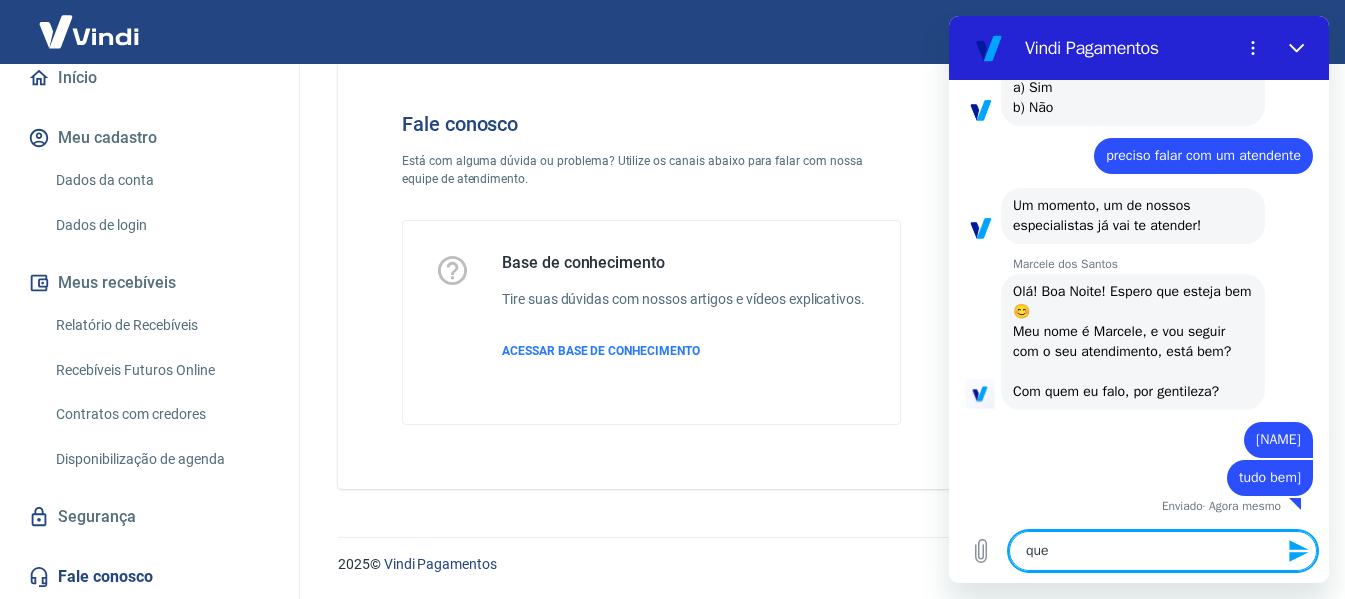 type on "quer" 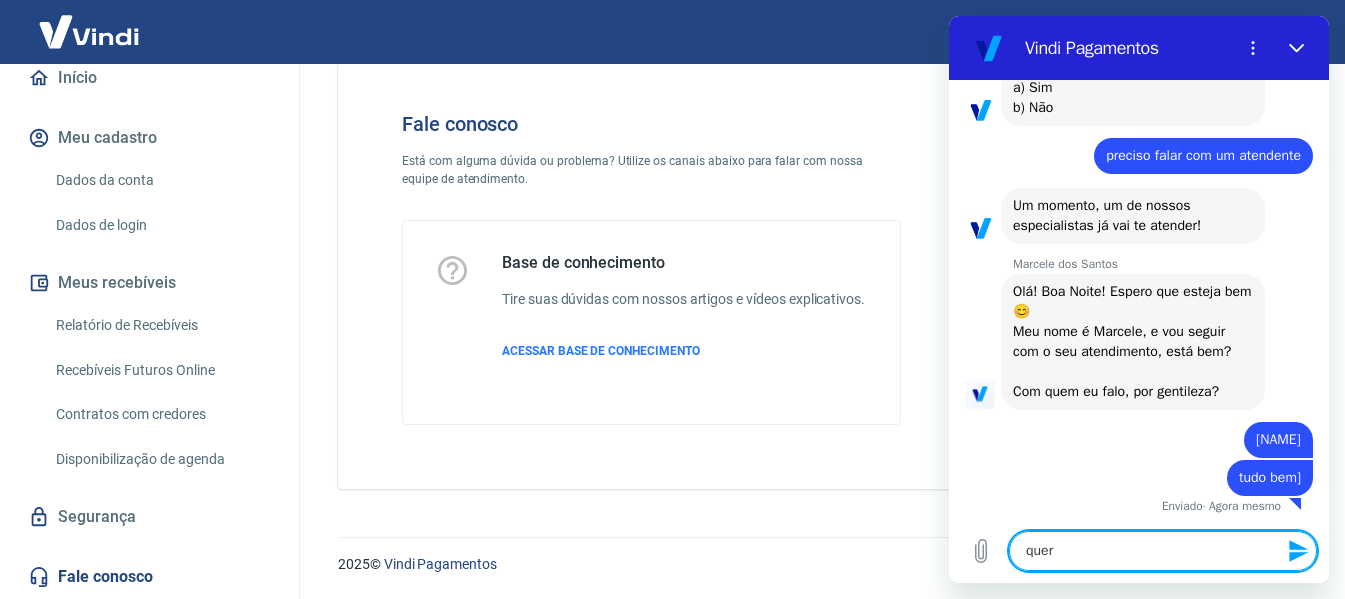 type on "queri" 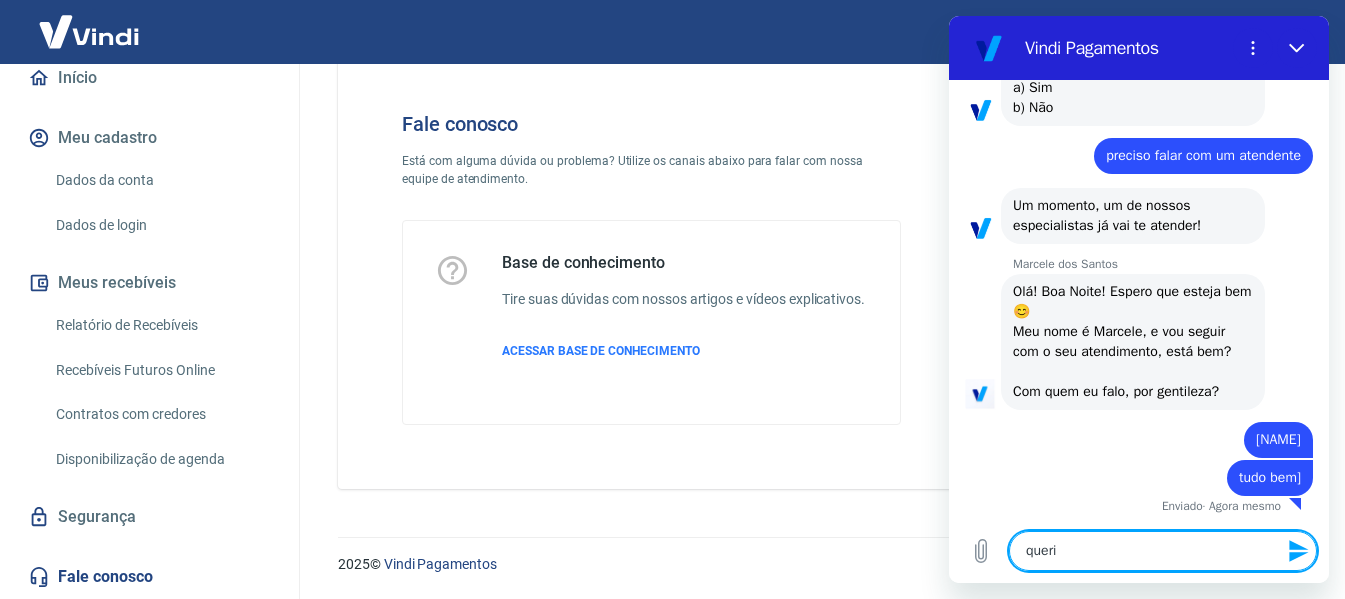 type on "queria" 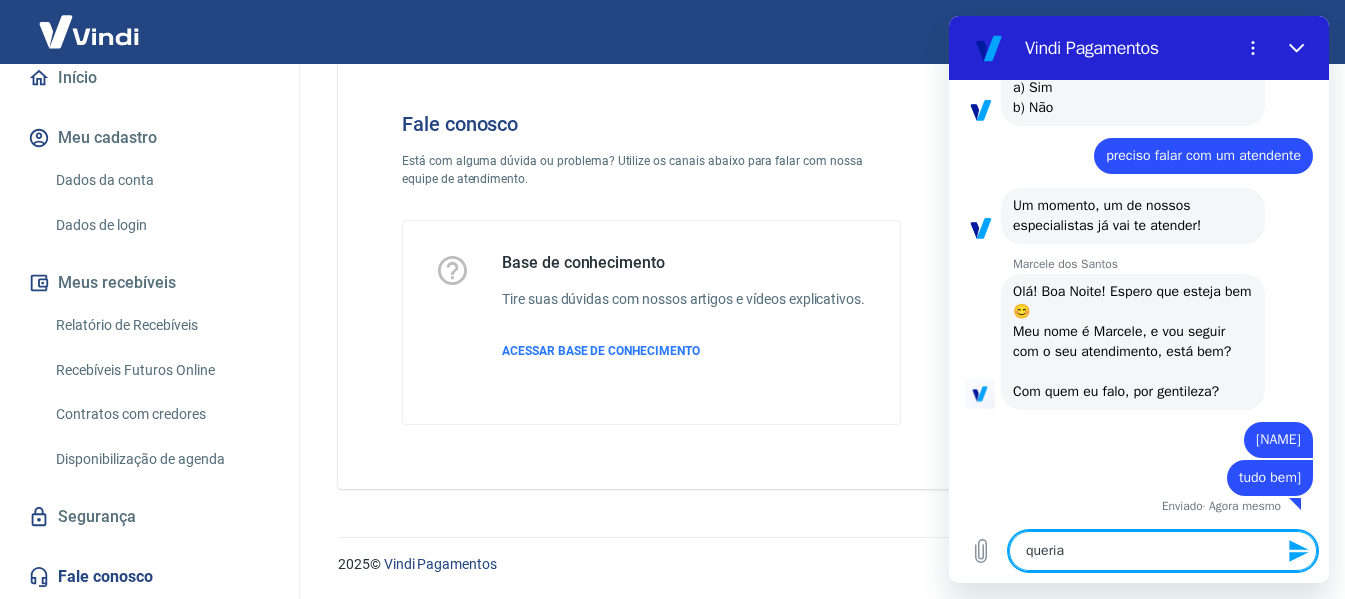 type on "queria" 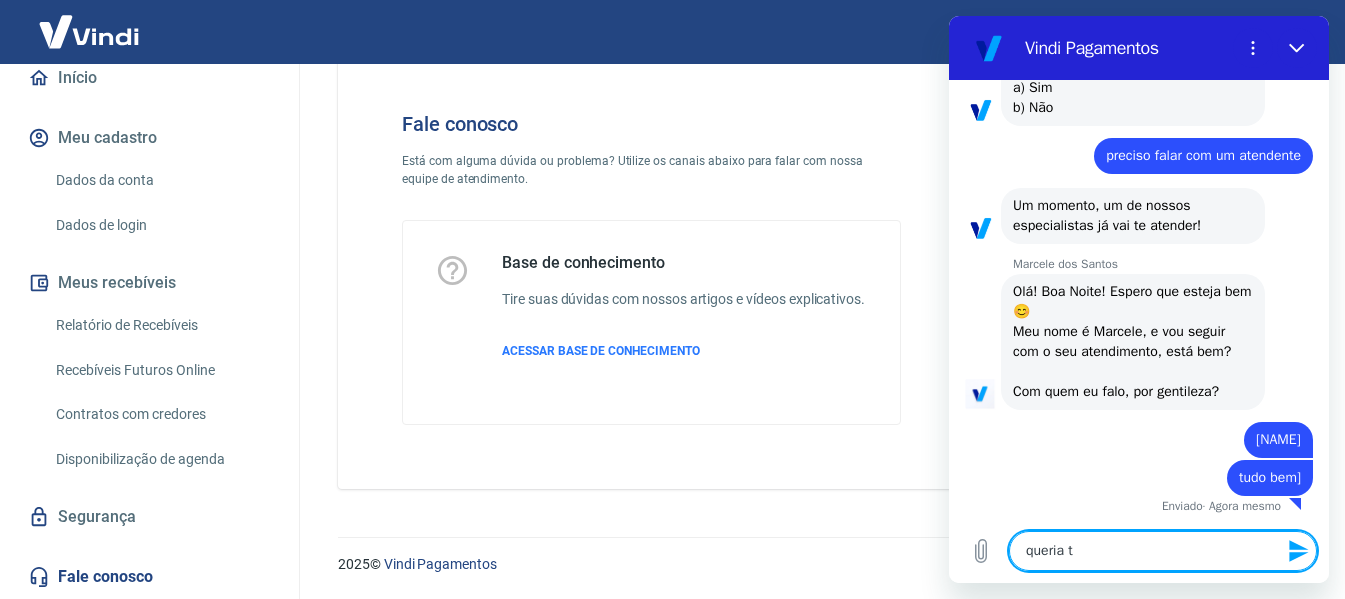 type on "queria ti" 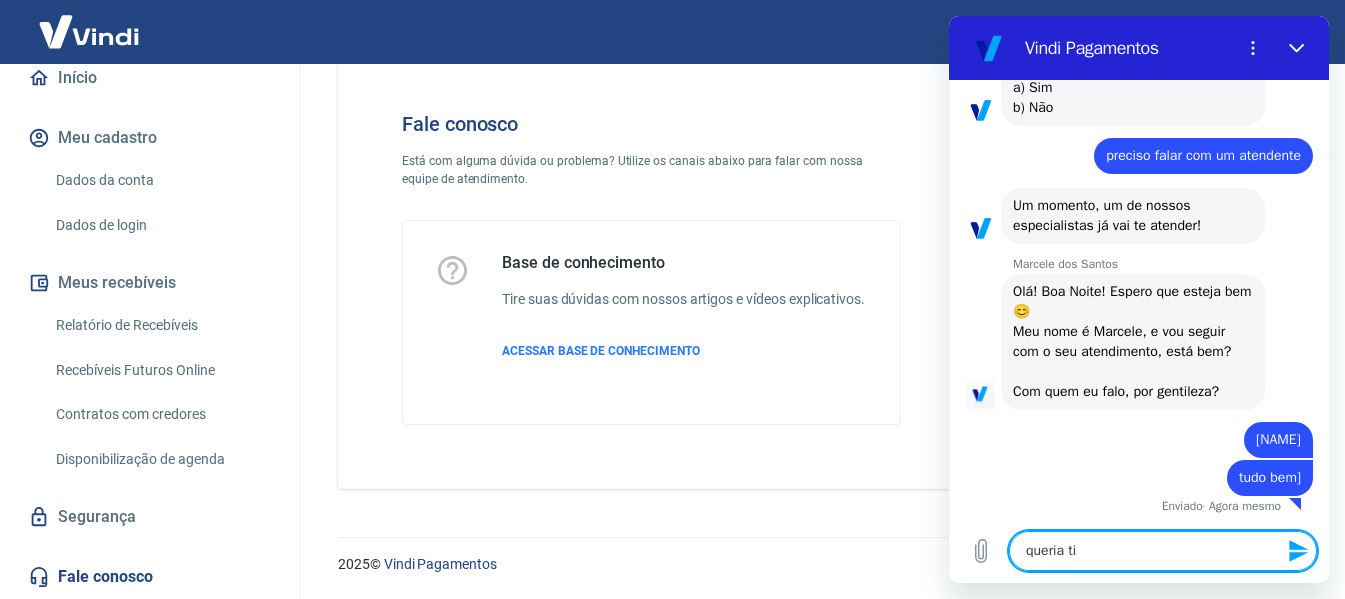 type 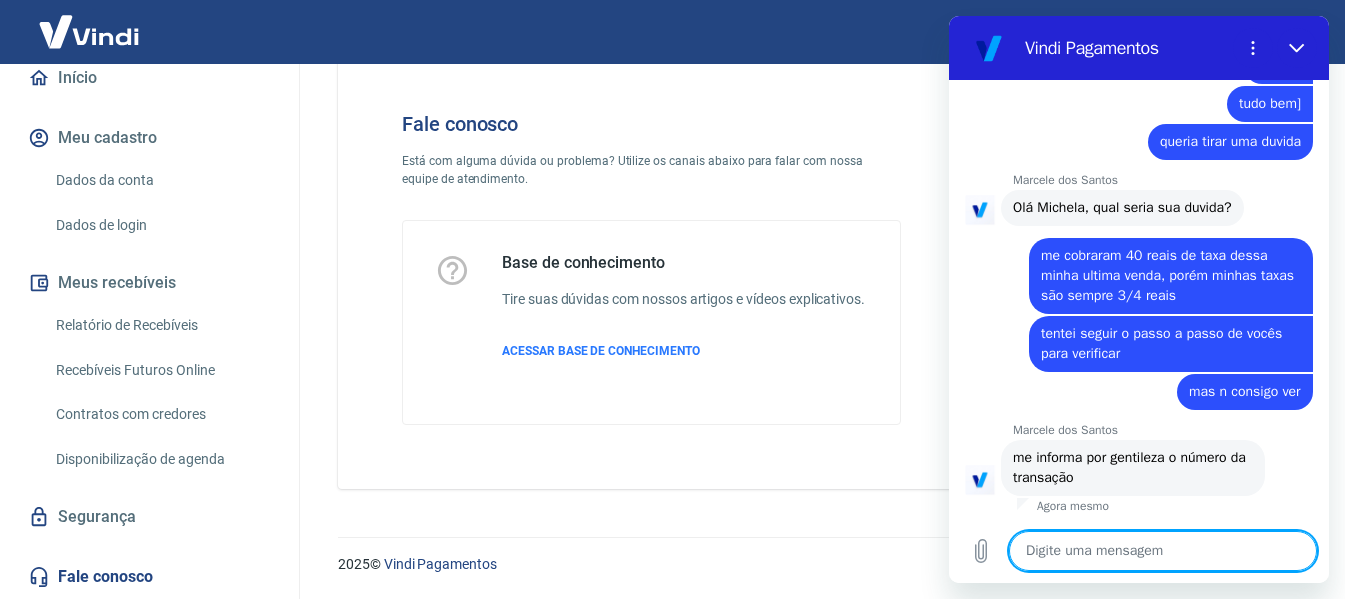 scroll, scrollTop: 2322, scrollLeft: 0, axis: vertical 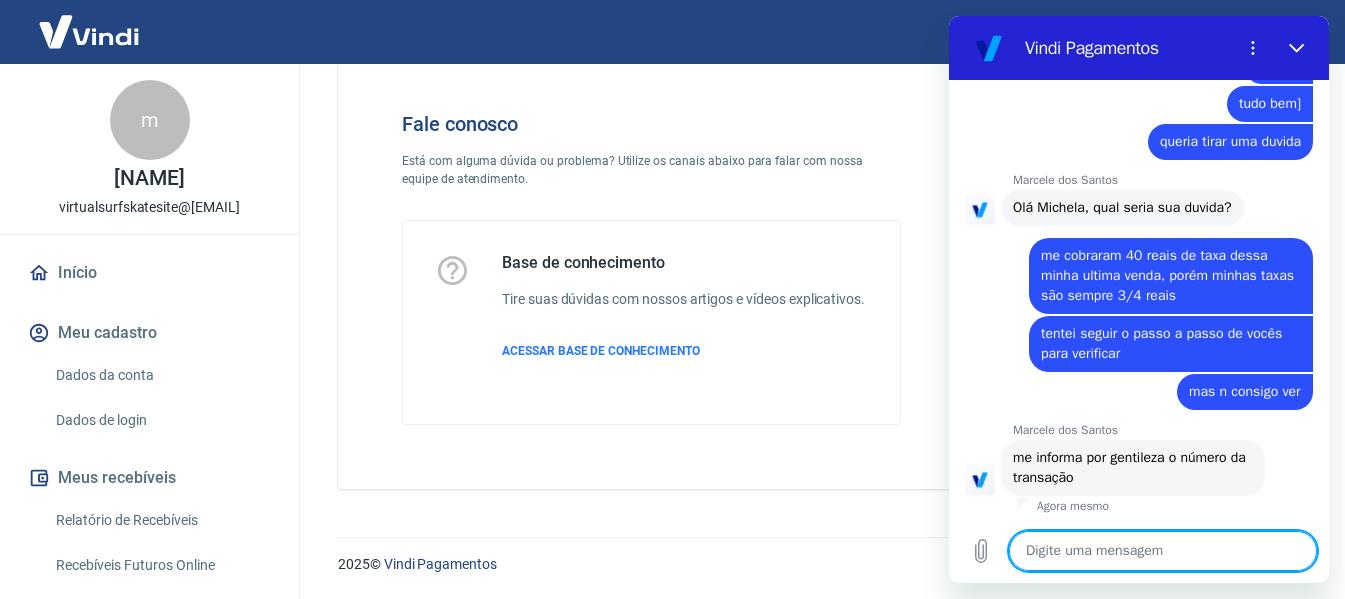 click on "Início" at bounding box center [149, 273] 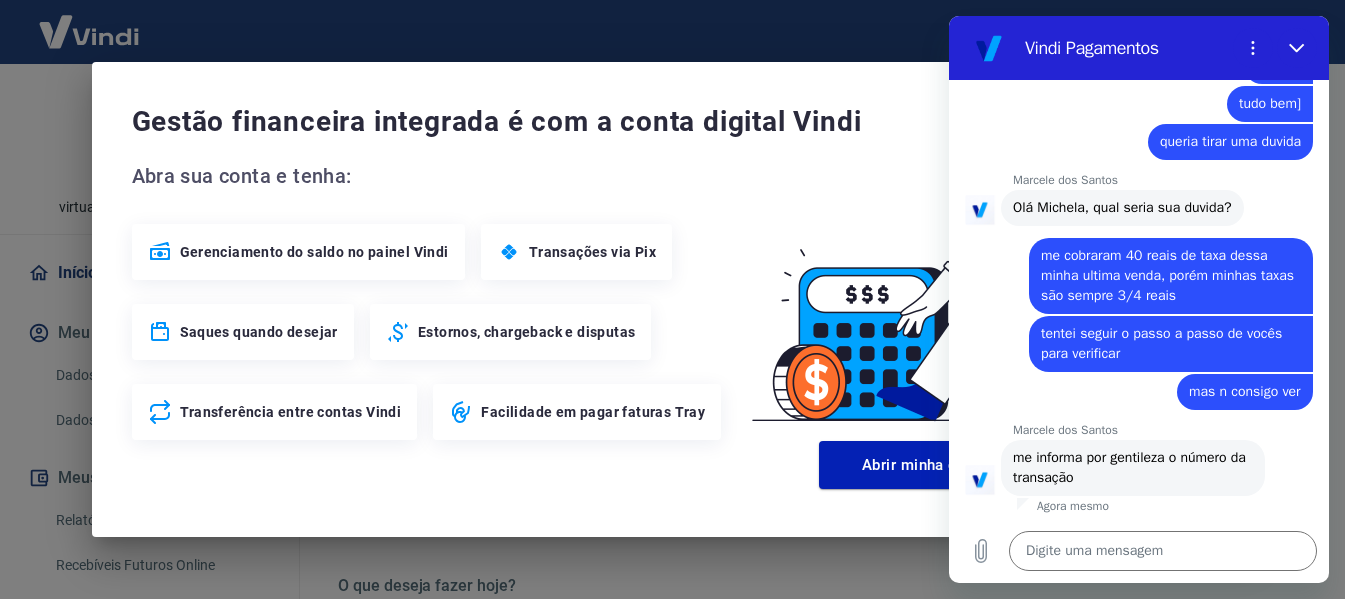 scroll, scrollTop: 1113, scrollLeft: 0, axis: vertical 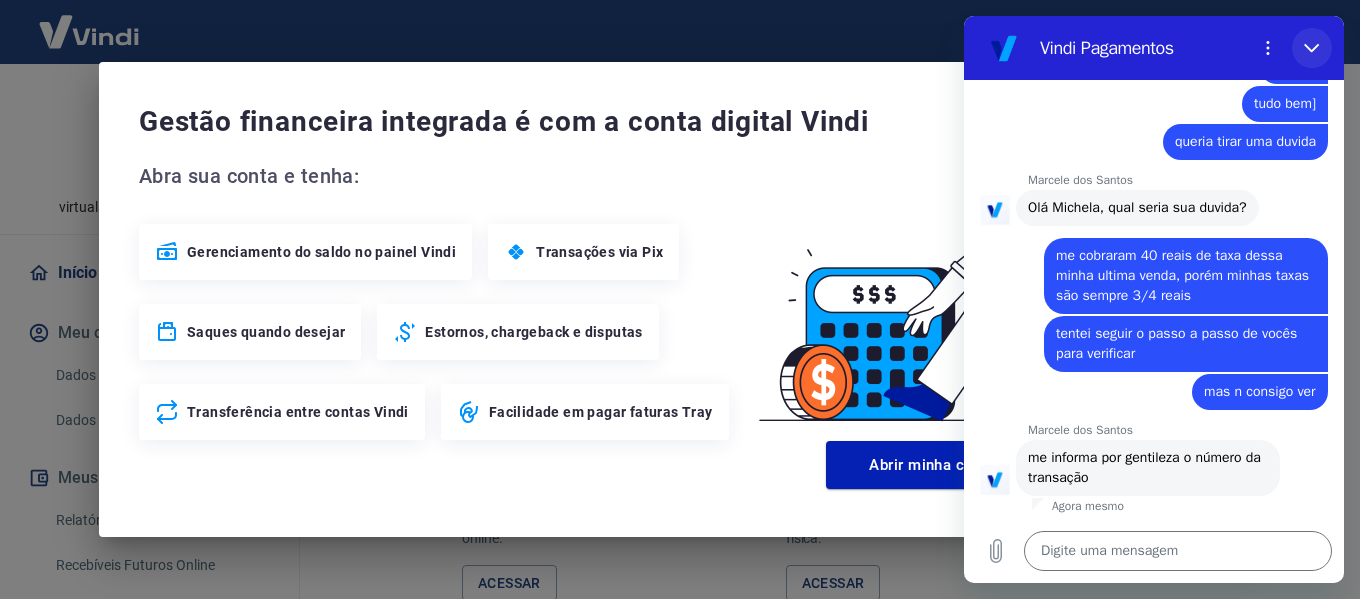 drag, startPoint x: 1322, startPoint y: 52, endPoint x: 2259, endPoint y: 71, distance: 937.1926 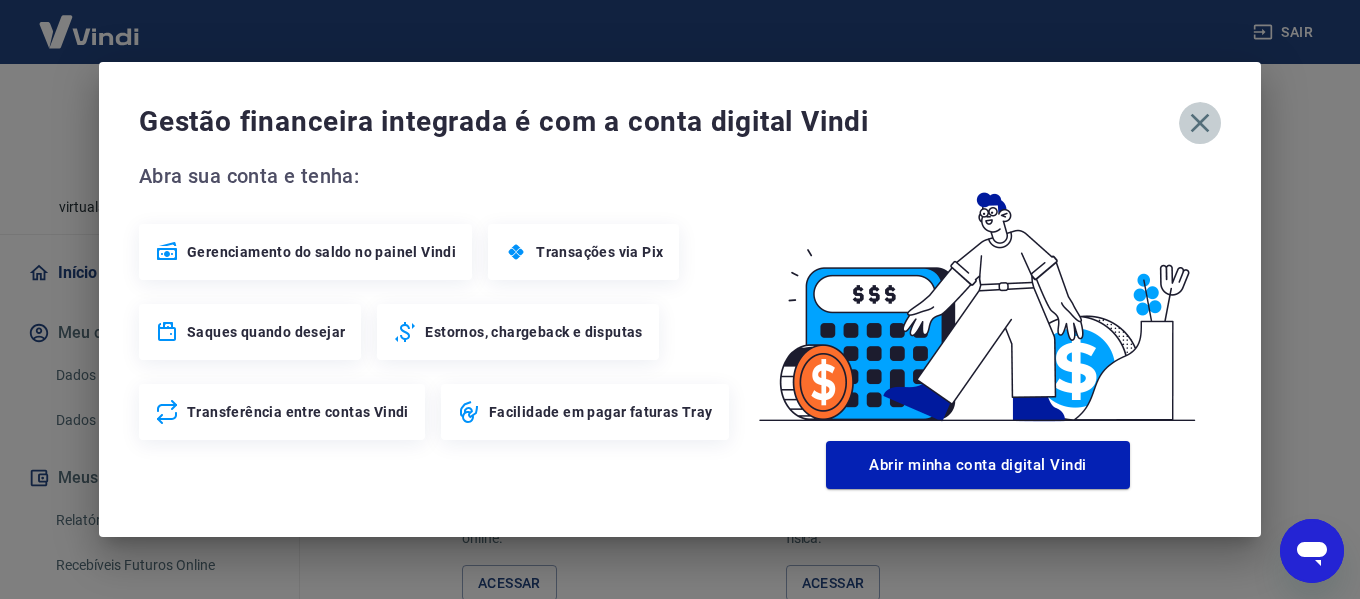 click 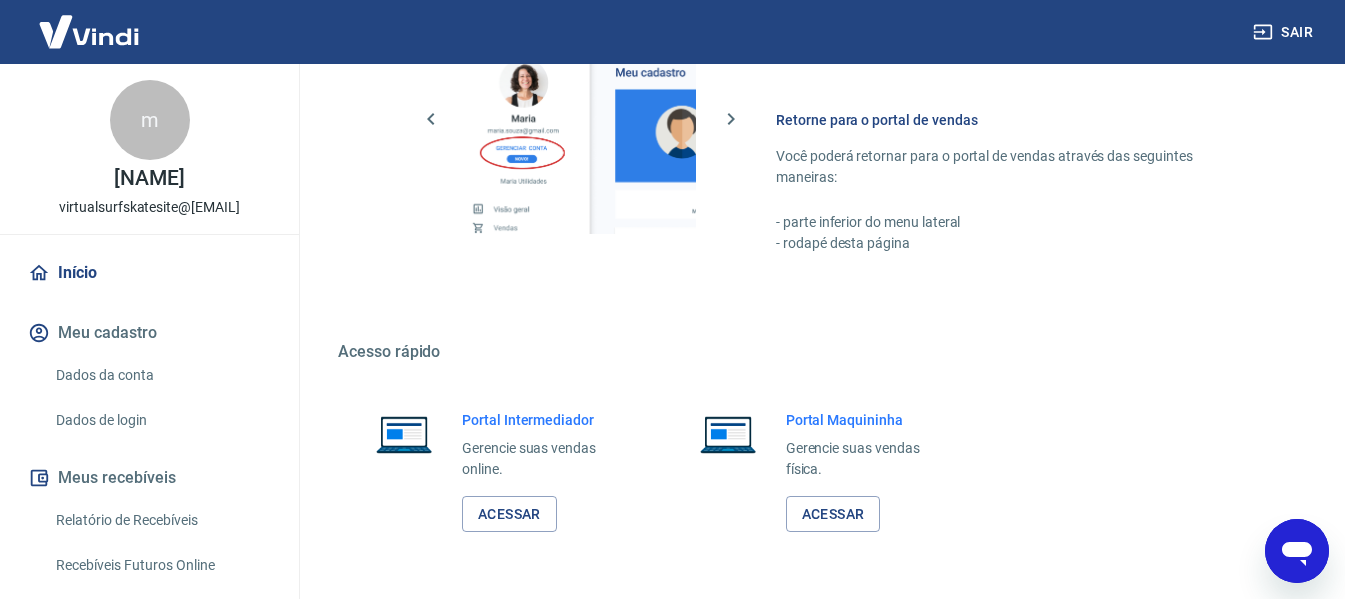 scroll, scrollTop: 1249, scrollLeft: 0, axis: vertical 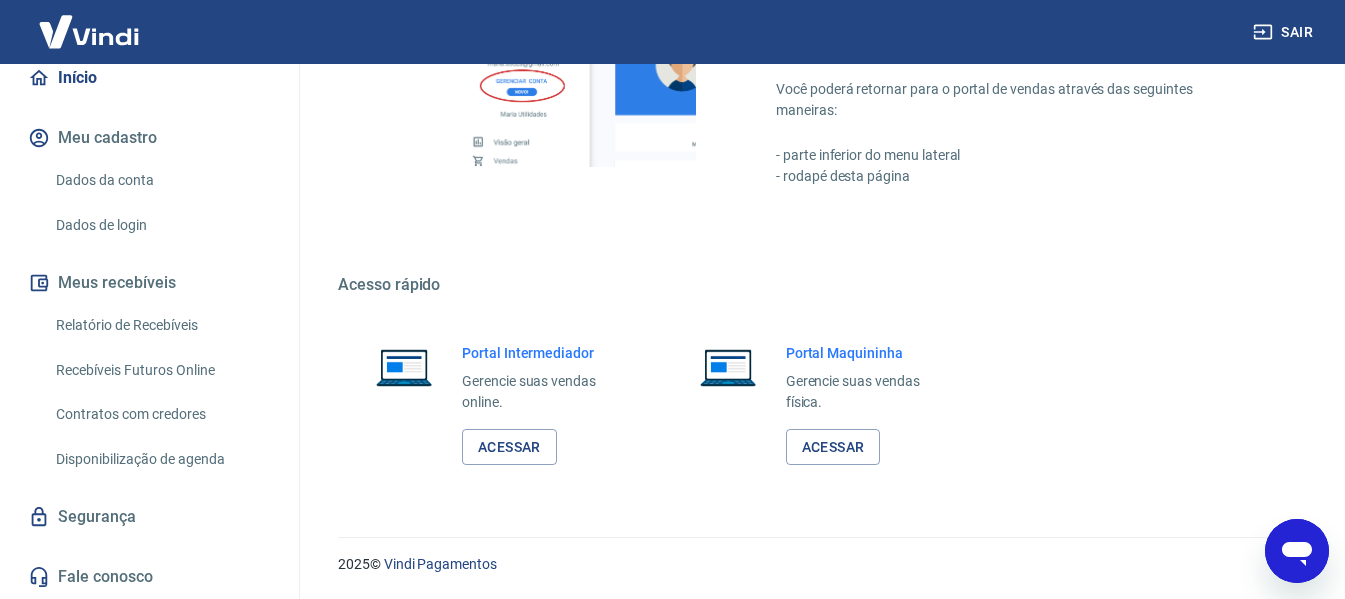 drag, startPoint x: 1598, startPoint y: 1013, endPoint x: 1282, endPoint y: 540, distance: 568.84534 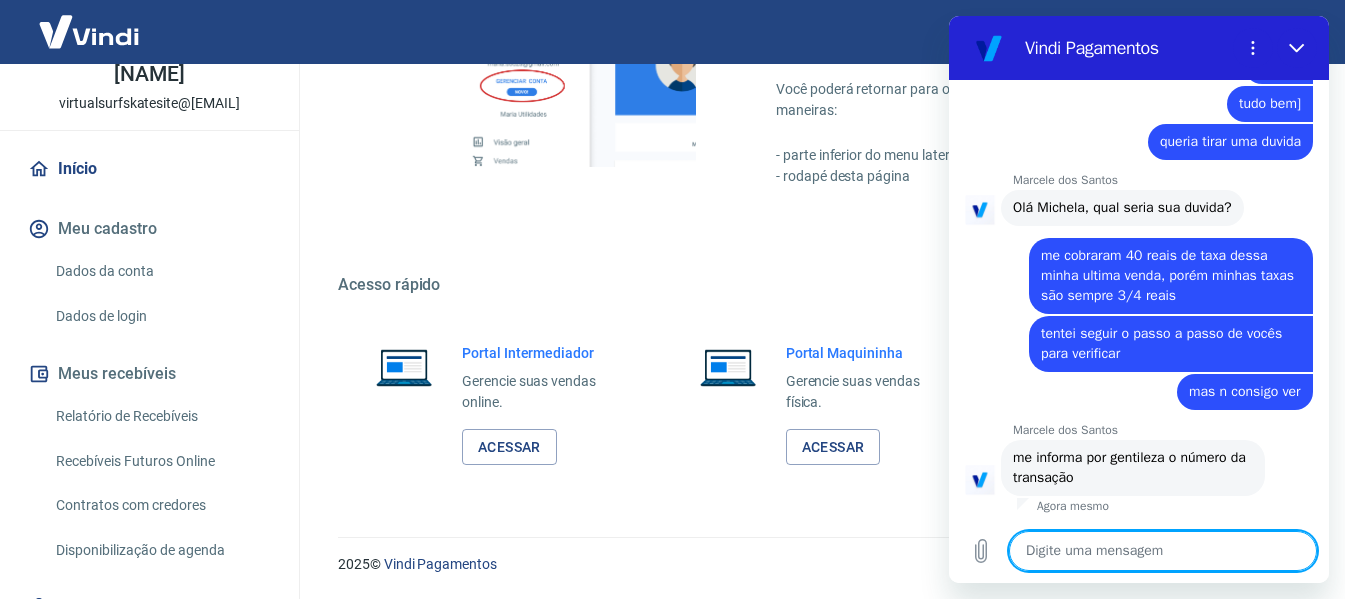 scroll, scrollTop: 0, scrollLeft: 0, axis: both 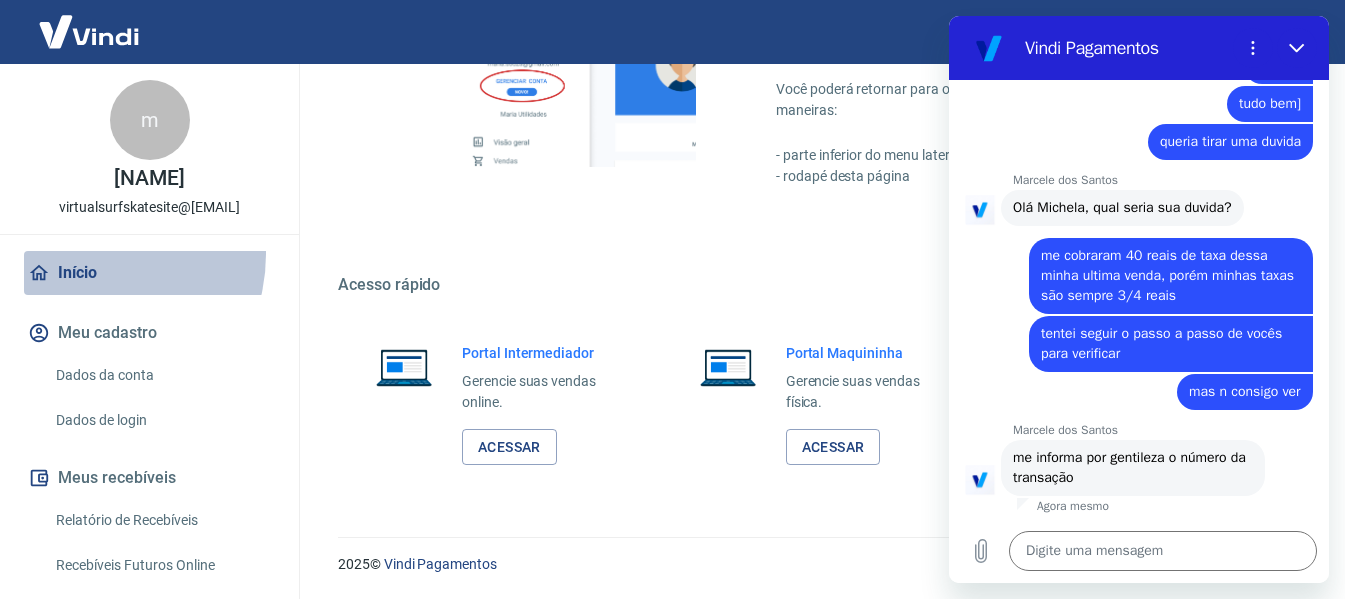 click on "Início" at bounding box center [149, 273] 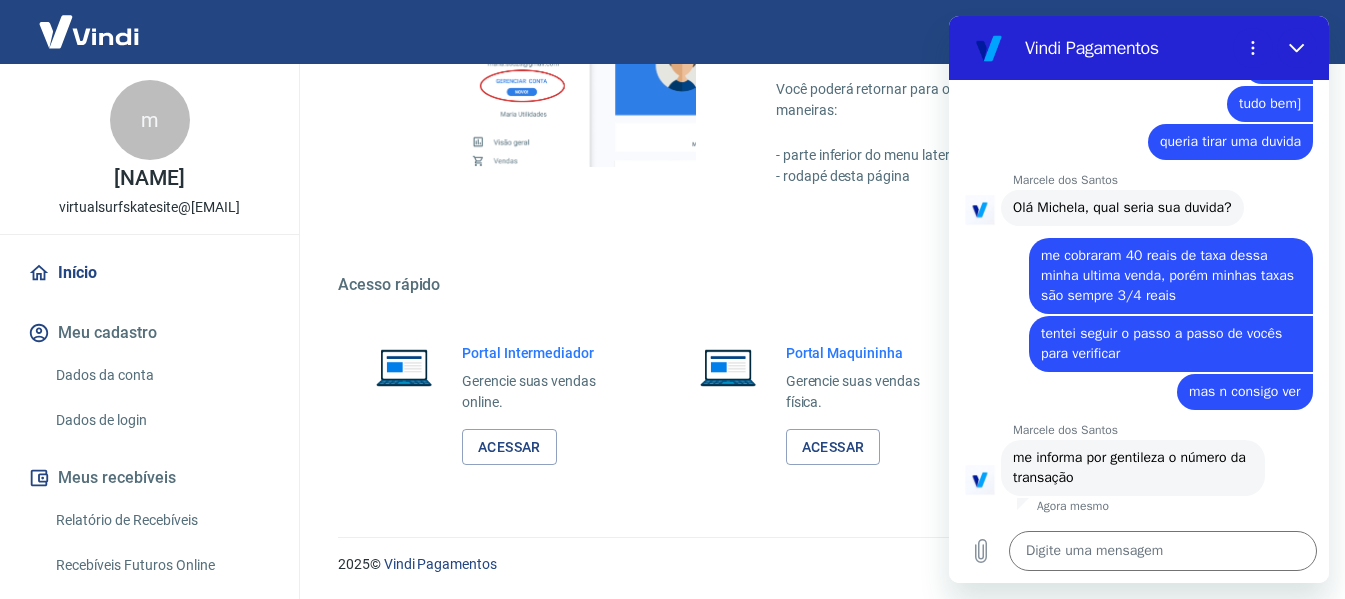click on "Início" at bounding box center [149, 273] 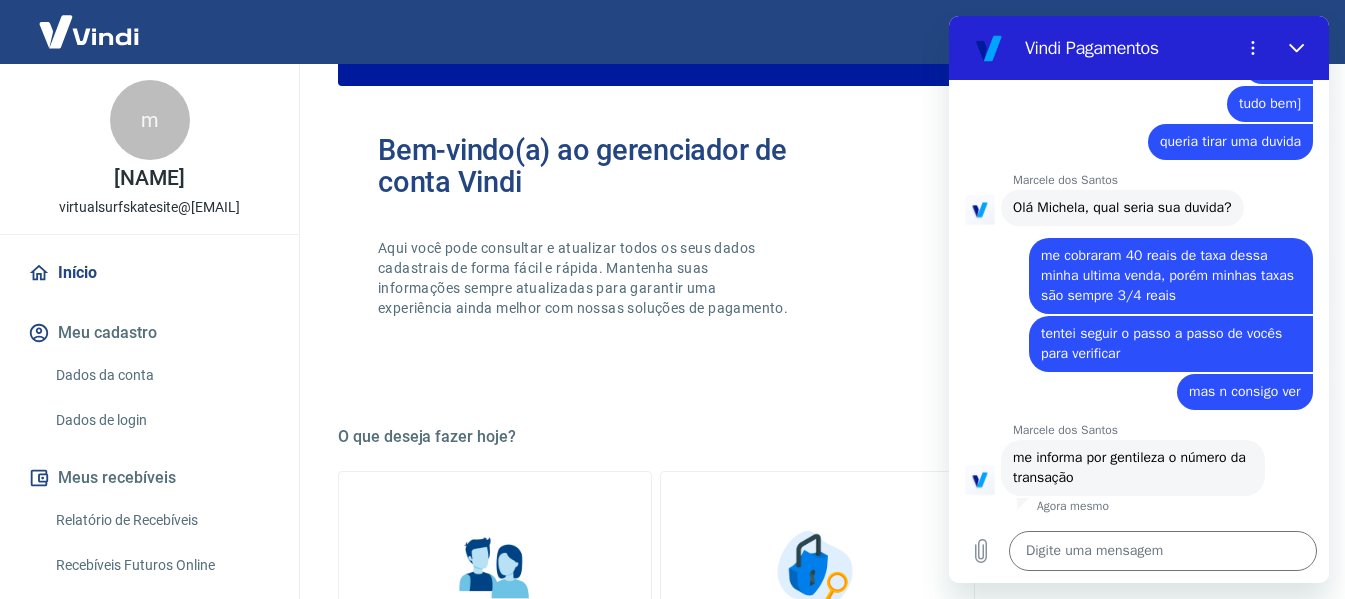 scroll, scrollTop: 0, scrollLeft: 0, axis: both 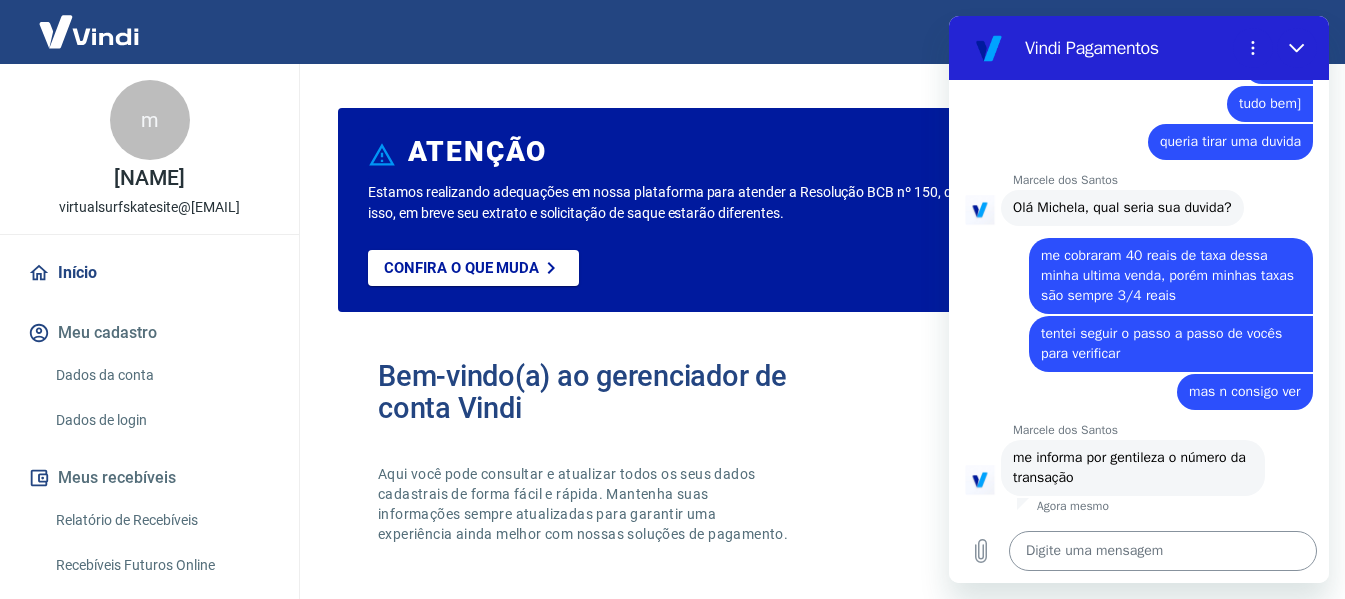 click at bounding box center [1163, 551] 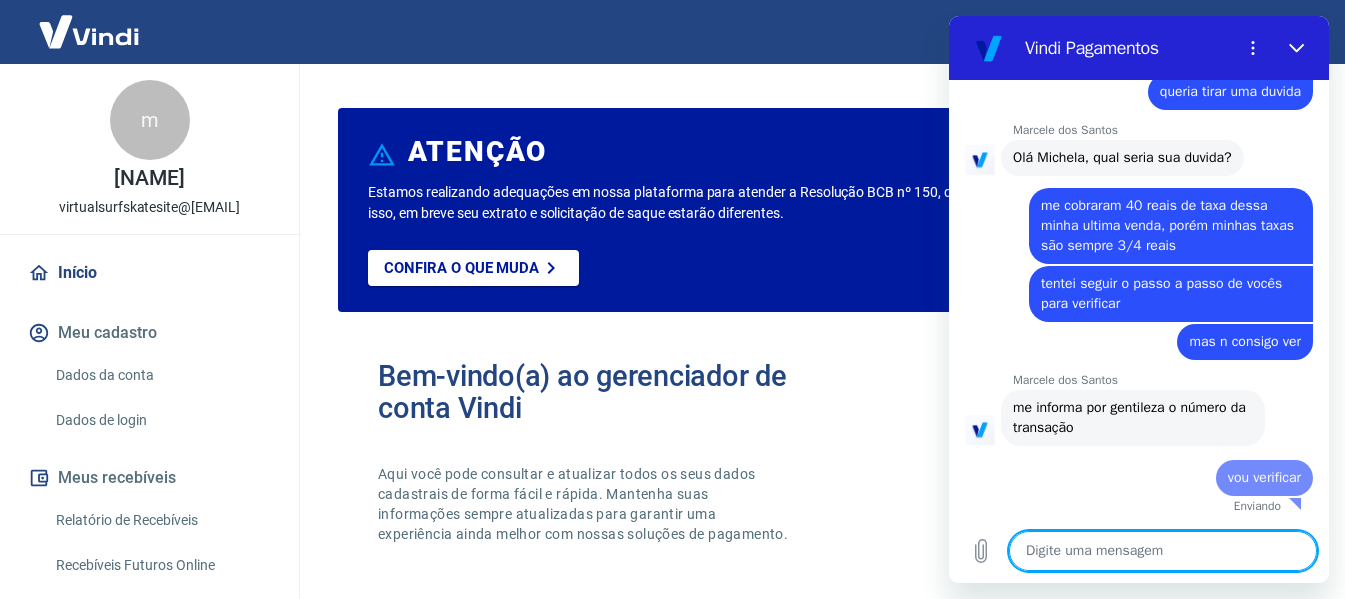 scroll, scrollTop: 2370, scrollLeft: 0, axis: vertical 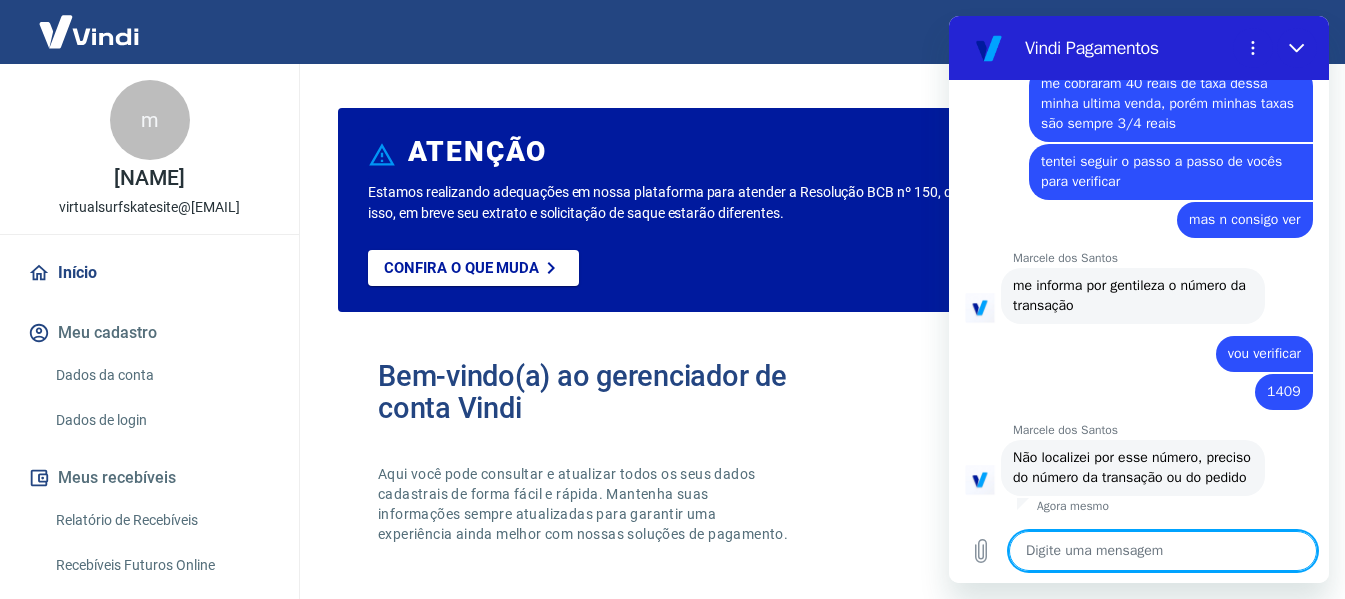 paste on "[TRANSACTION_ID]" 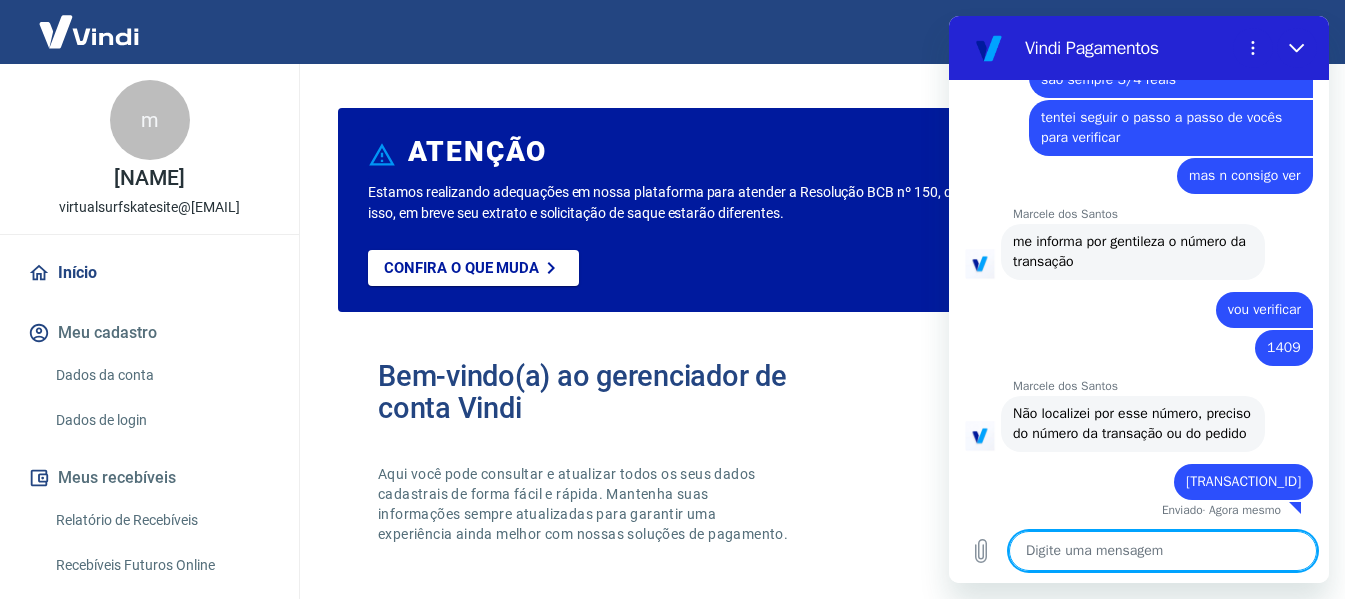 scroll, scrollTop: 2562, scrollLeft: 0, axis: vertical 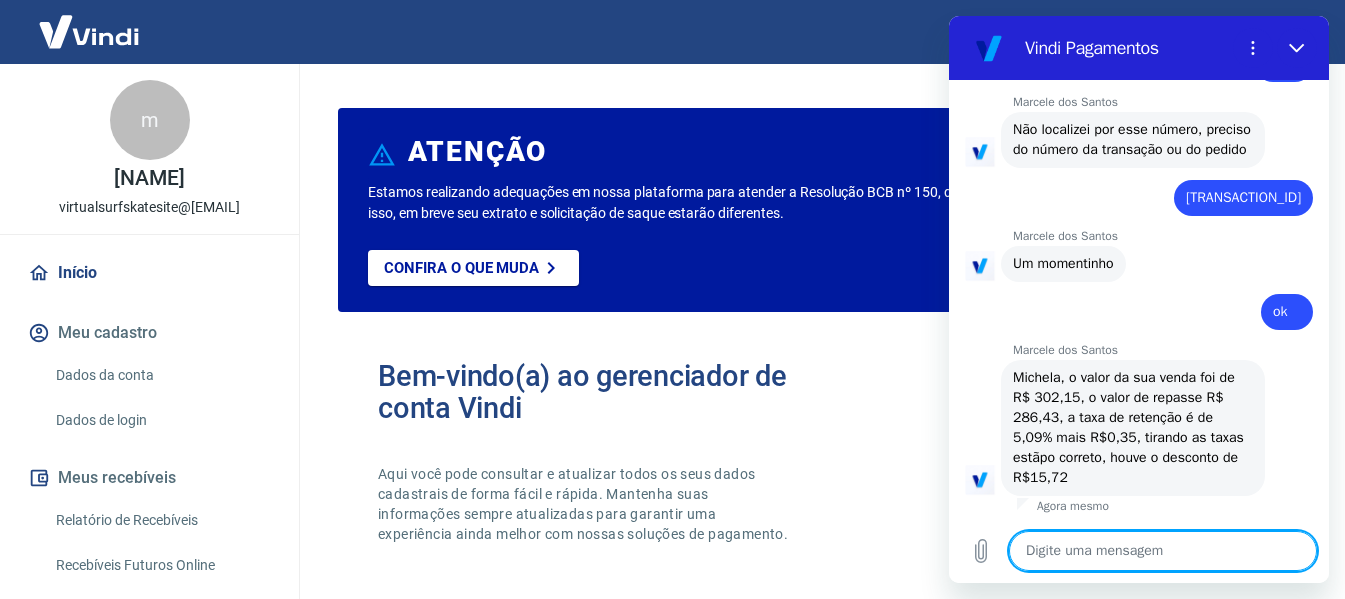 click at bounding box center (1163, 551) 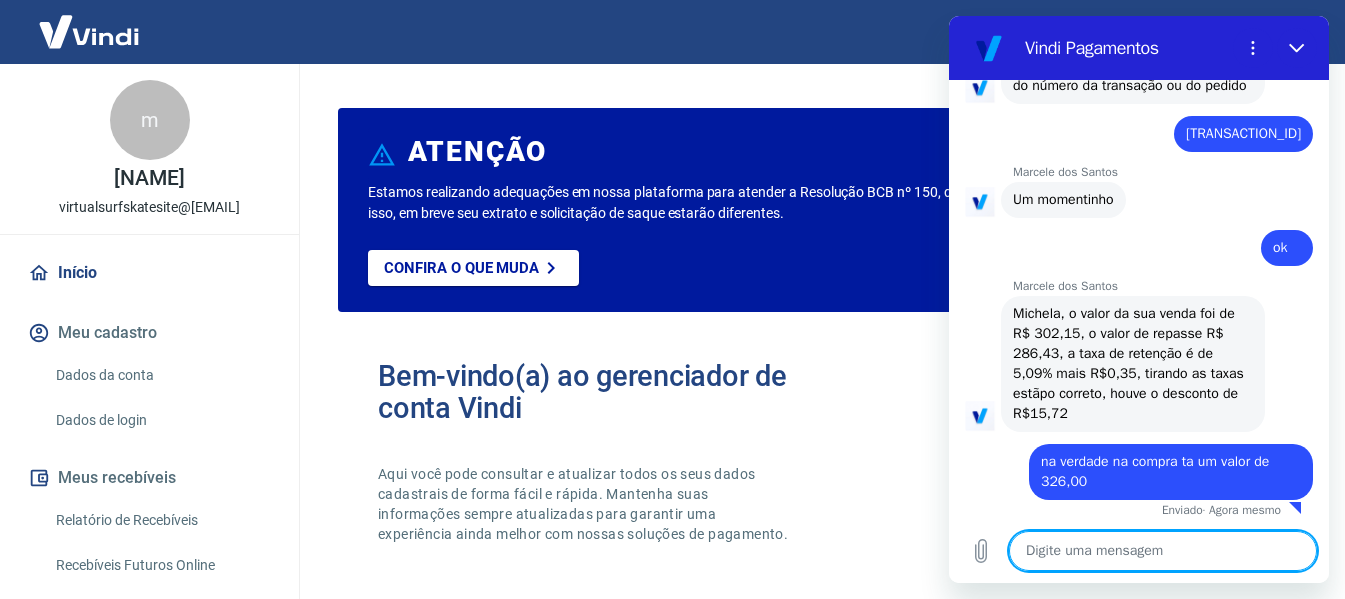 scroll, scrollTop: 2910, scrollLeft: 0, axis: vertical 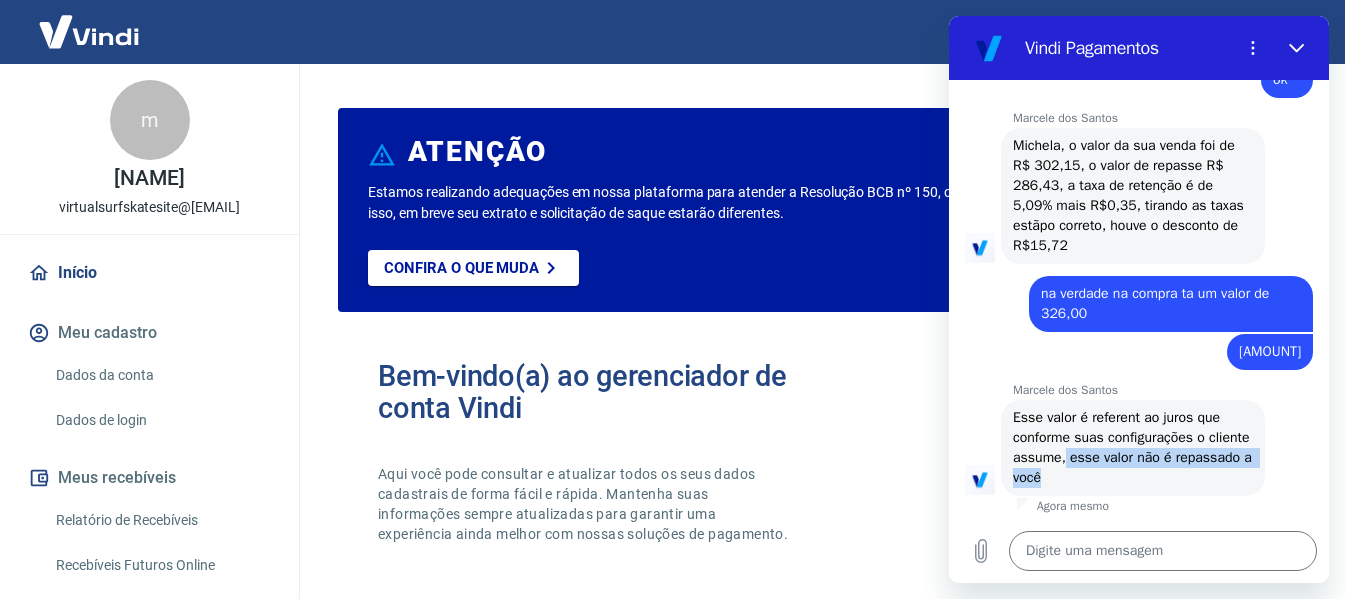 drag, startPoint x: 1118, startPoint y: 479, endPoint x: 1107, endPoint y: 459, distance: 22.825424 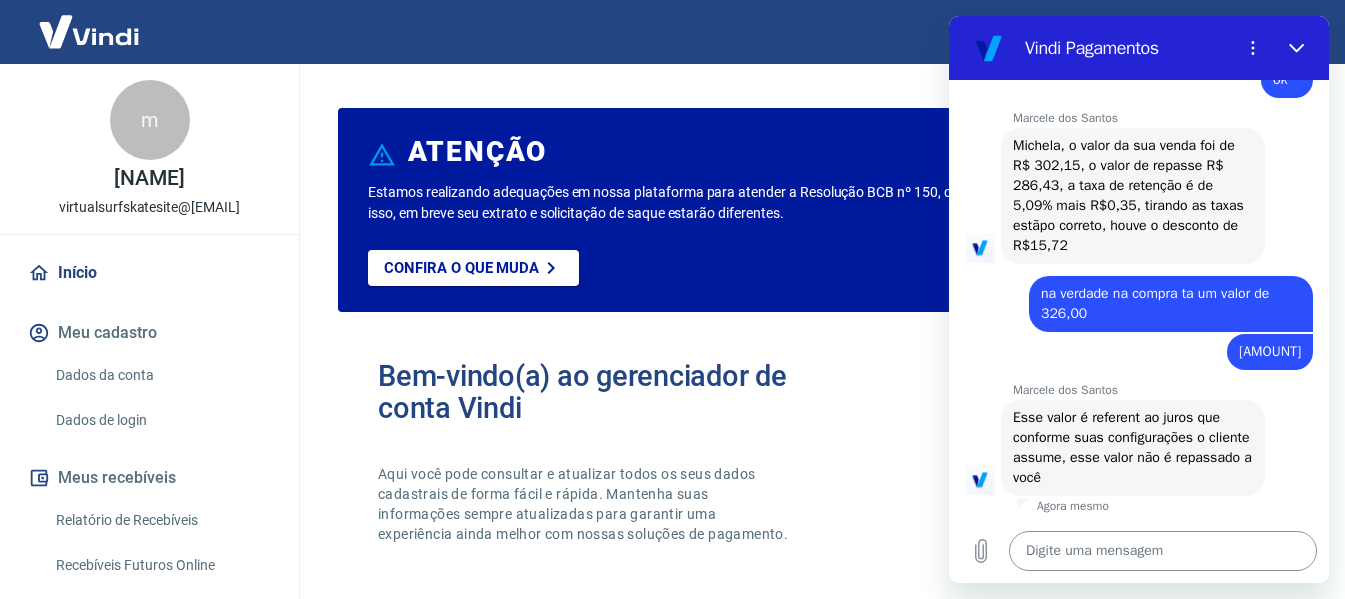 click at bounding box center [1163, 551] 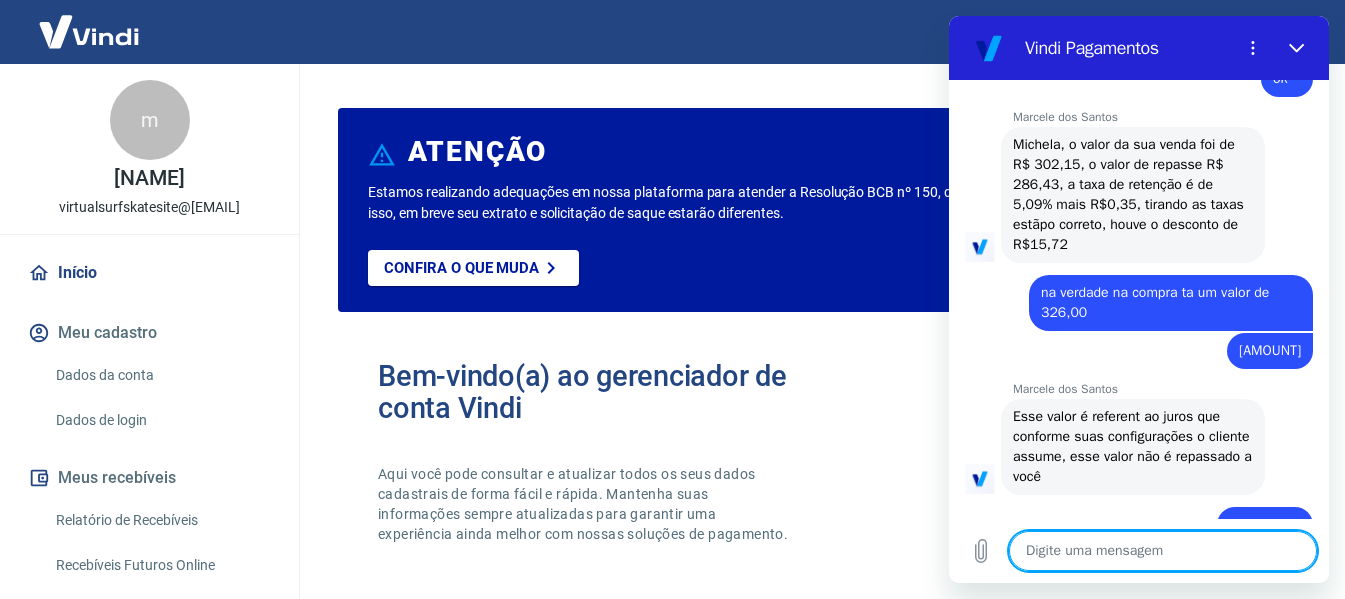 scroll, scrollTop: 2874, scrollLeft: 0, axis: vertical 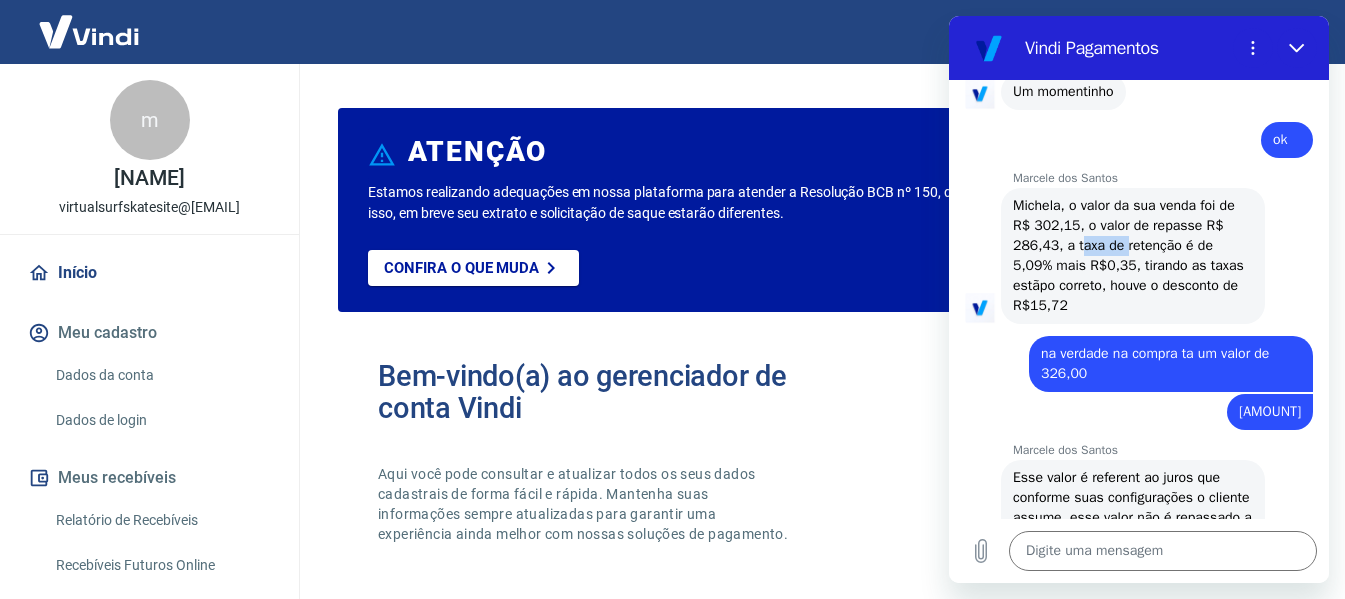 drag, startPoint x: 1107, startPoint y: 380, endPoint x: 1121, endPoint y: 380, distance: 14 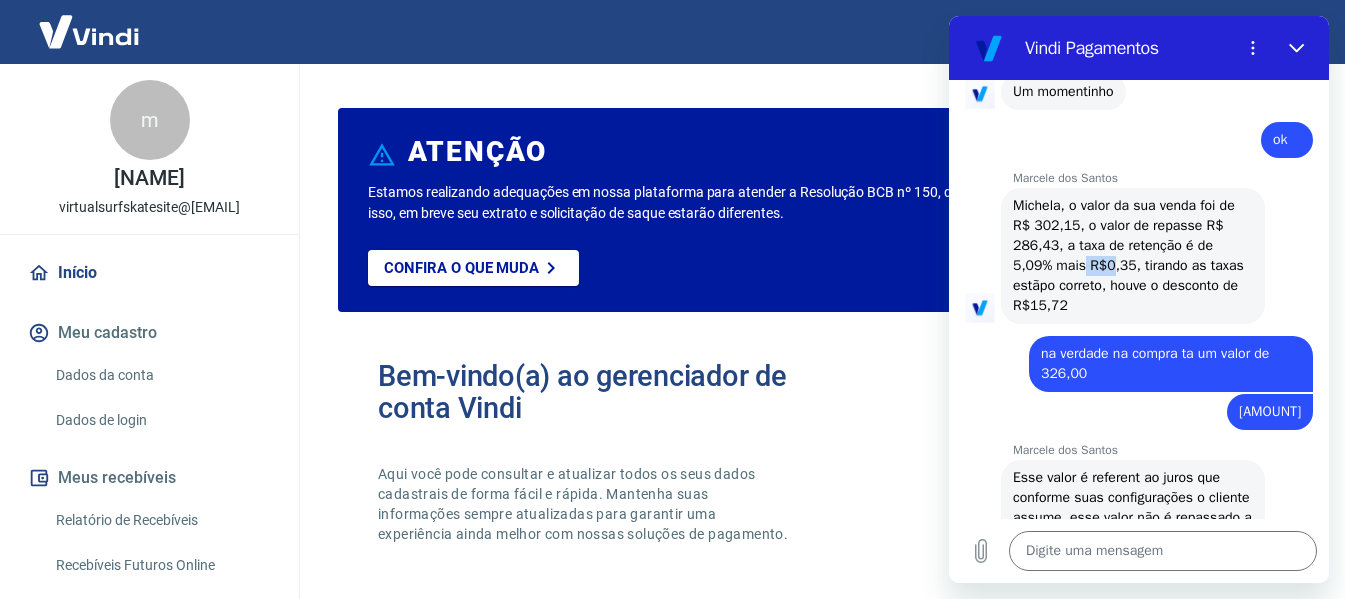 drag, startPoint x: 1089, startPoint y: 405, endPoint x: 1123, endPoint y: 406, distance: 34.0147 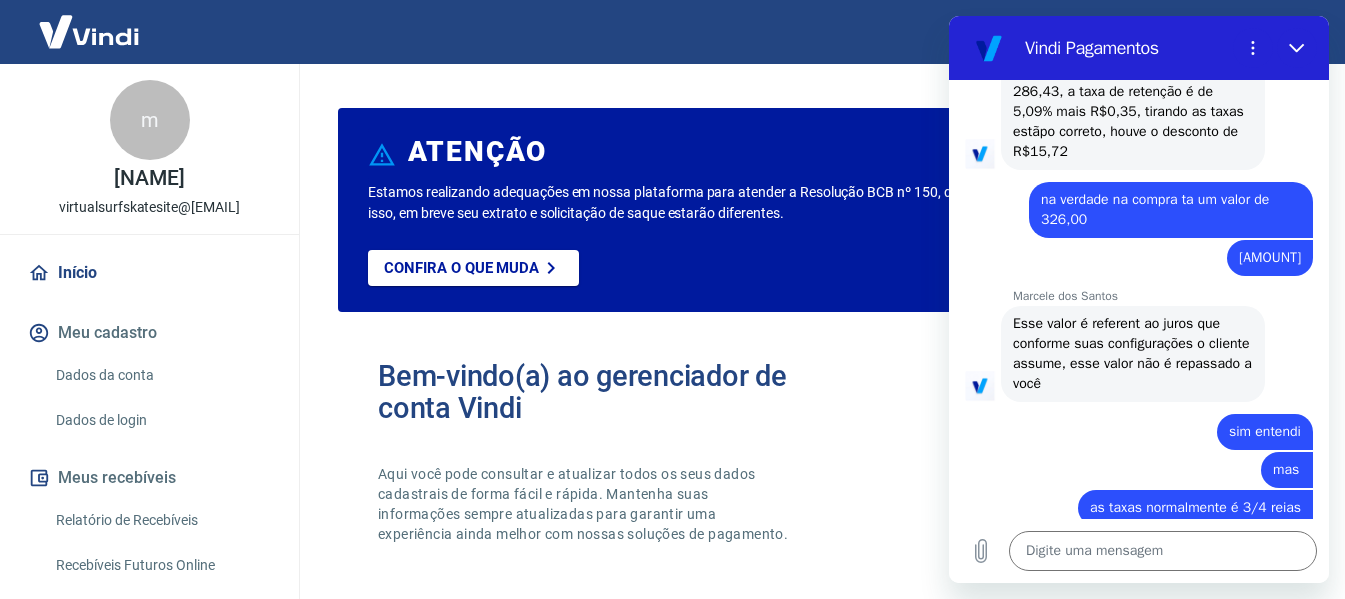 scroll, scrollTop: 3312, scrollLeft: 0, axis: vertical 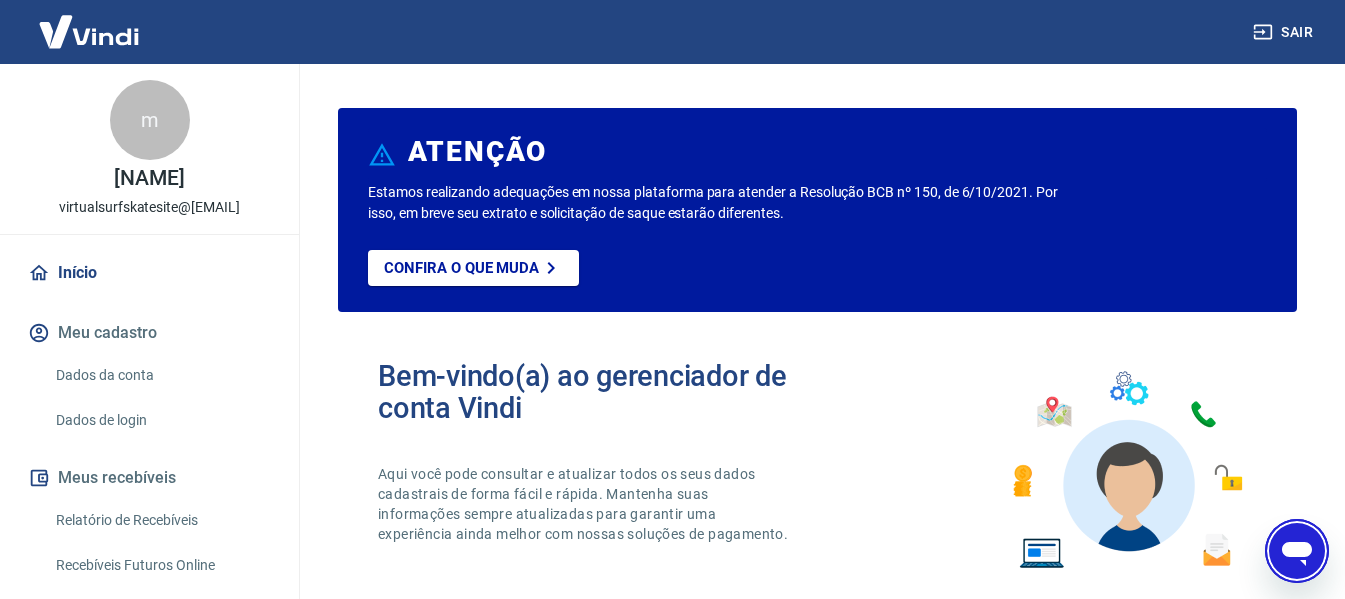 click 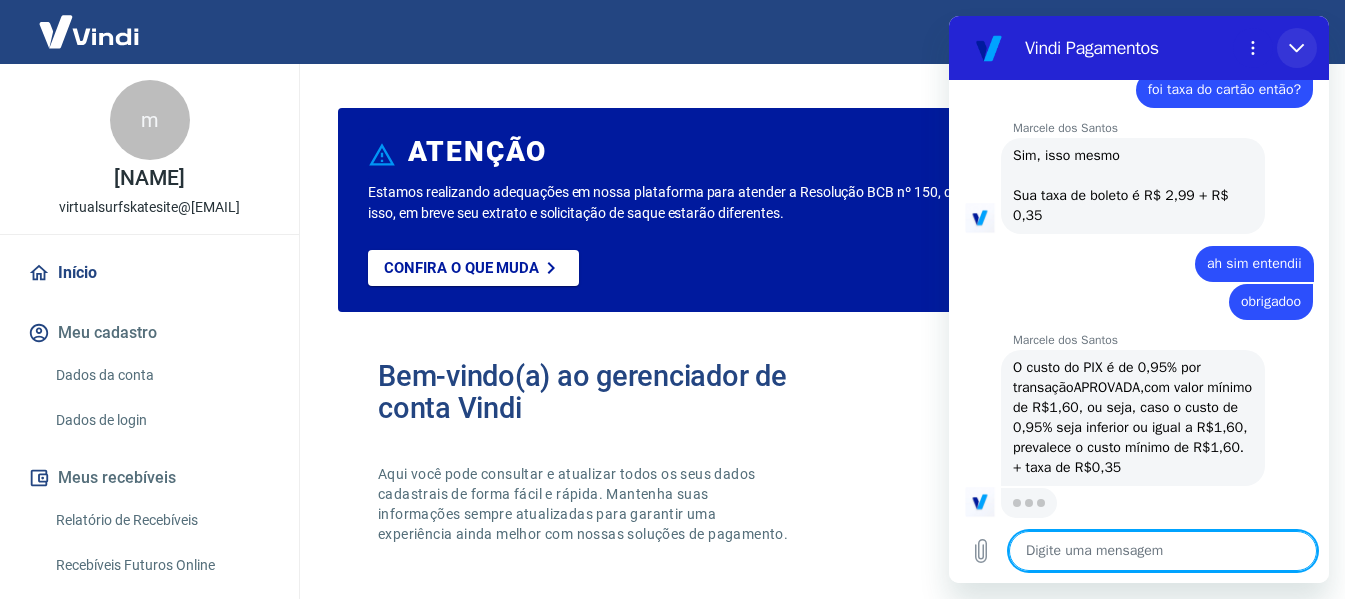 scroll, scrollTop: 3874, scrollLeft: 0, axis: vertical 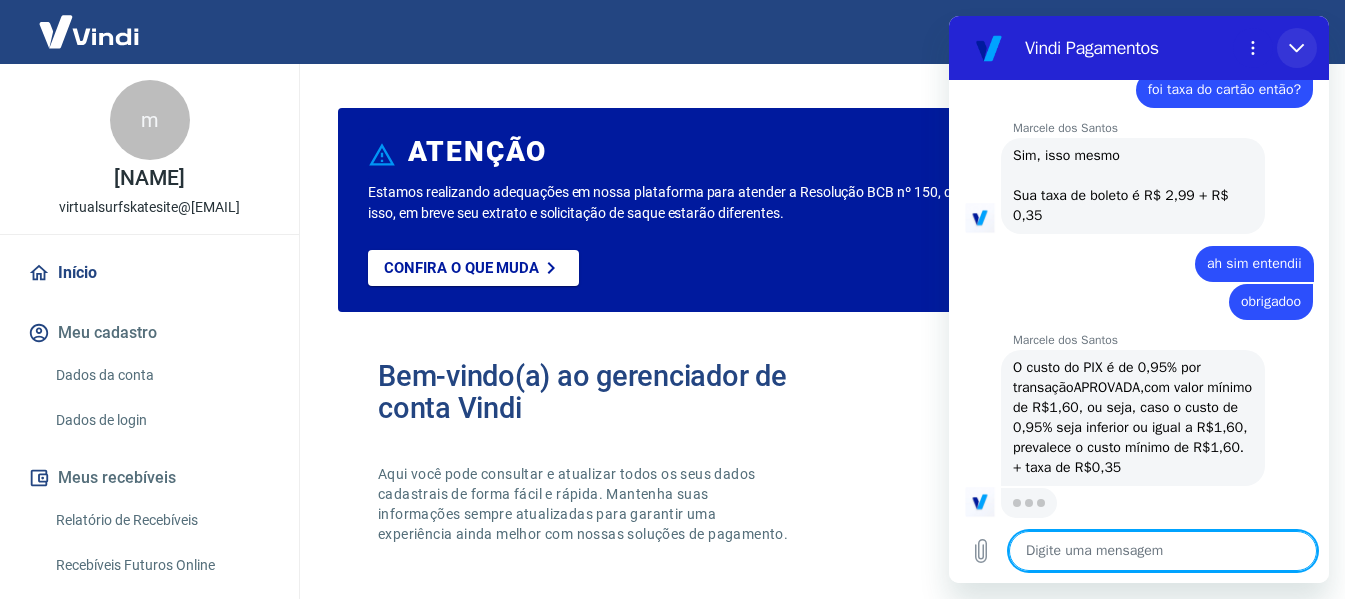 click at bounding box center (1297, 48) 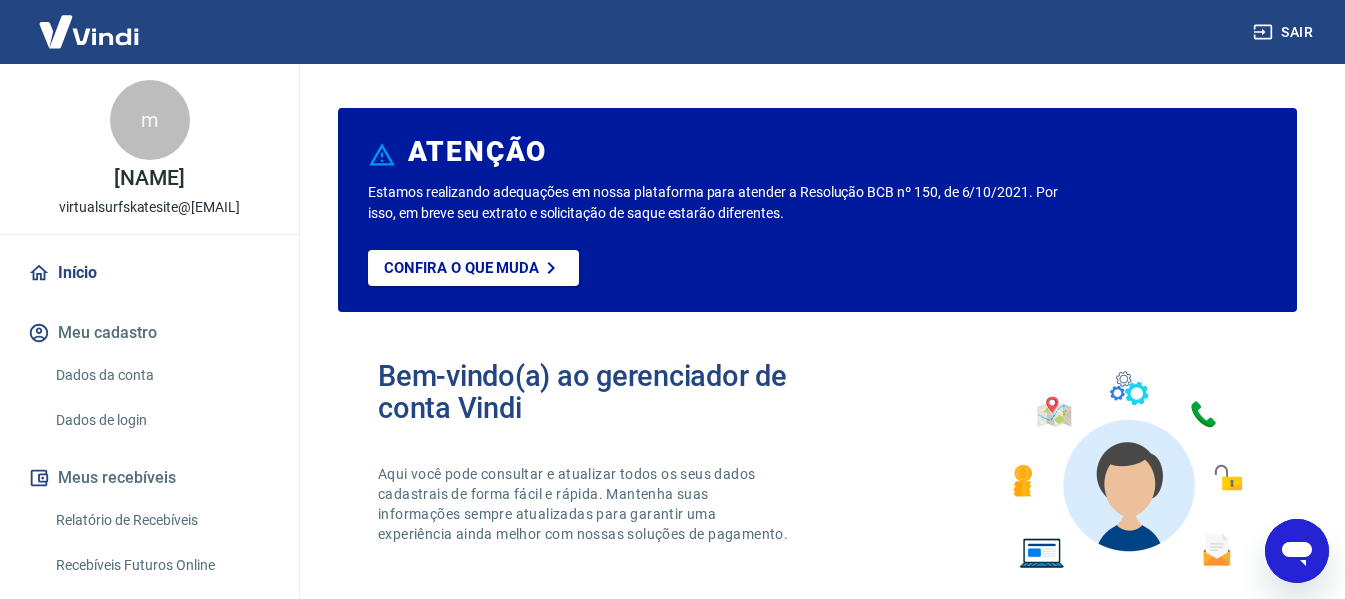 scroll, scrollTop: 3876, scrollLeft: 0, axis: vertical 